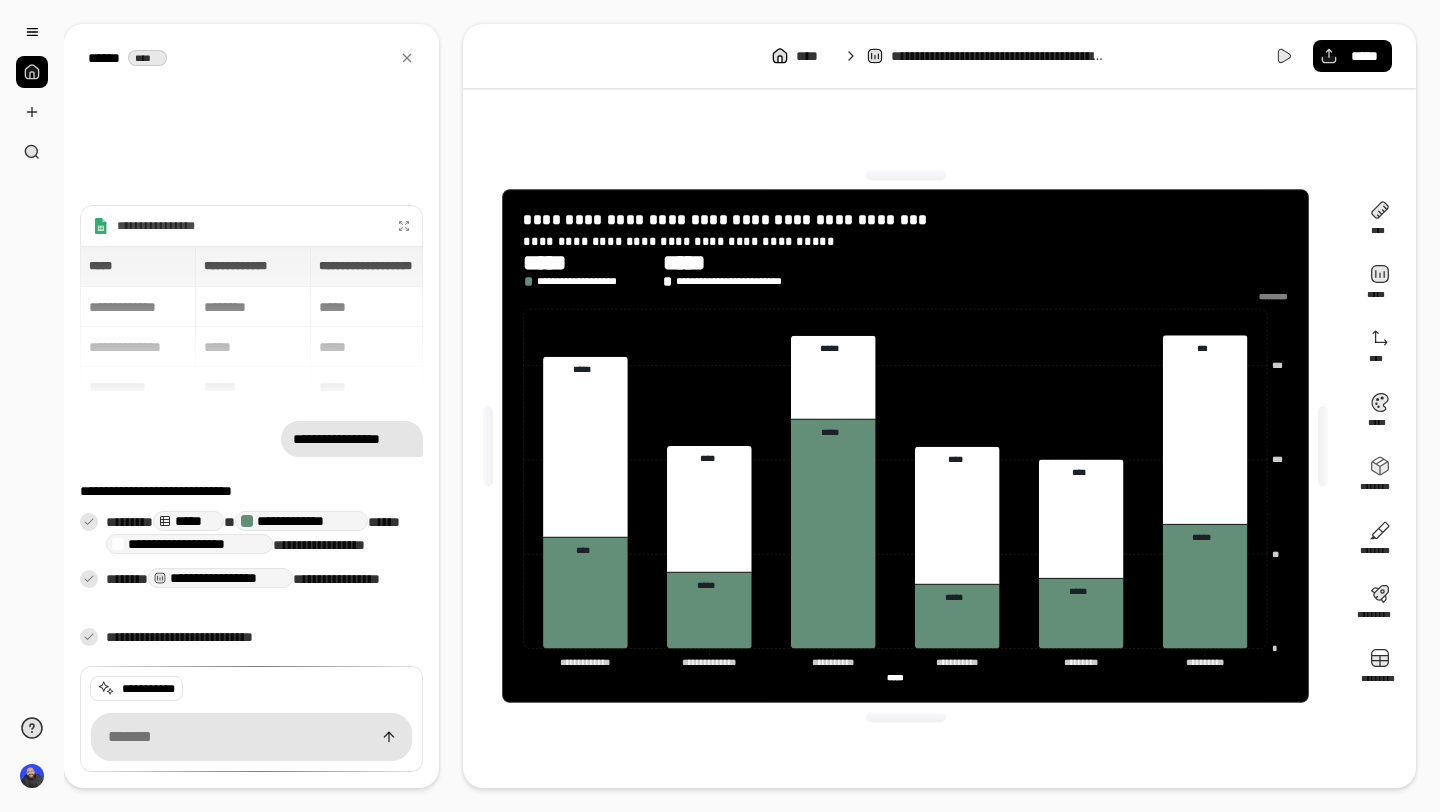 scroll, scrollTop: 0, scrollLeft: 0, axis: both 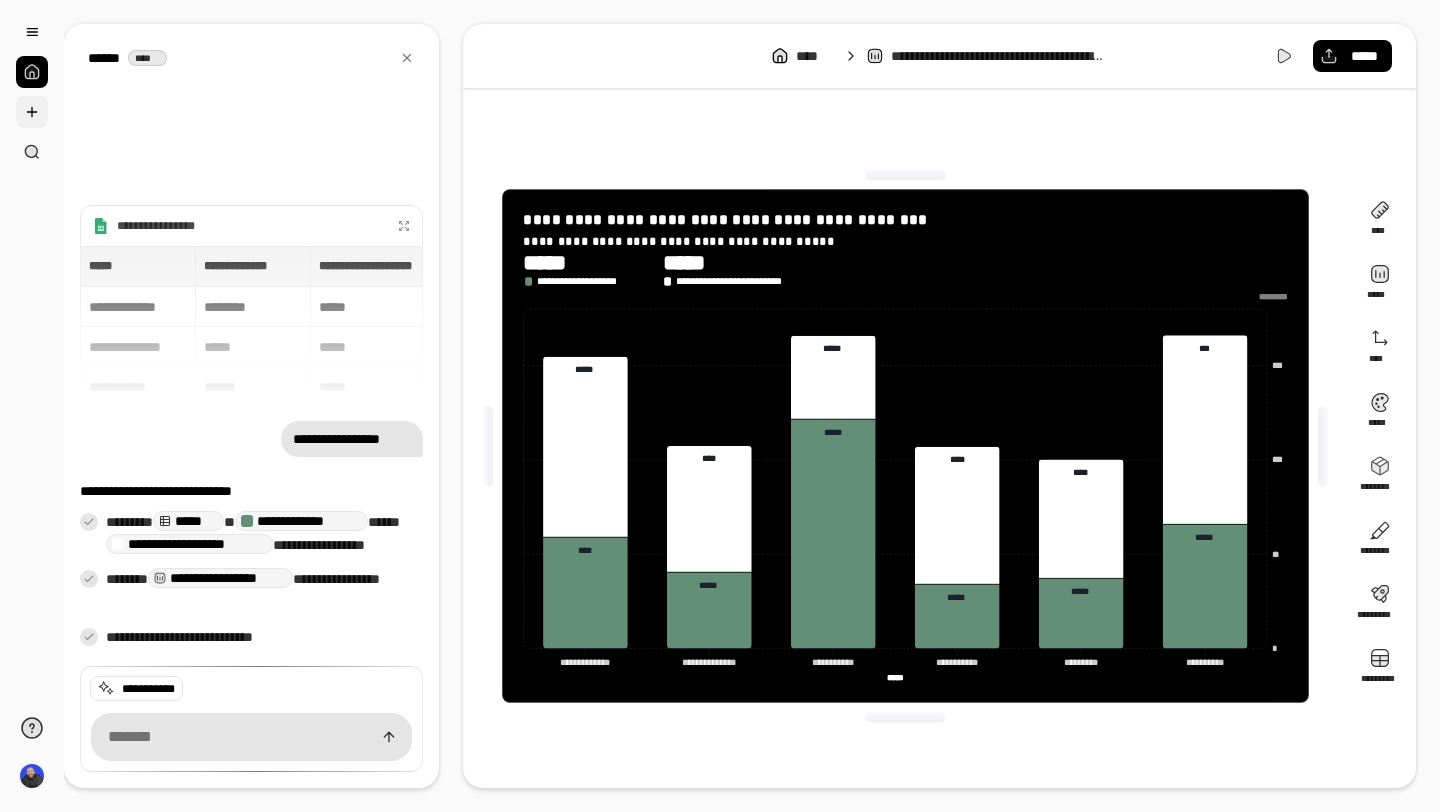 click at bounding box center (32, 112) 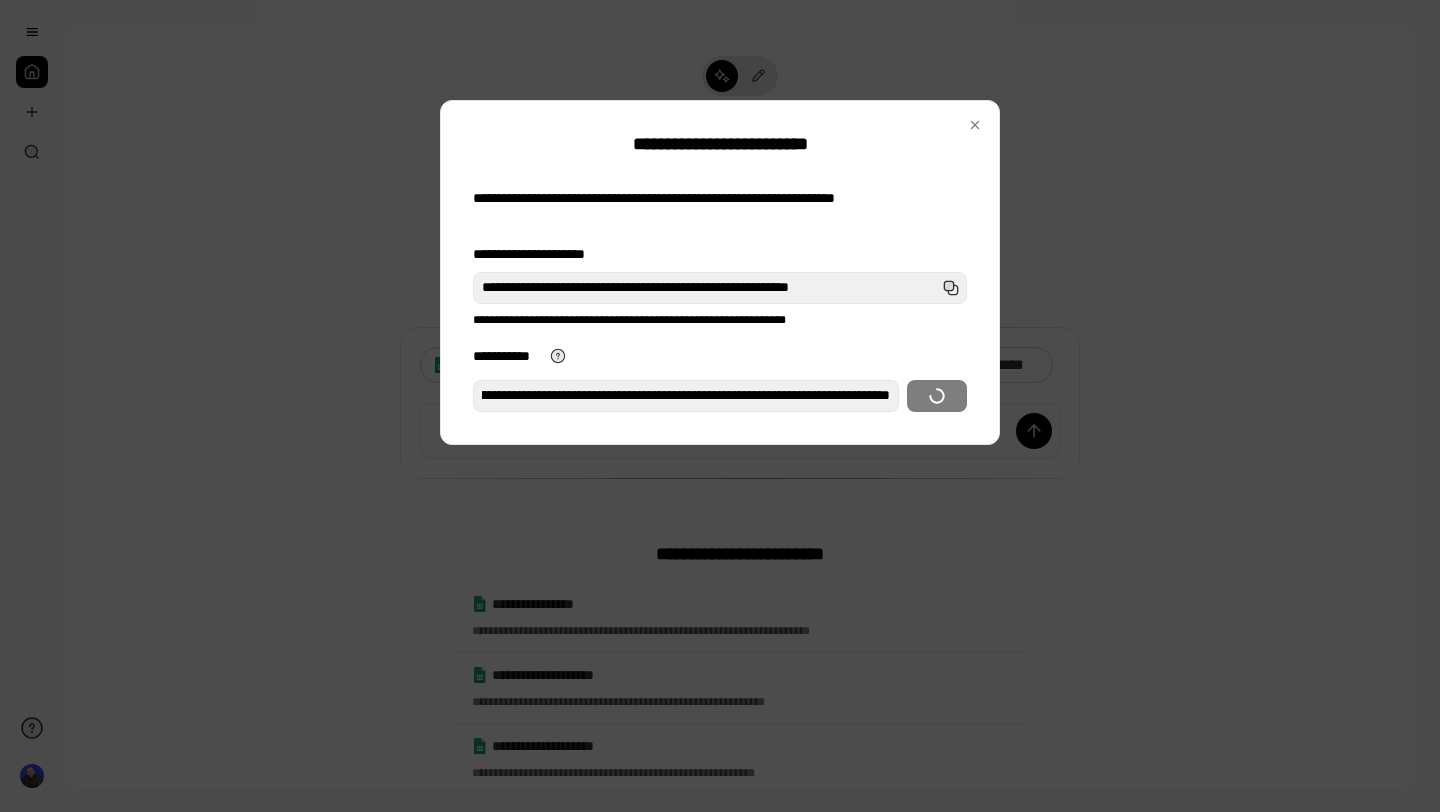 scroll, scrollTop: 0, scrollLeft: 0, axis: both 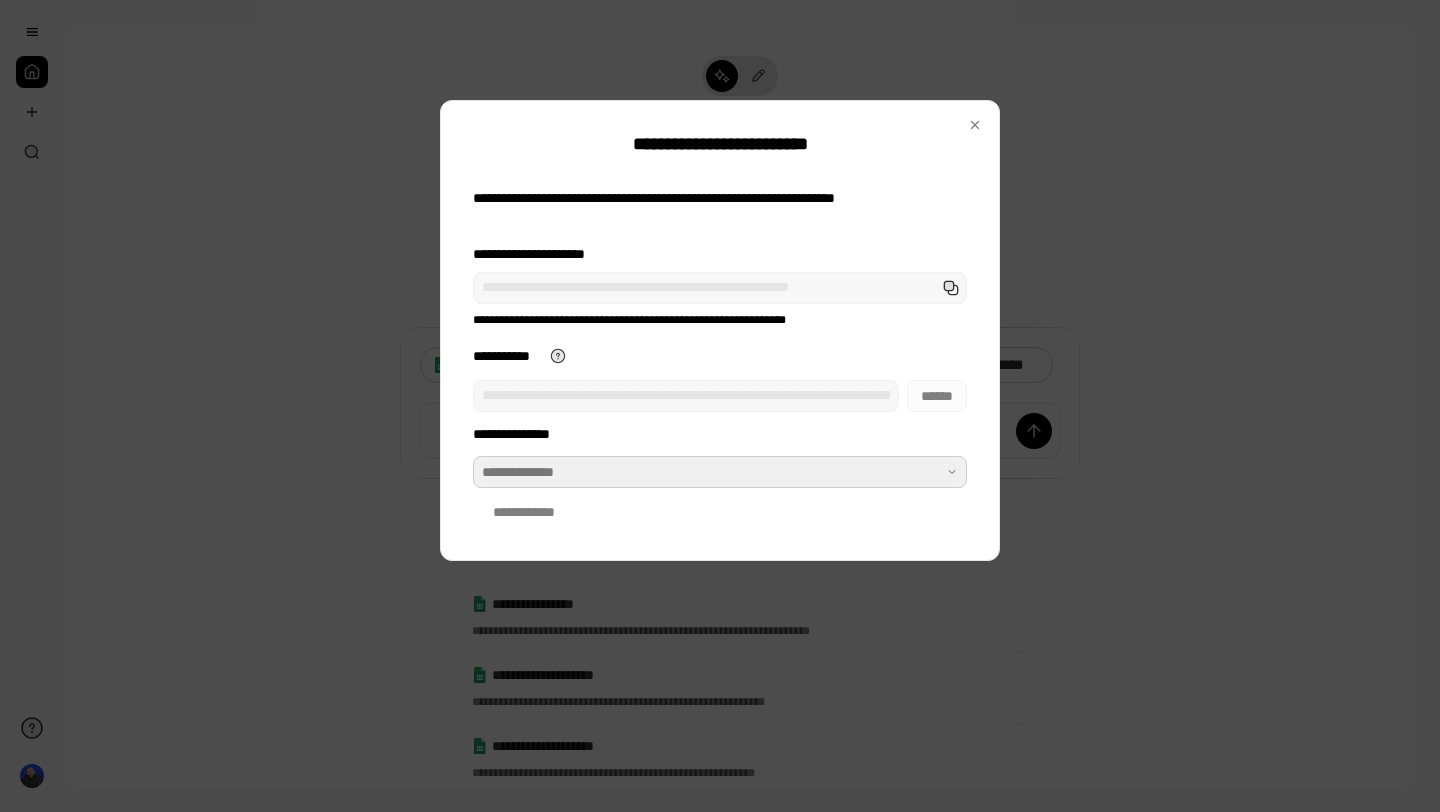 click at bounding box center [720, 472] 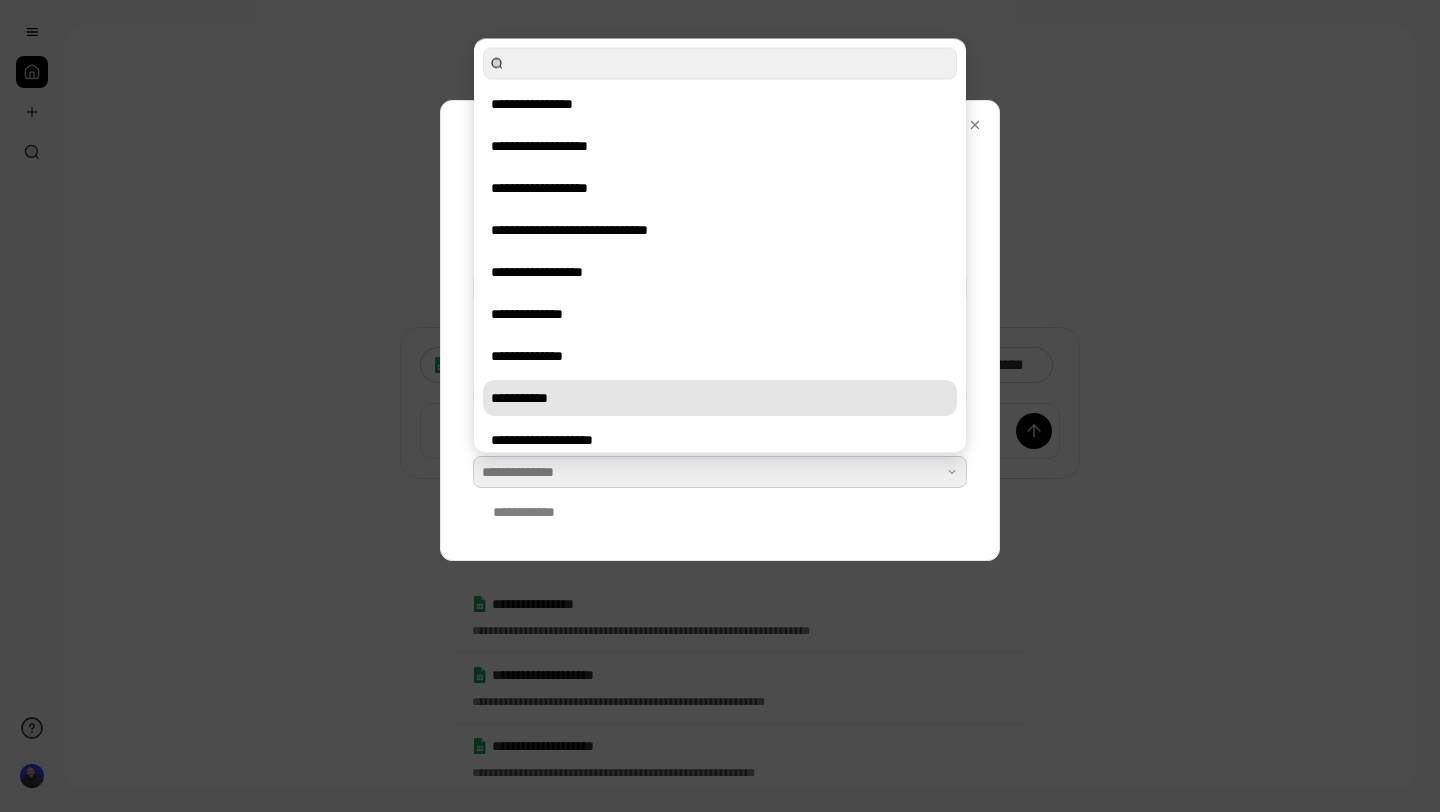 click on "**********" at bounding box center (720, 398) 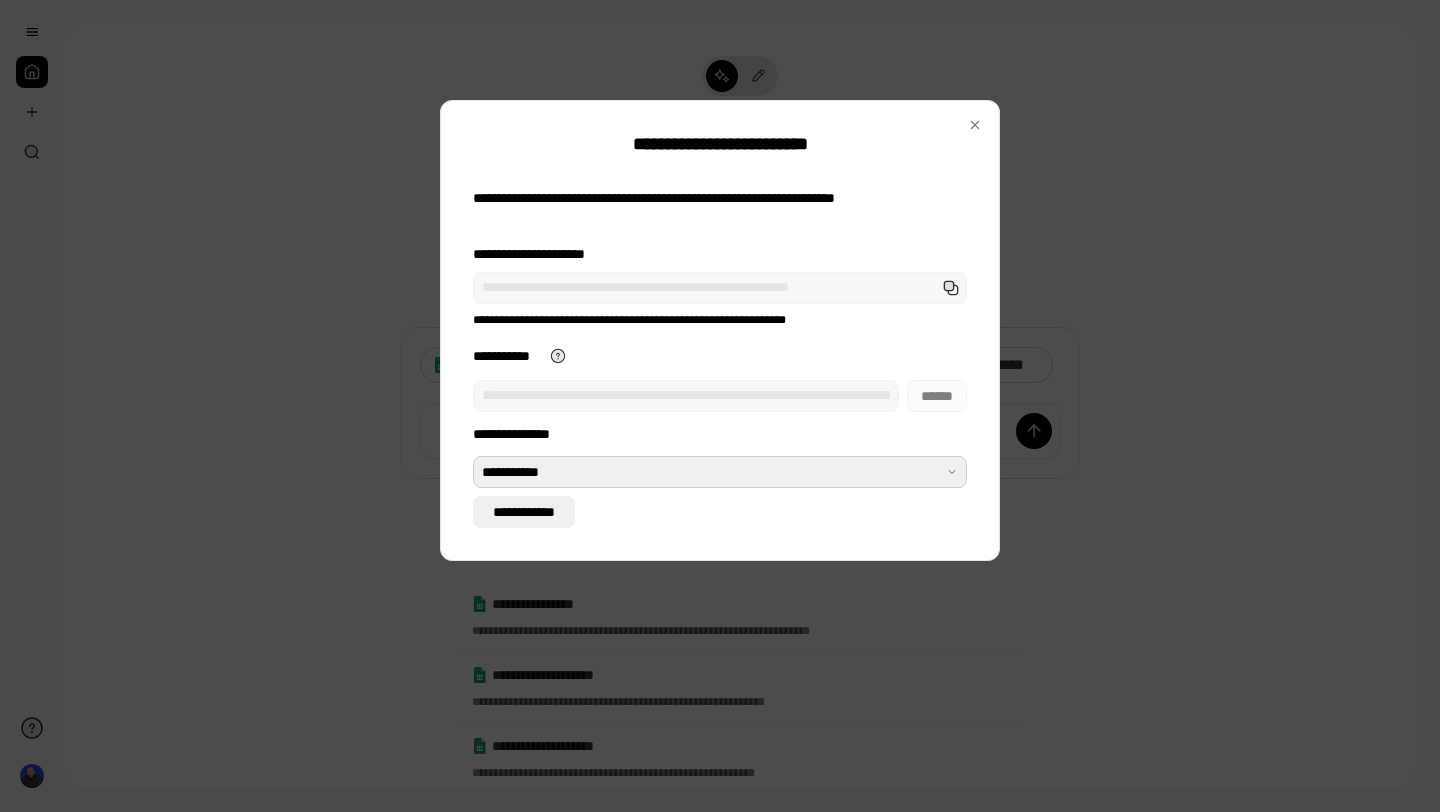 click on "**********" at bounding box center (524, 512) 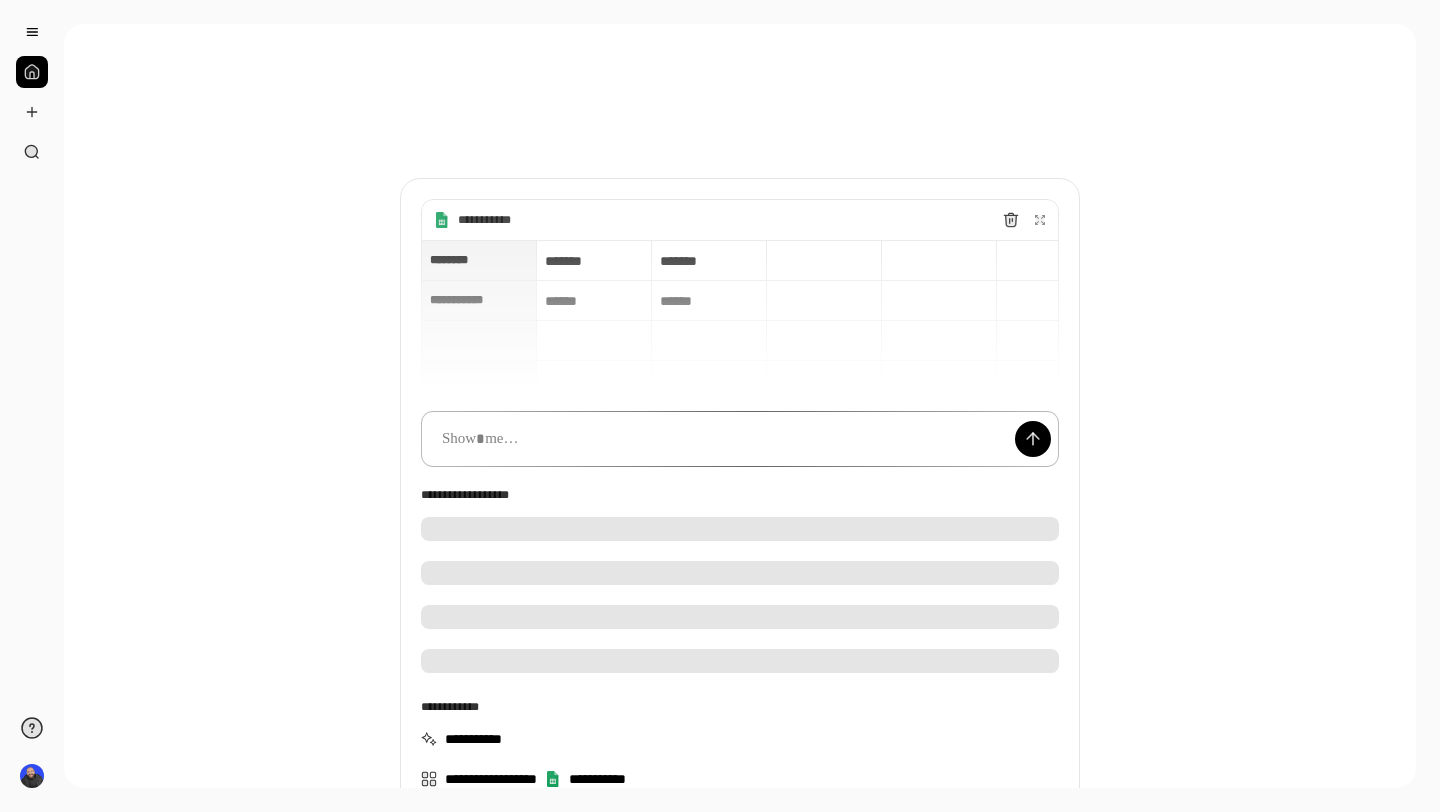 type 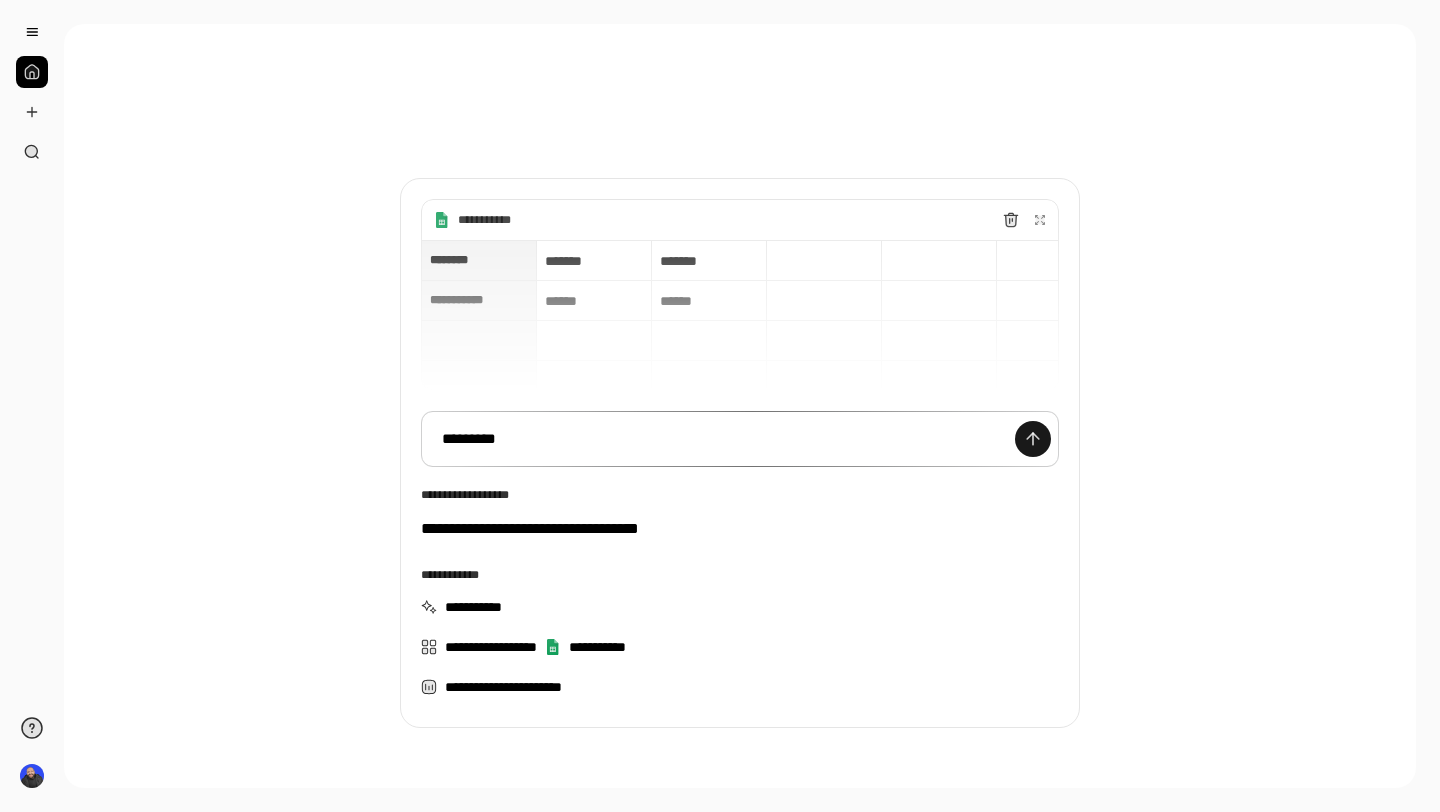 click at bounding box center (1033, 439) 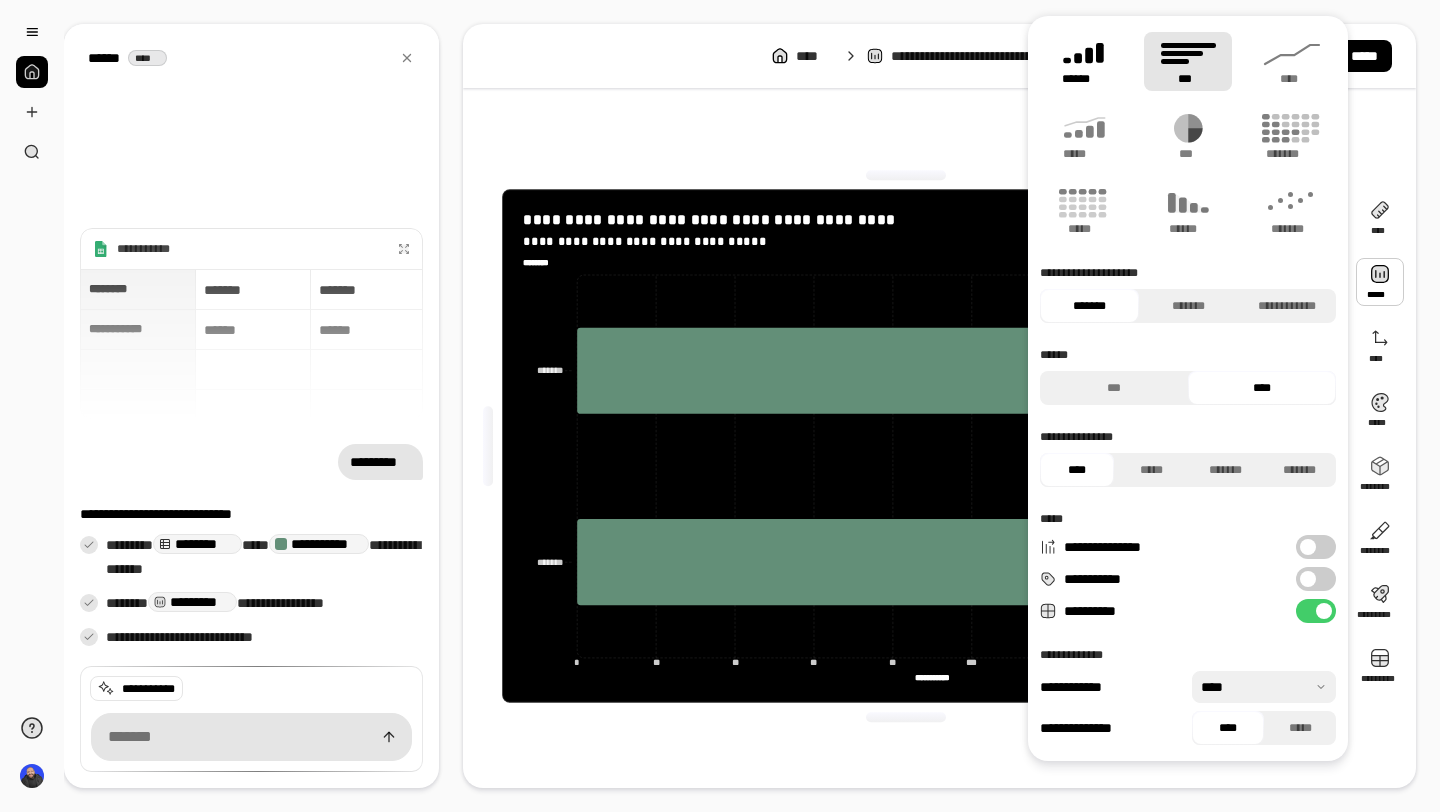 click 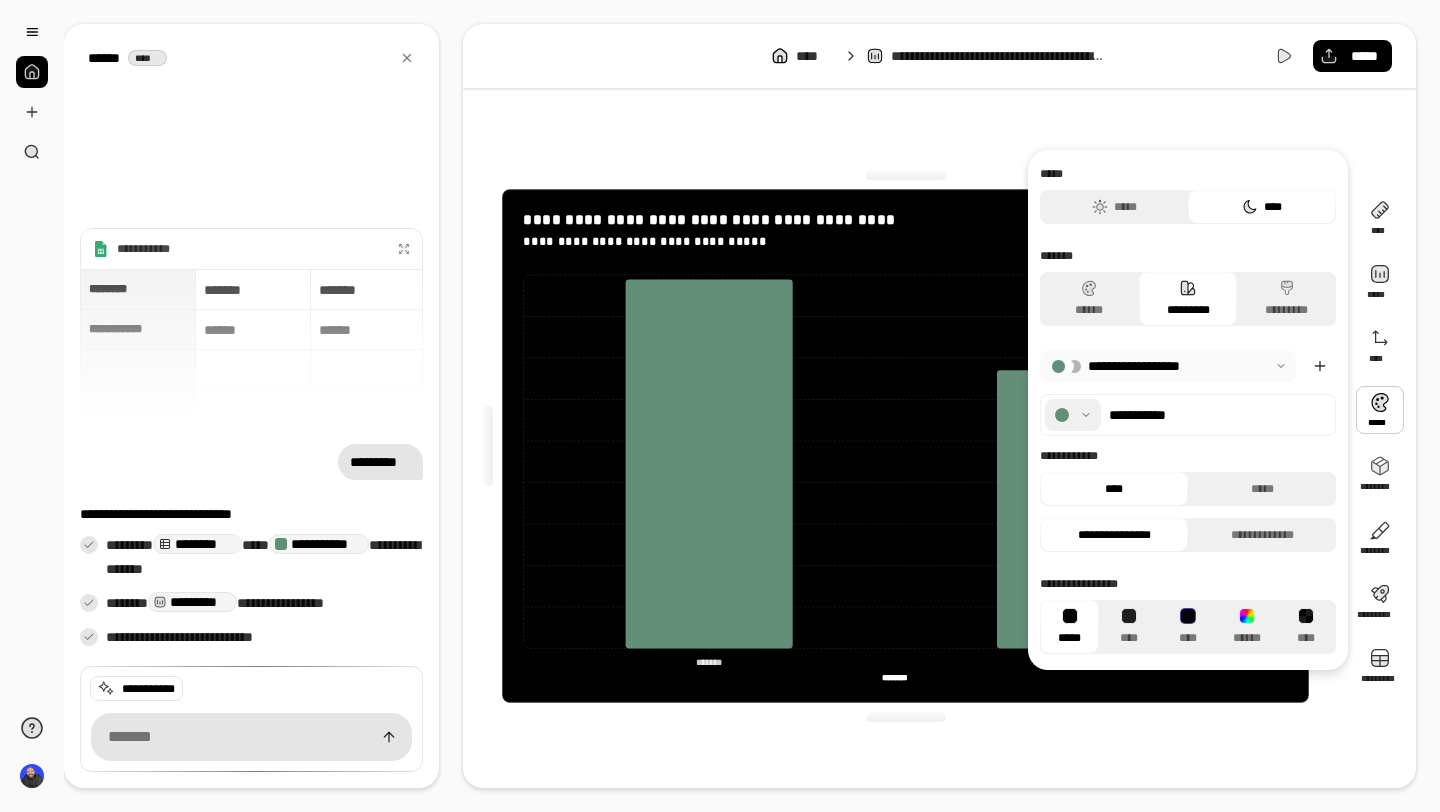 click on "*********" at bounding box center [1188, 299] 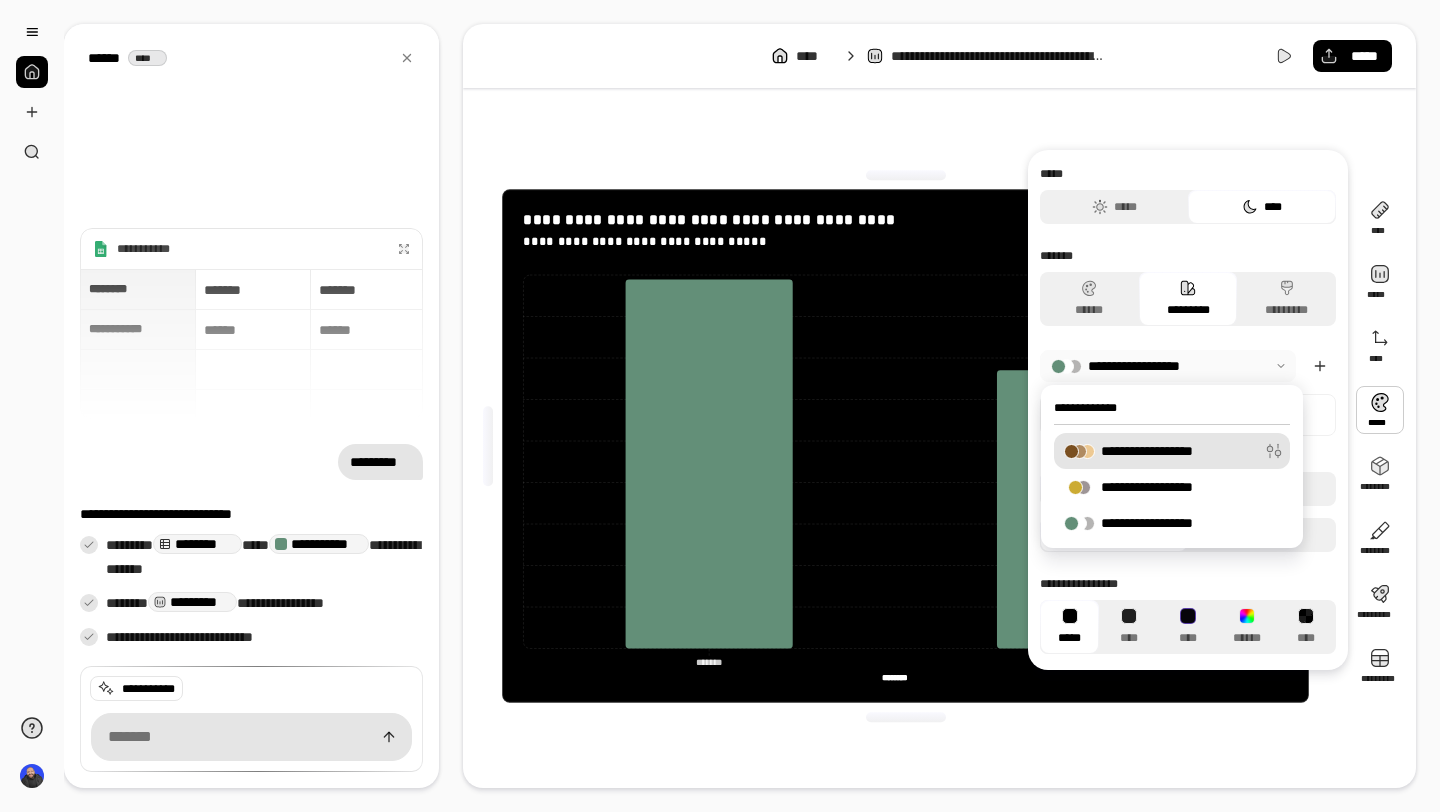 click on "**********" at bounding box center [1159, 451] 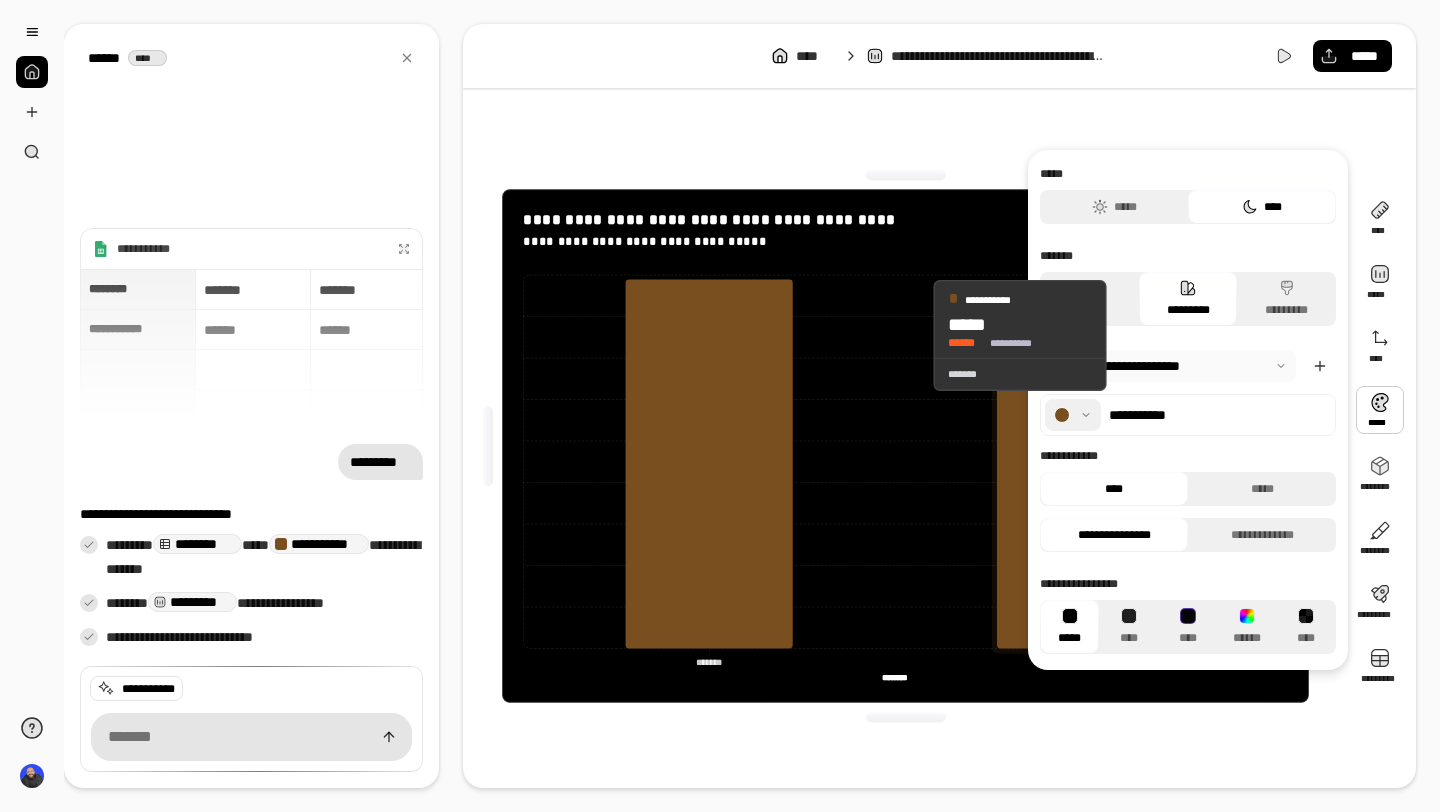 click 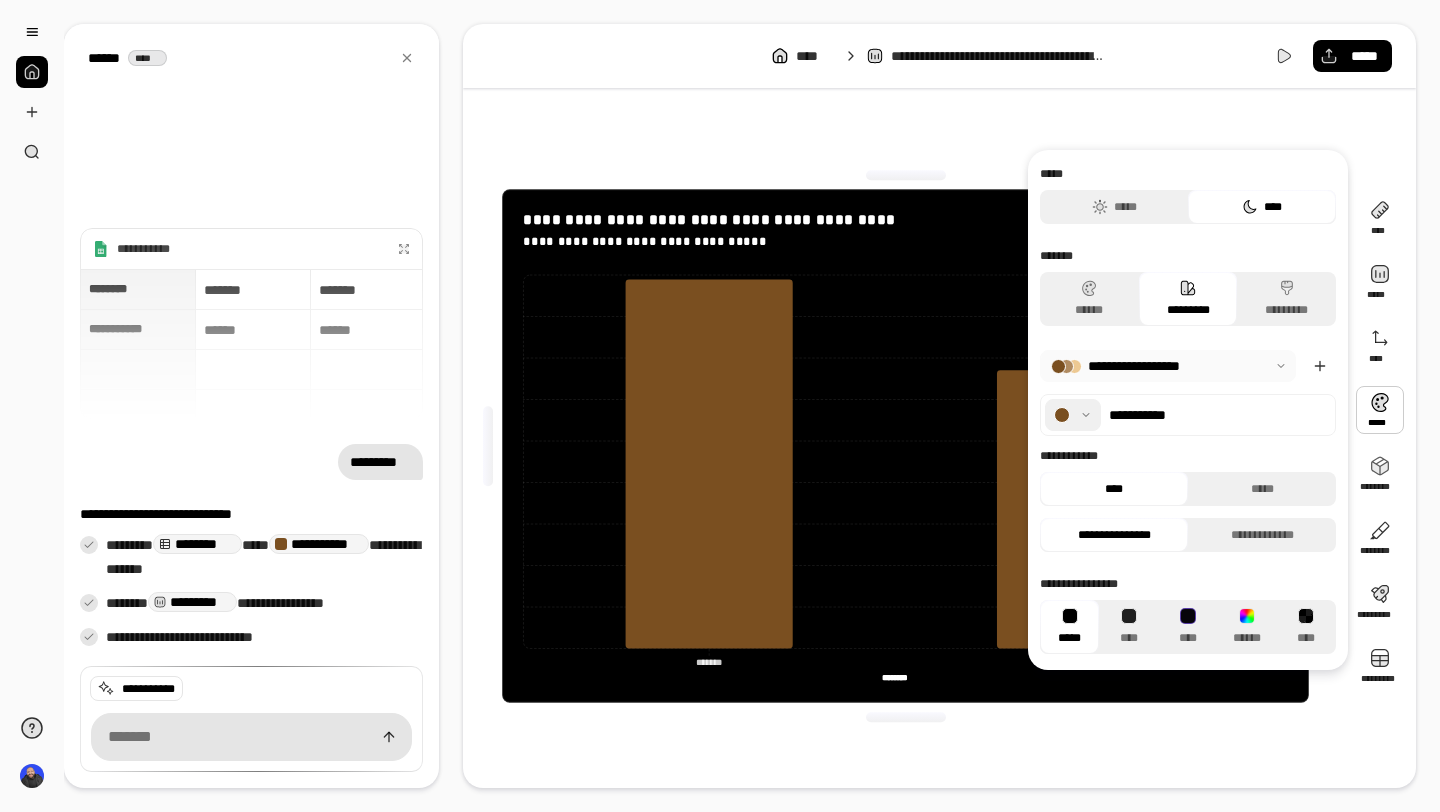 click at bounding box center (1380, 410) 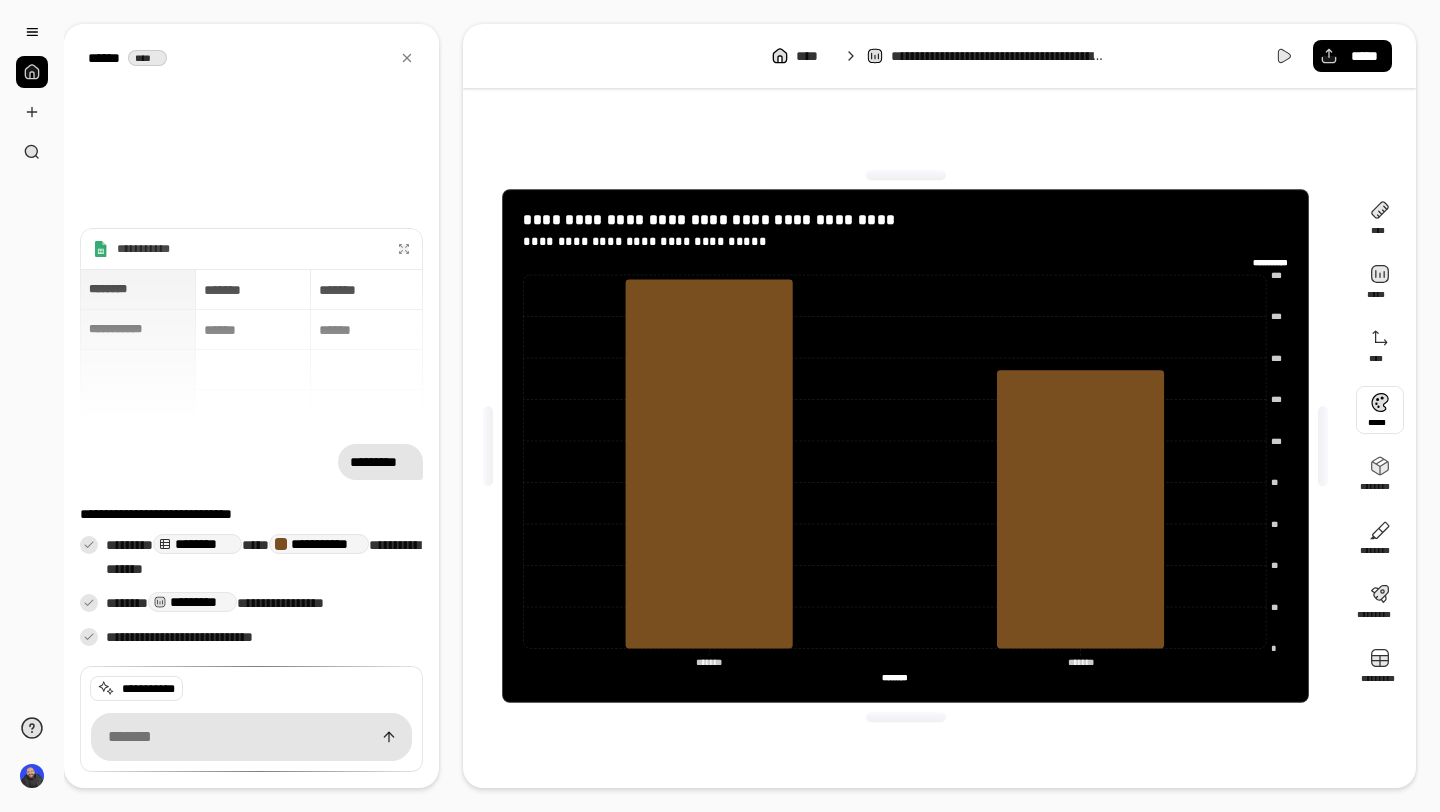 click at bounding box center (1380, 410) 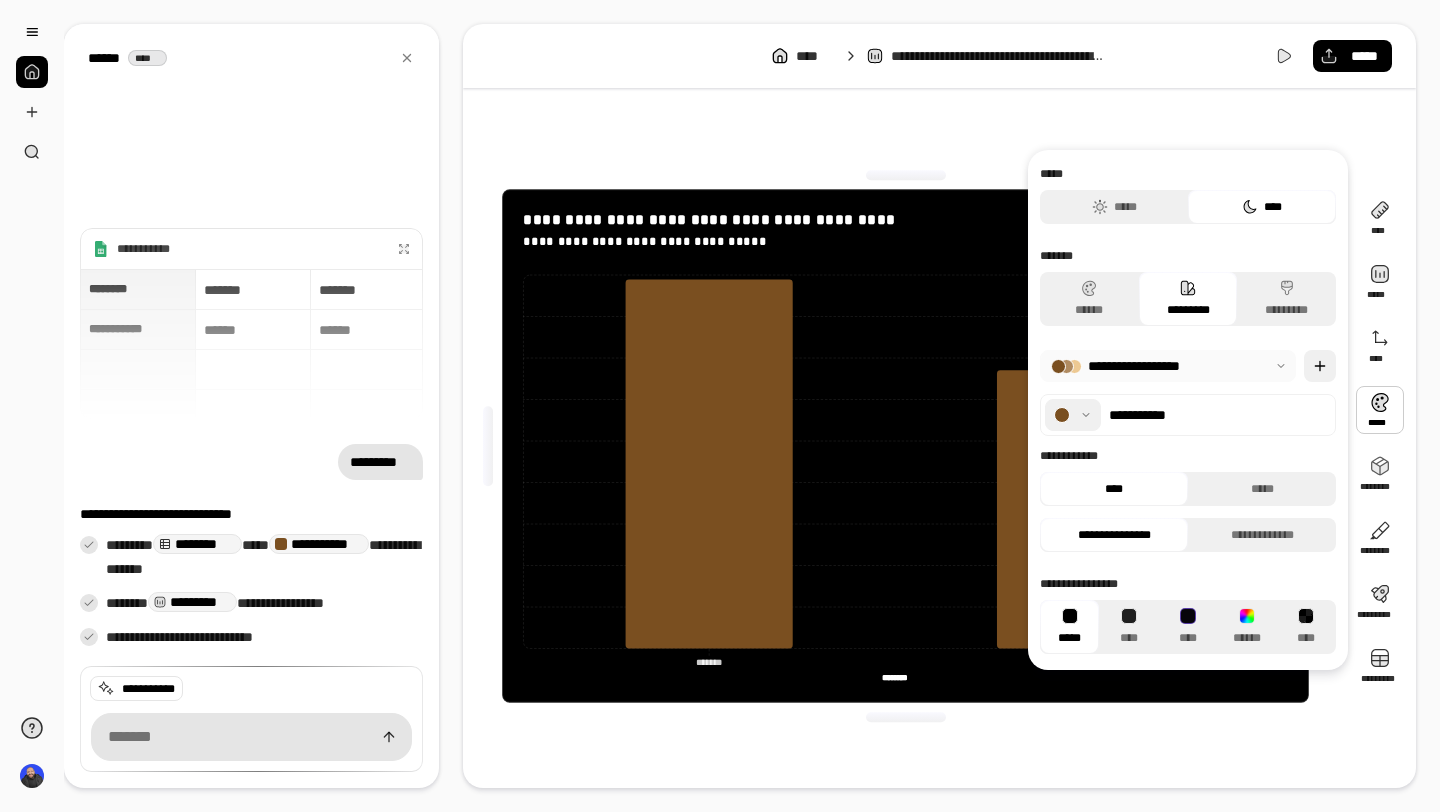click at bounding box center [1320, 366] 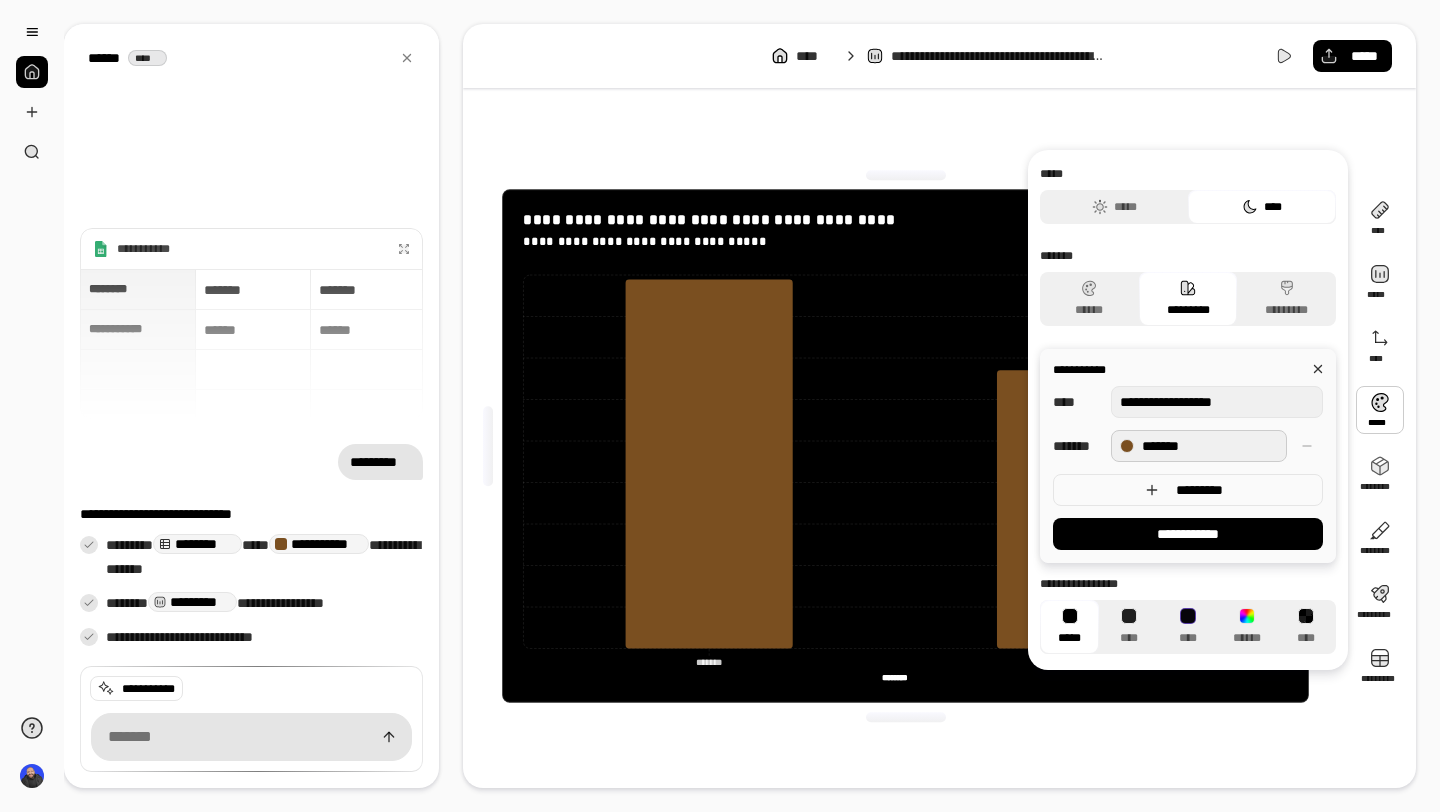 click on "*******" at bounding box center [1199, 446] 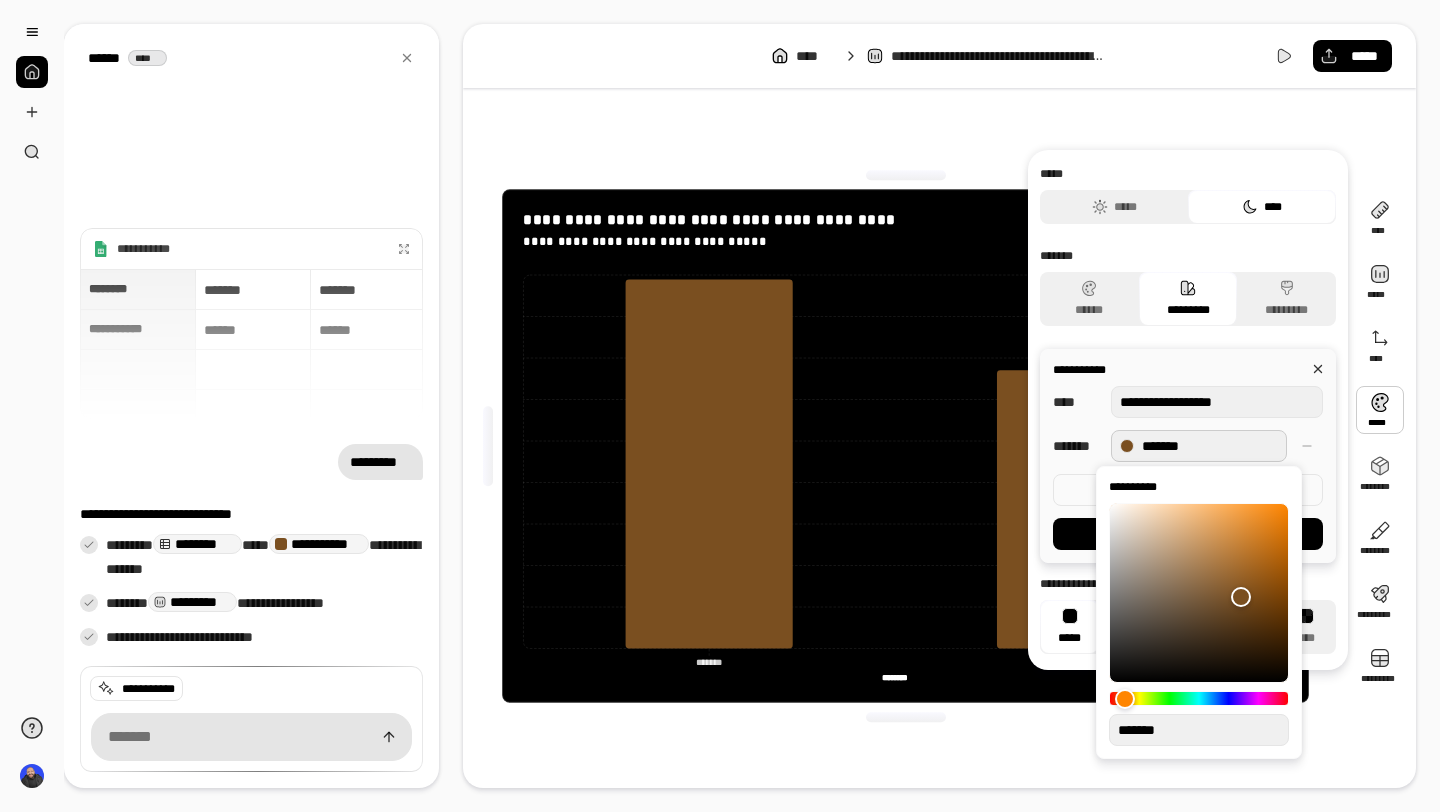 type on "**" 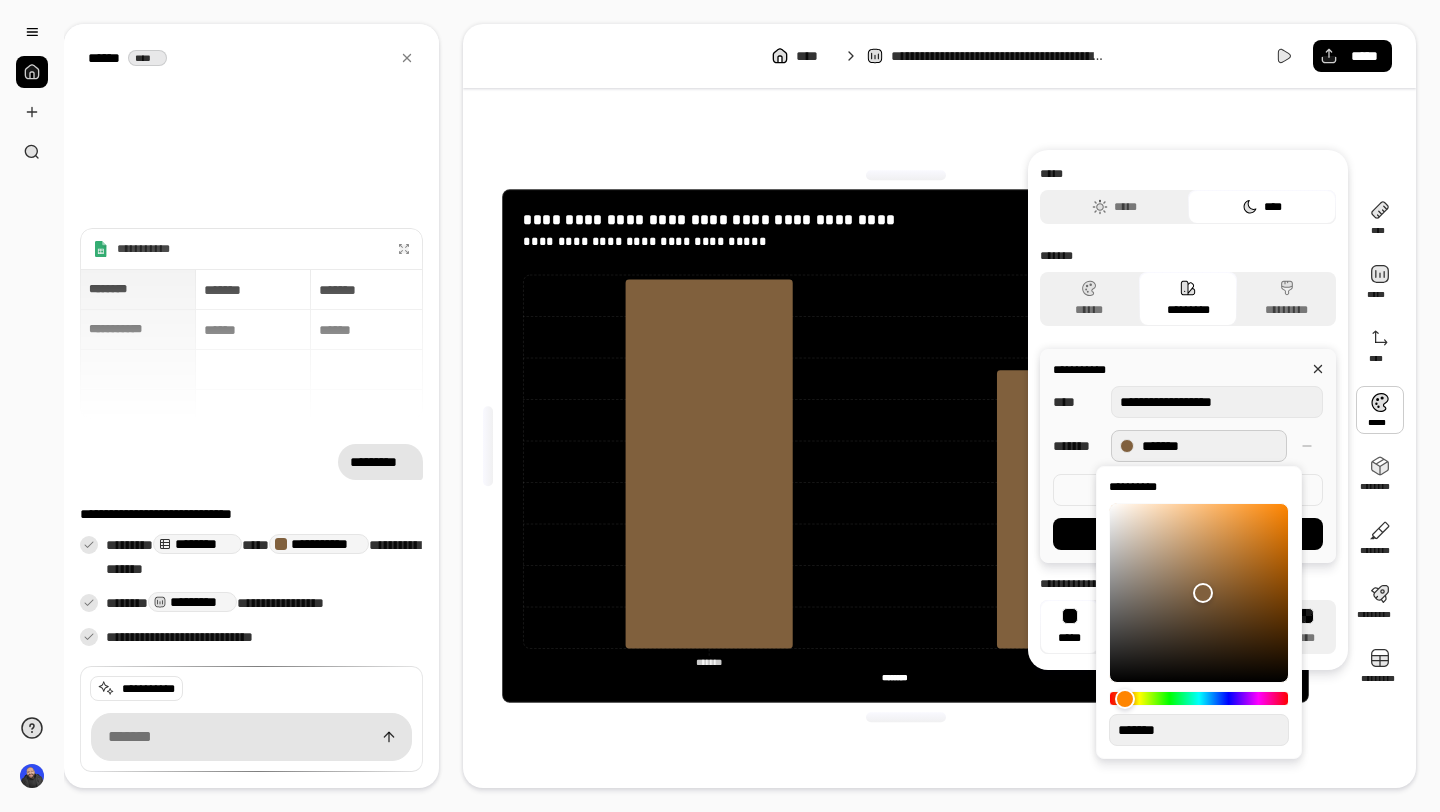 type on "**" 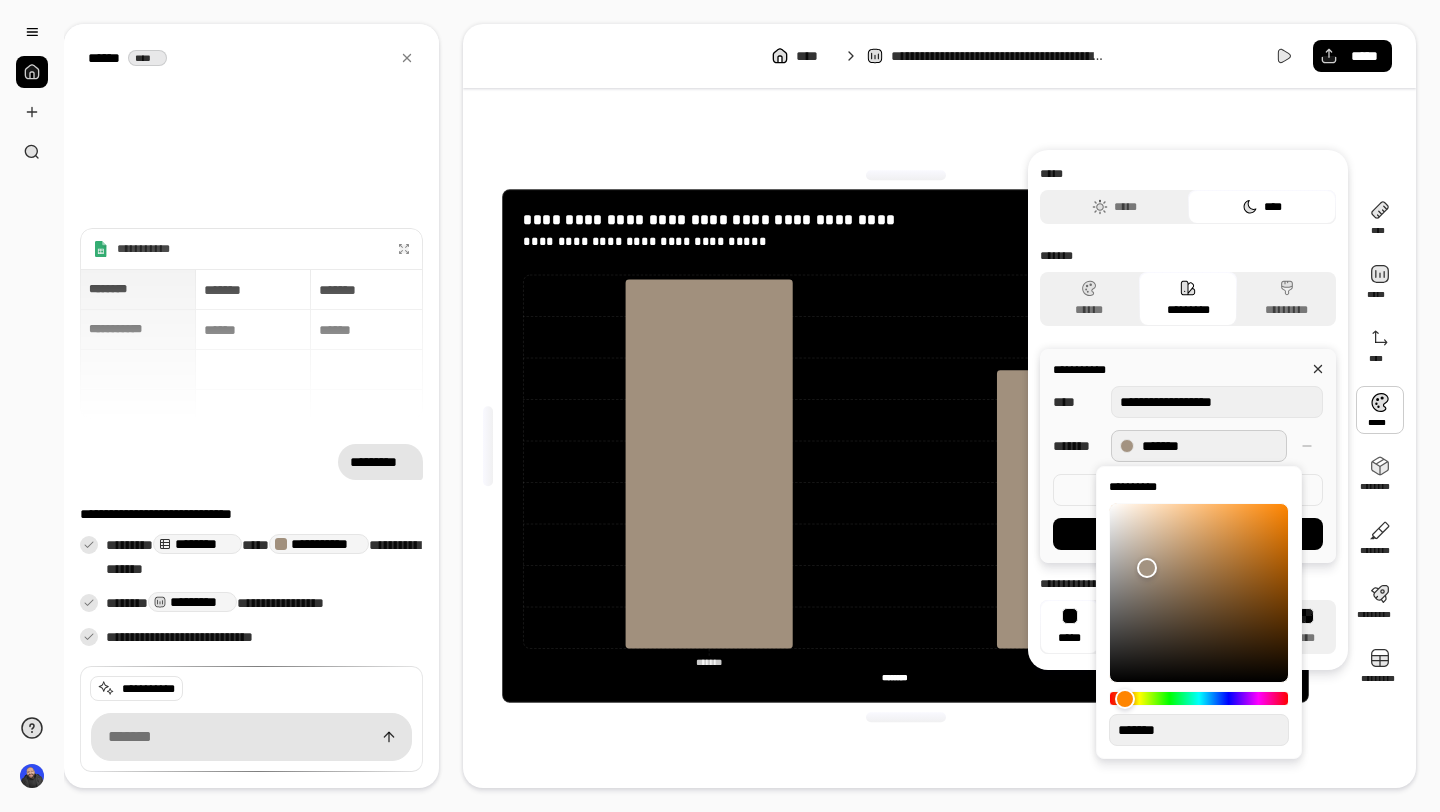 type on "**" 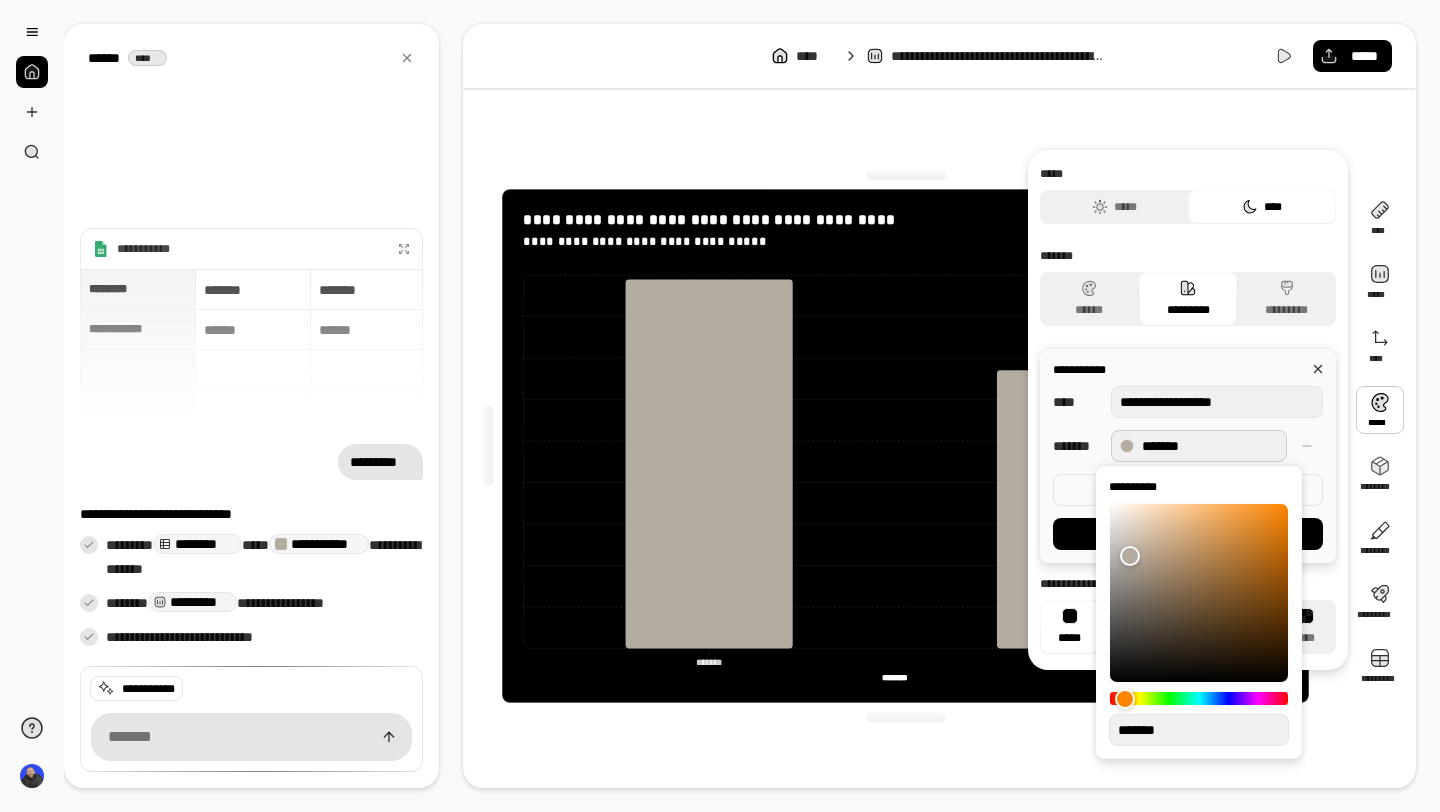 type on "**" 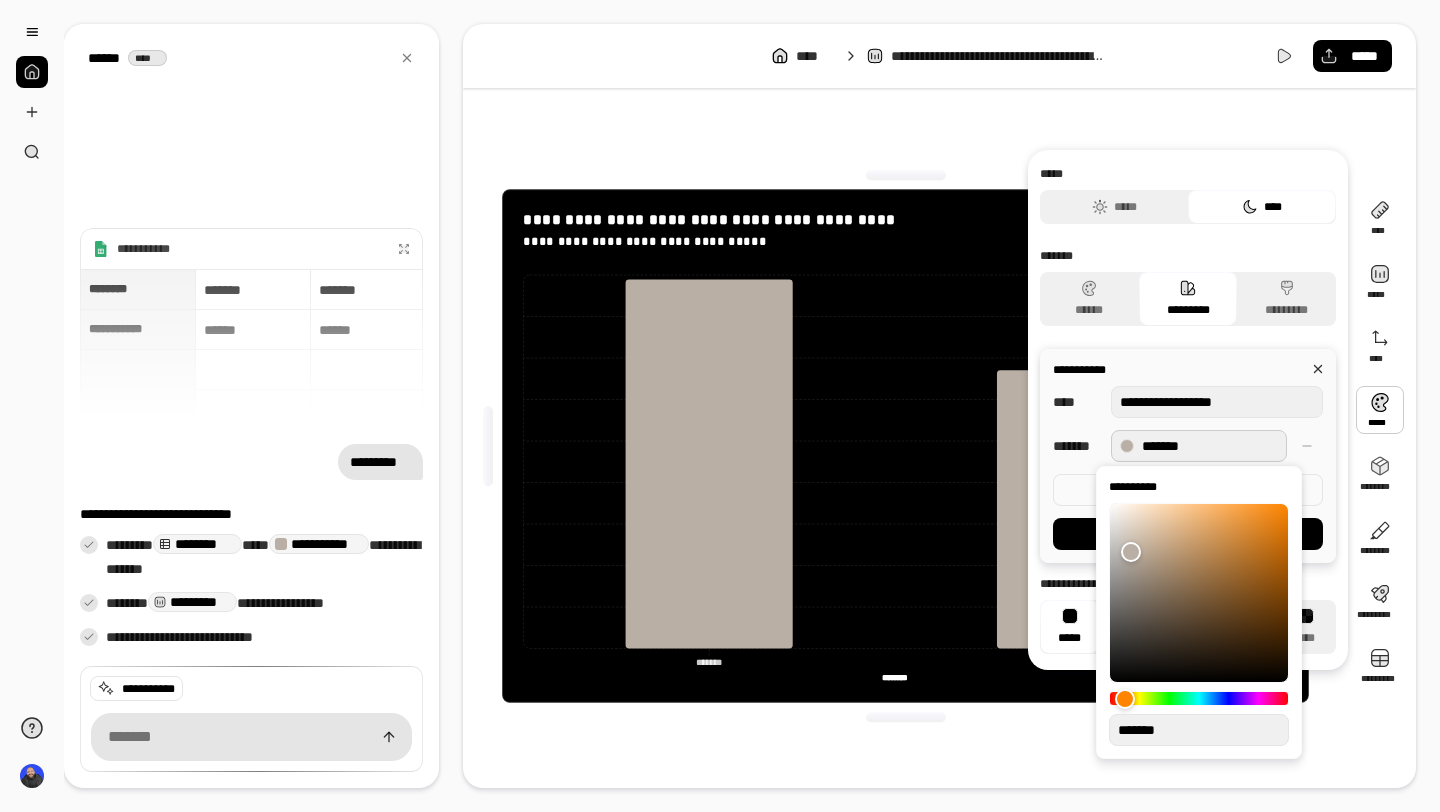 type on "**" 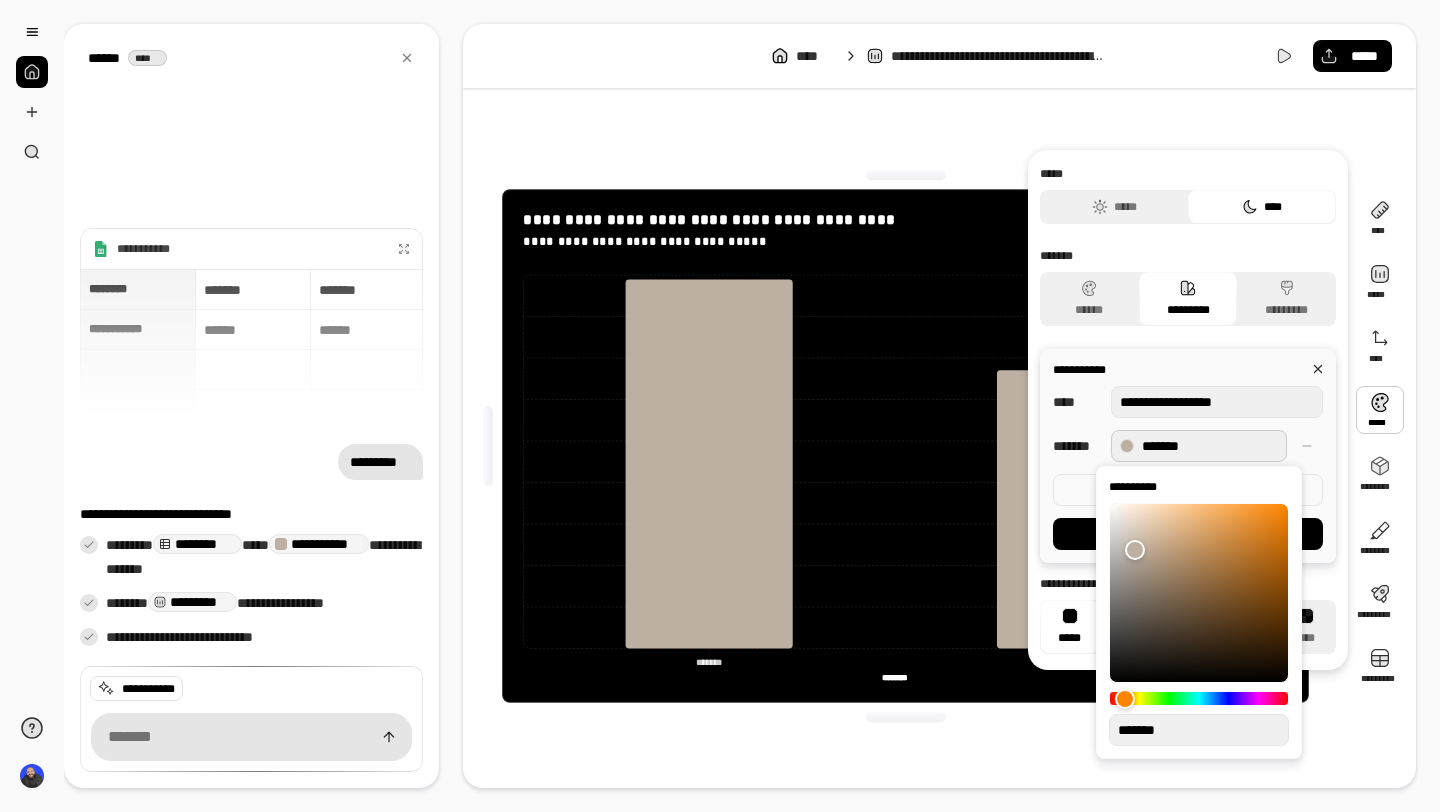 click at bounding box center (1135, 550) 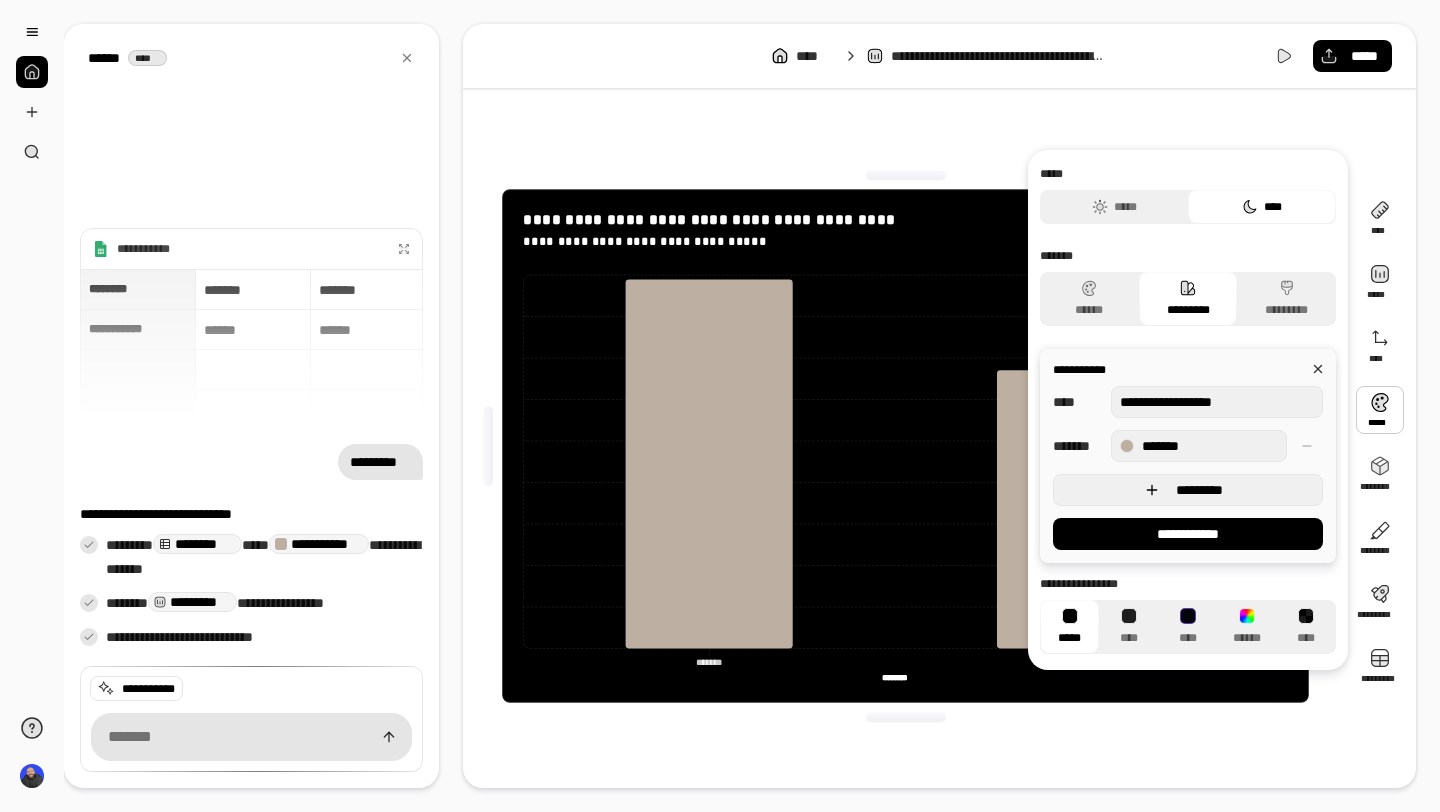 click on "*********" at bounding box center [1200, 490] 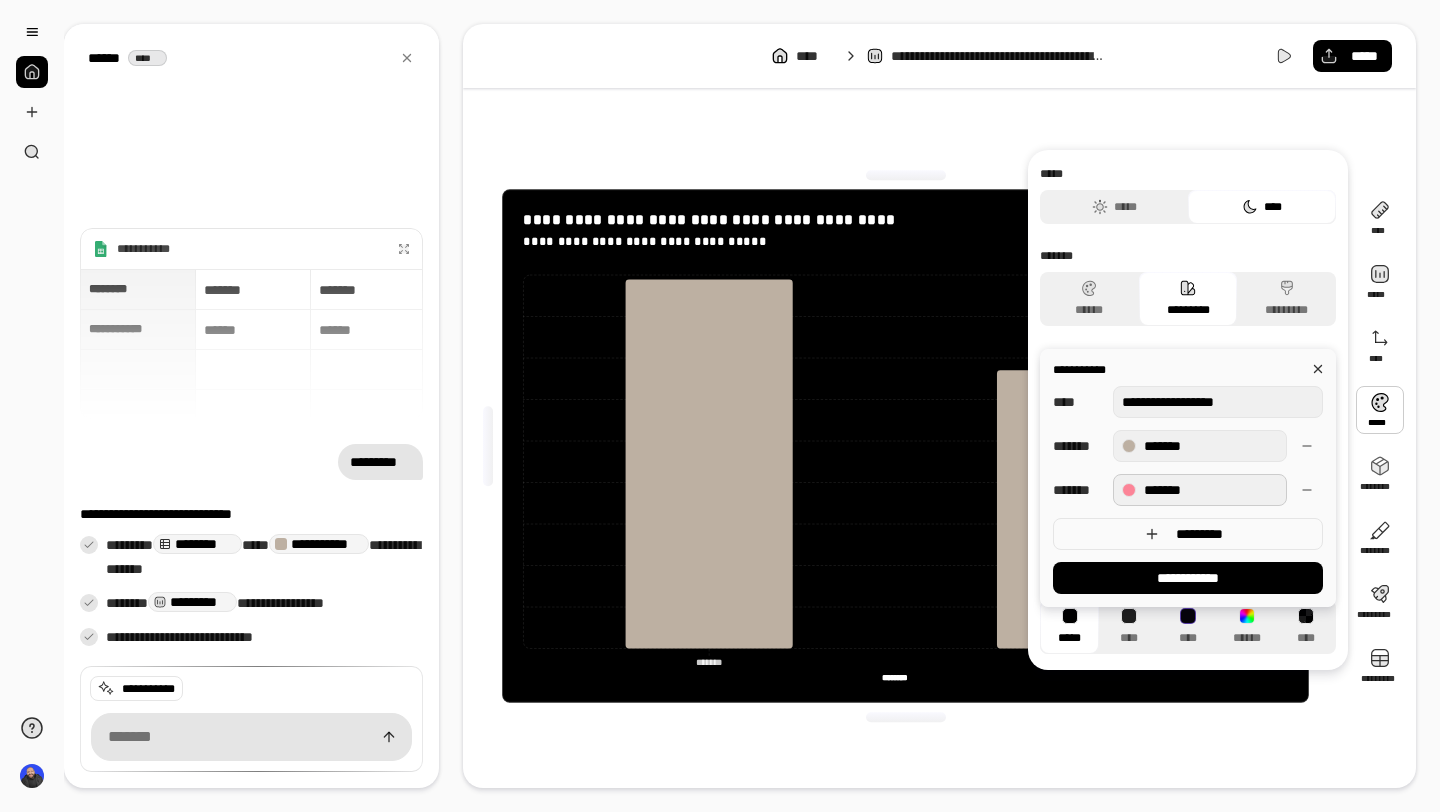 click on "*******" at bounding box center [1200, 490] 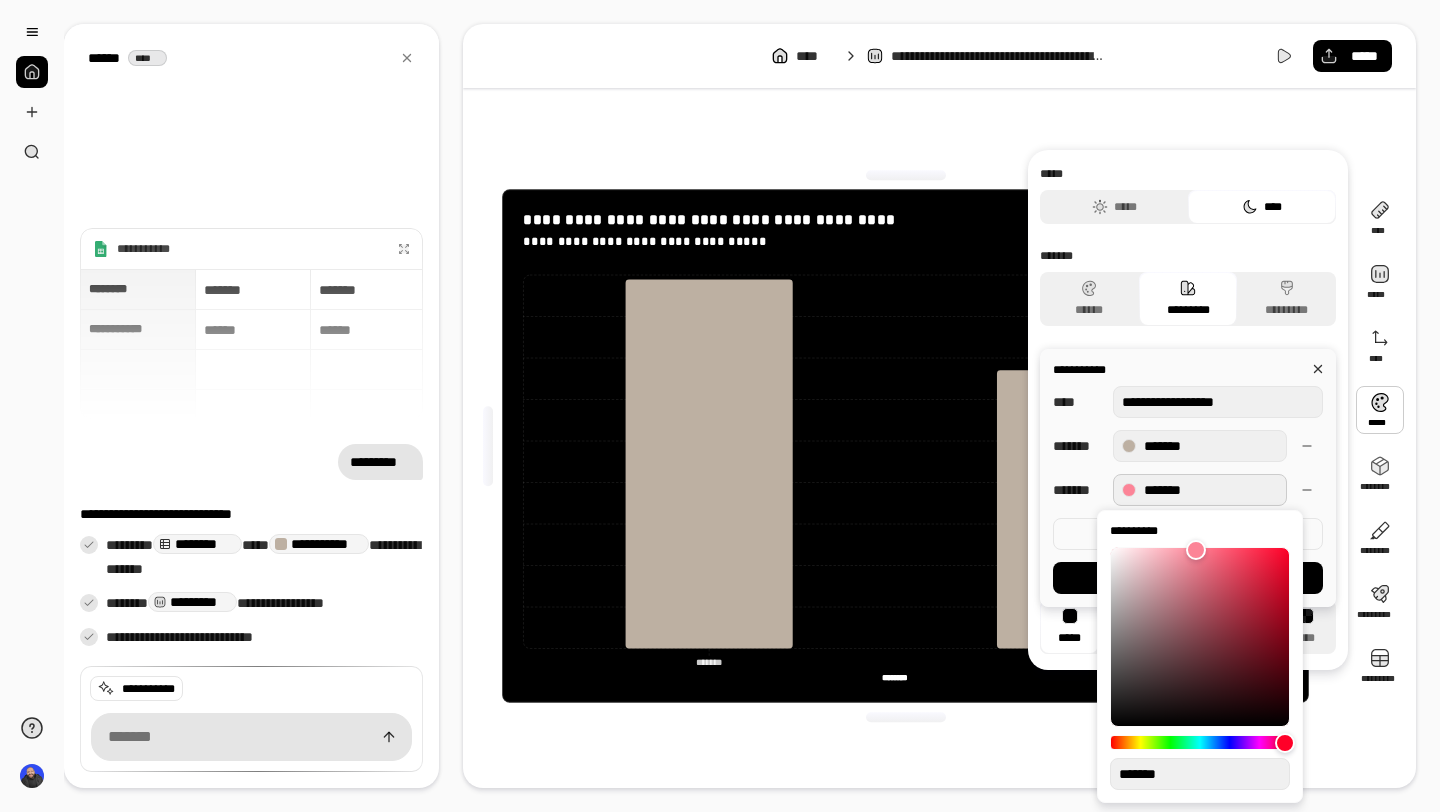 type on "**" 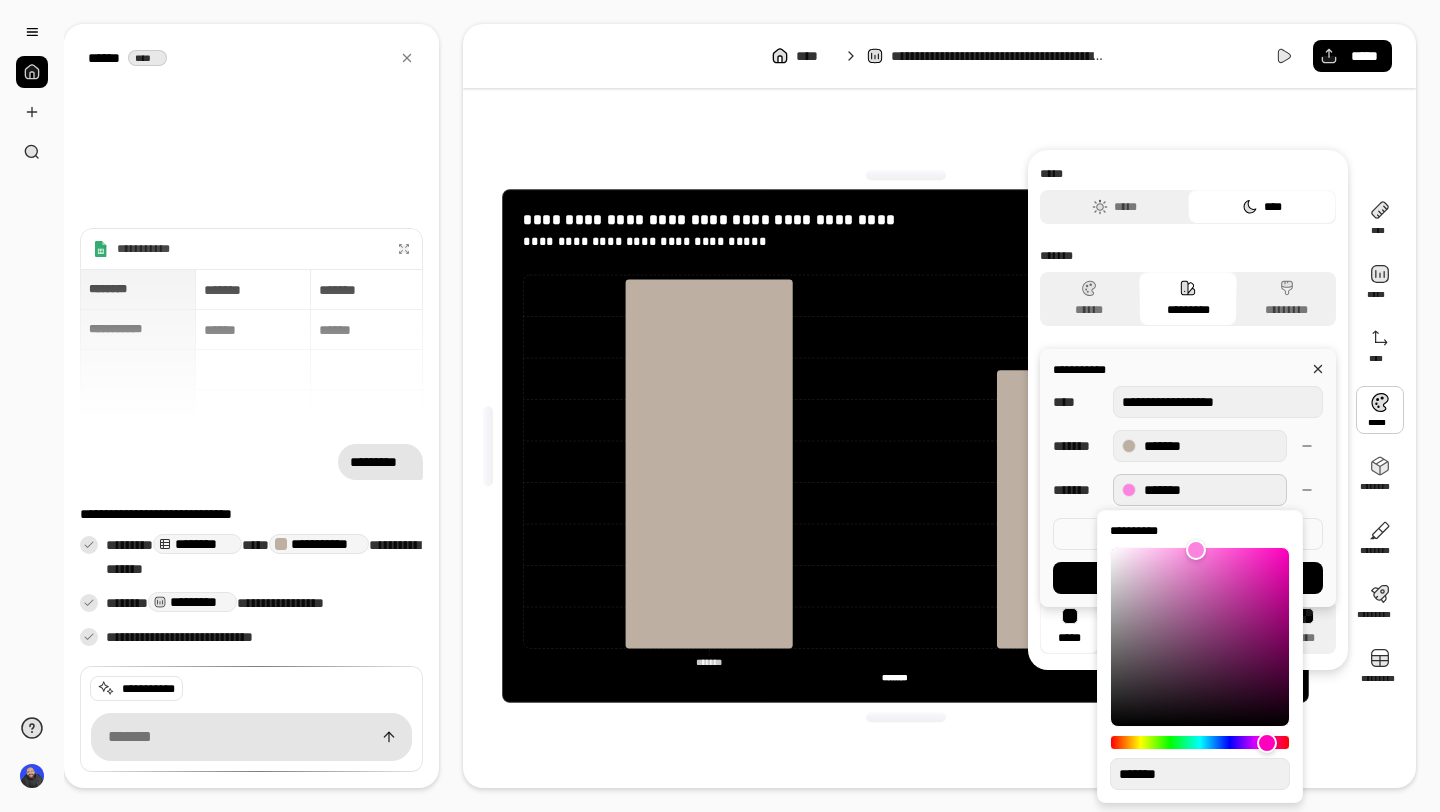 type on "**" 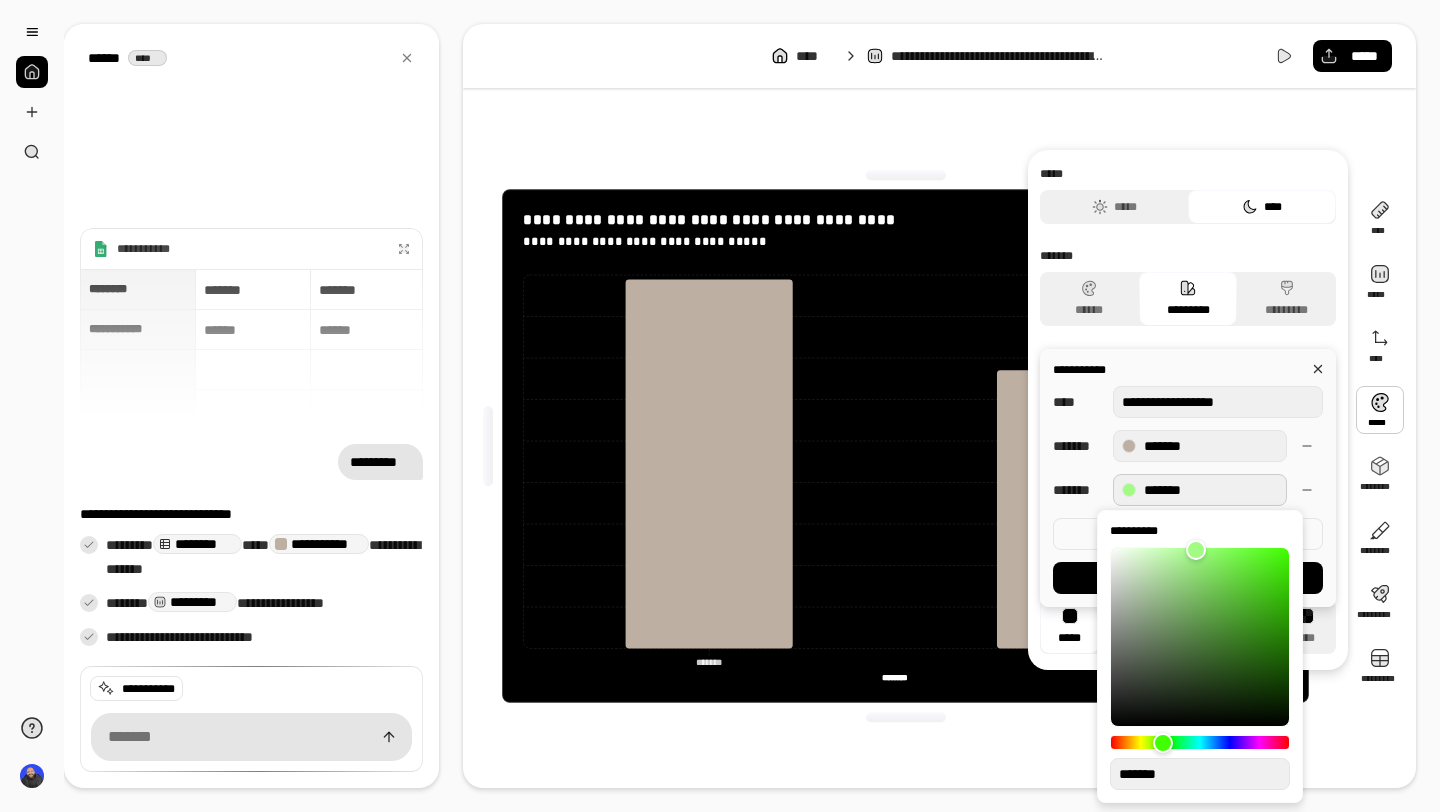 type on "**" 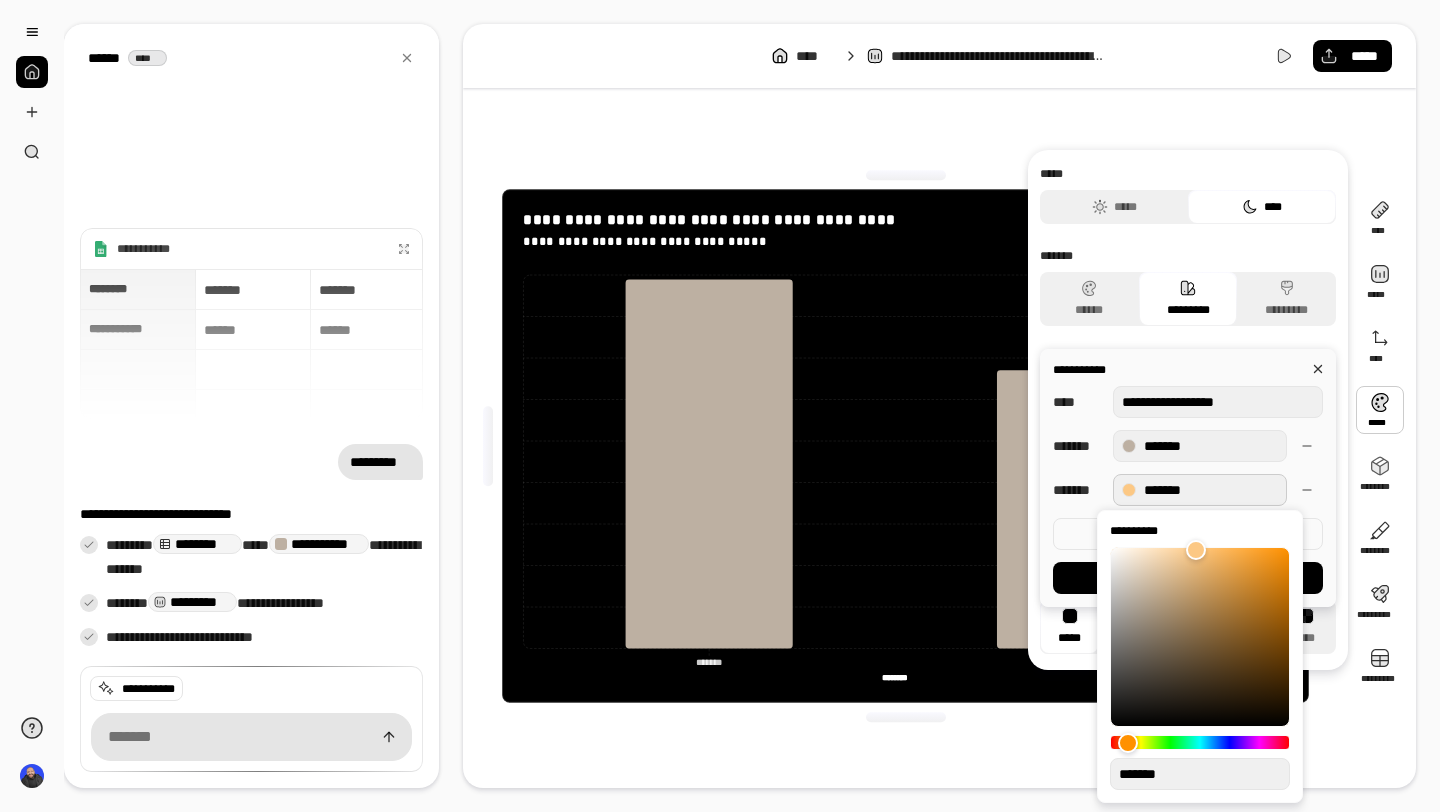 click at bounding box center [1128, 743] 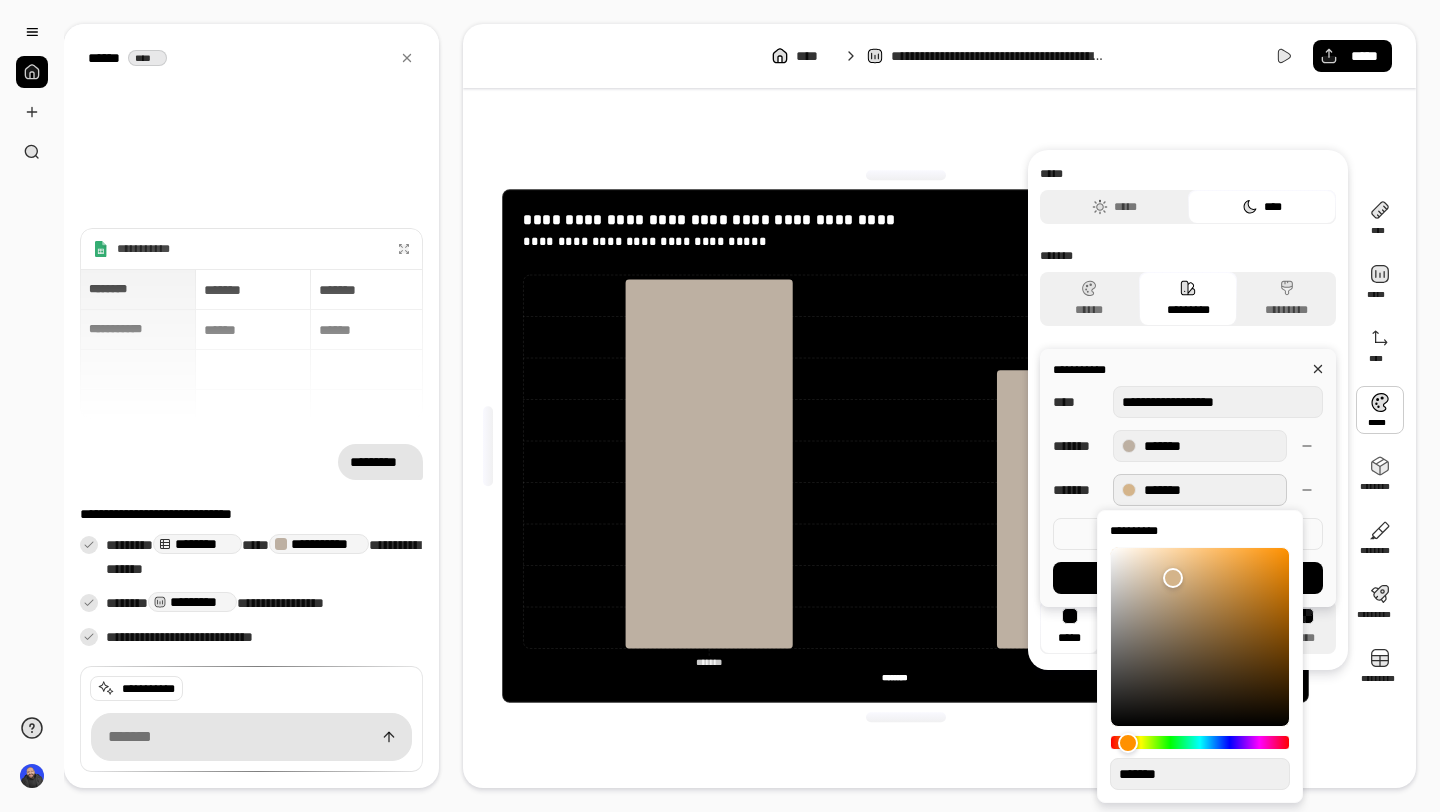 click at bounding box center (1173, 578) 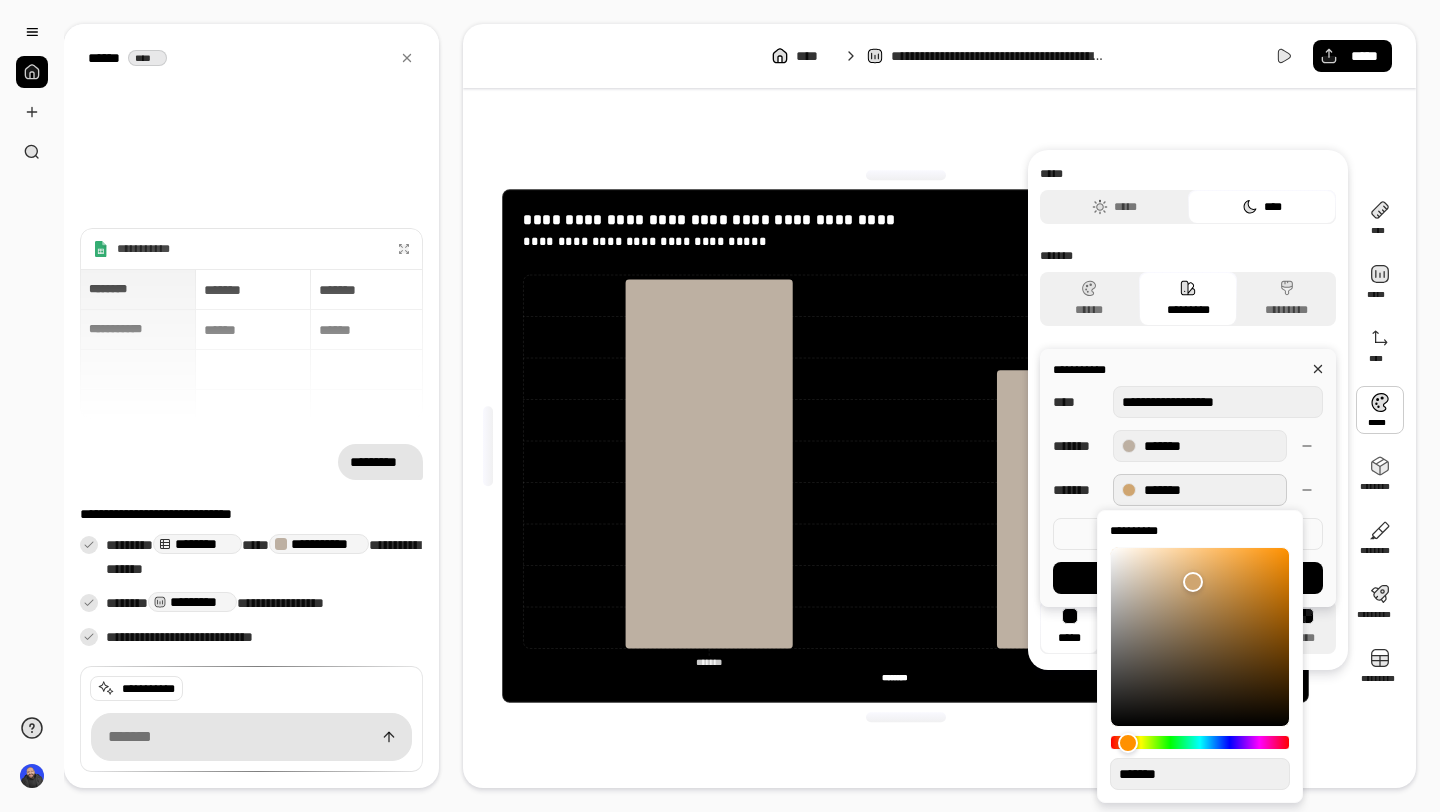 click at bounding box center (1193, 582) 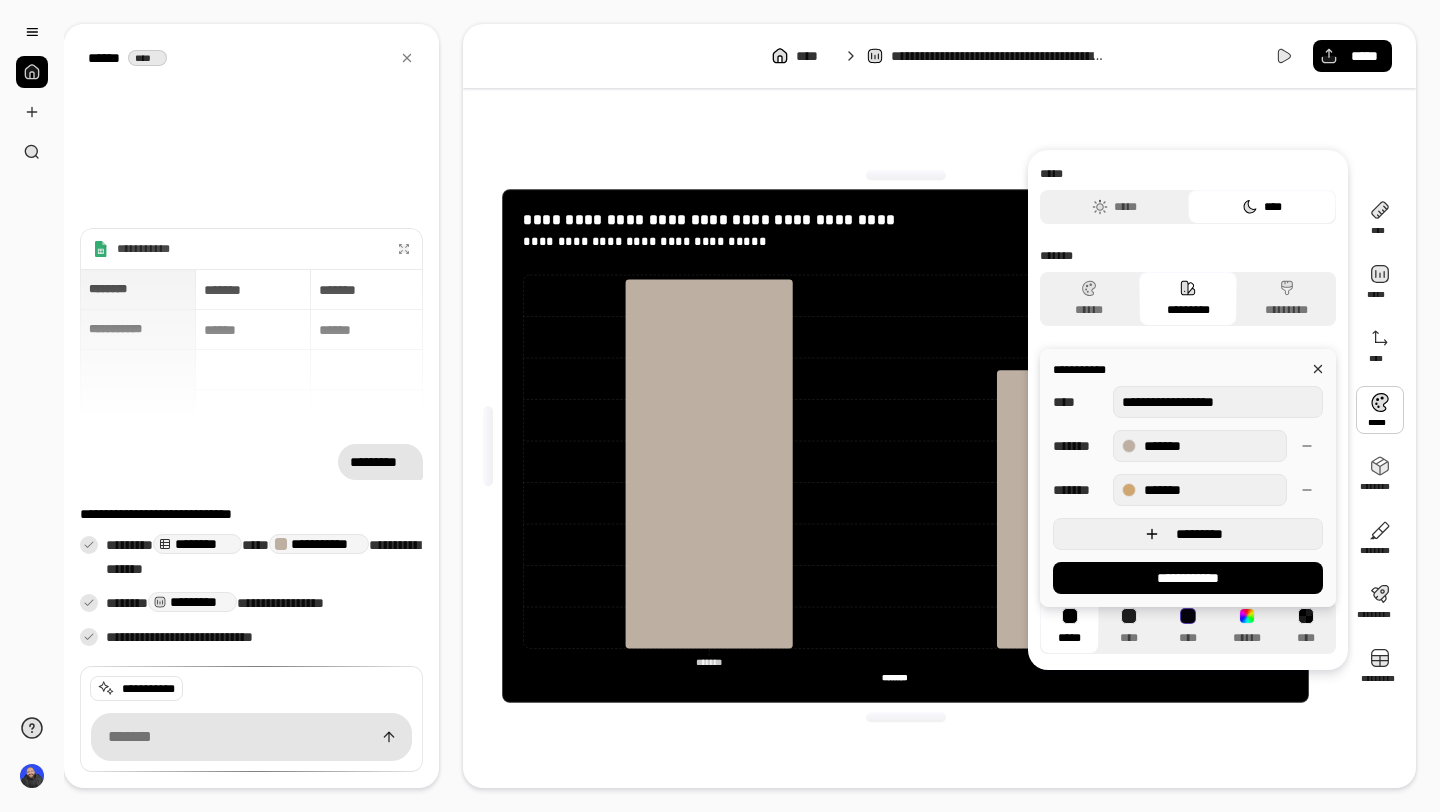 click on "*********" at bounding box center [1188, 534] 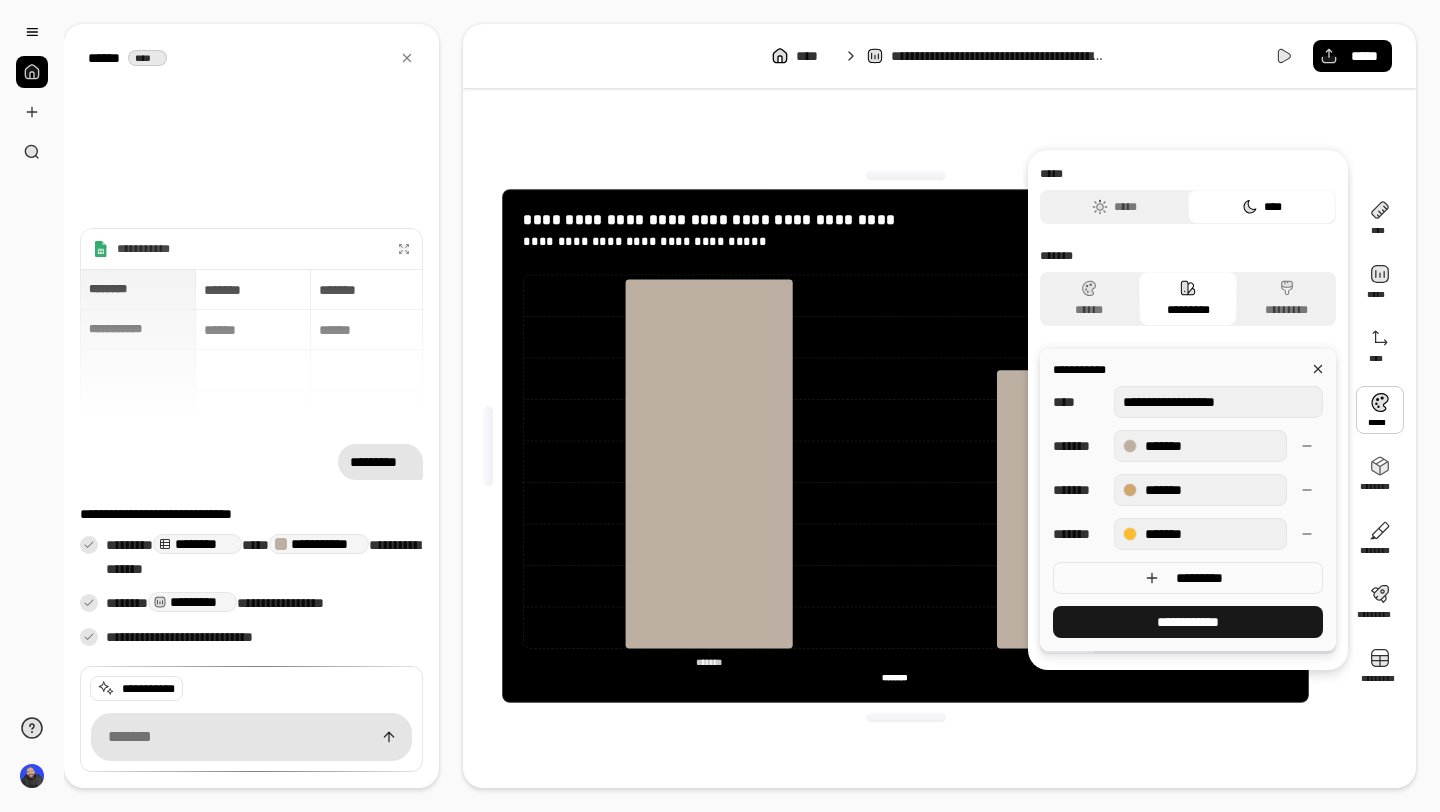 click on "**********" at bounding box center (1187, 622) 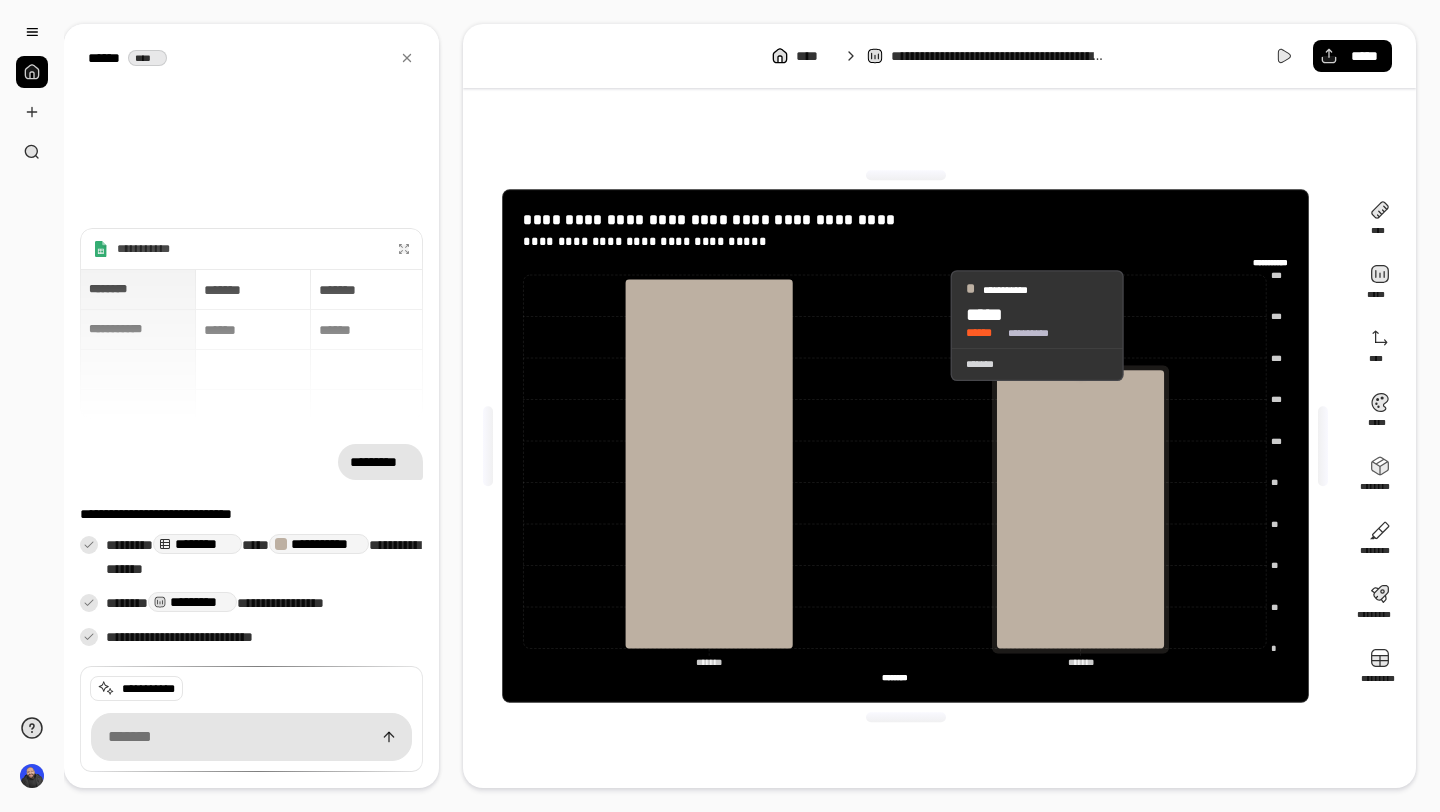click 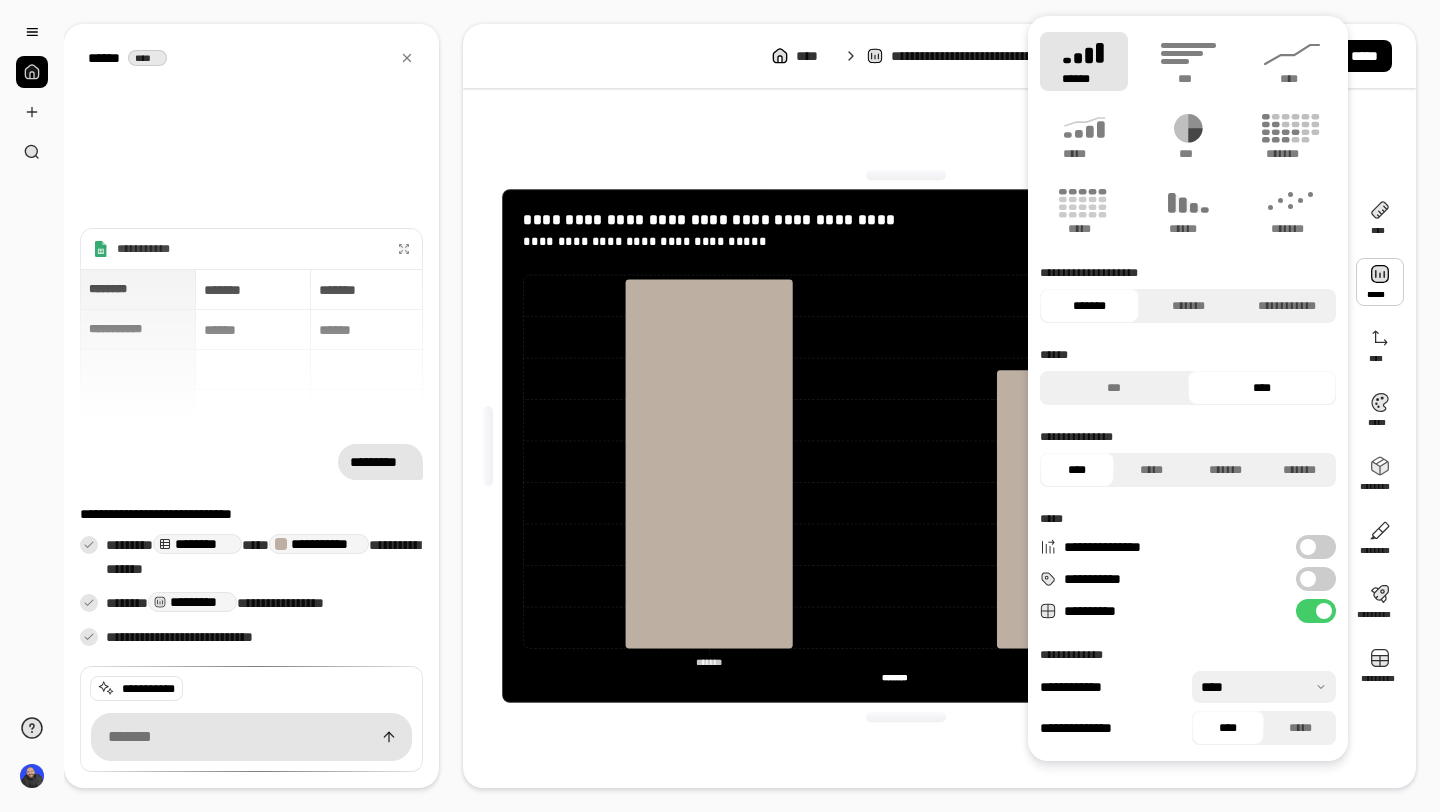 click on "**********" at bounding box center (1316, 579) 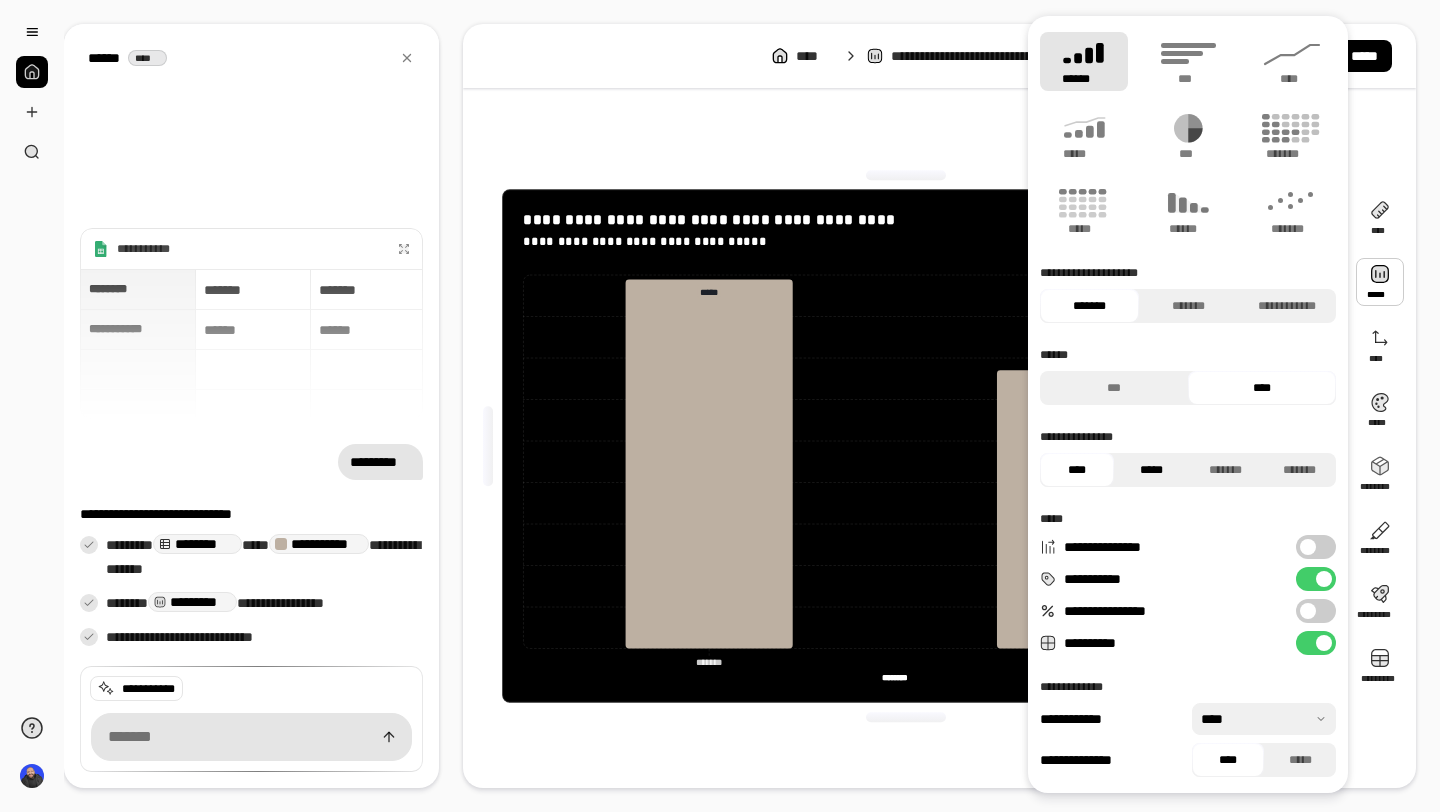 click on "*****" at bounding box center (1151, 470) 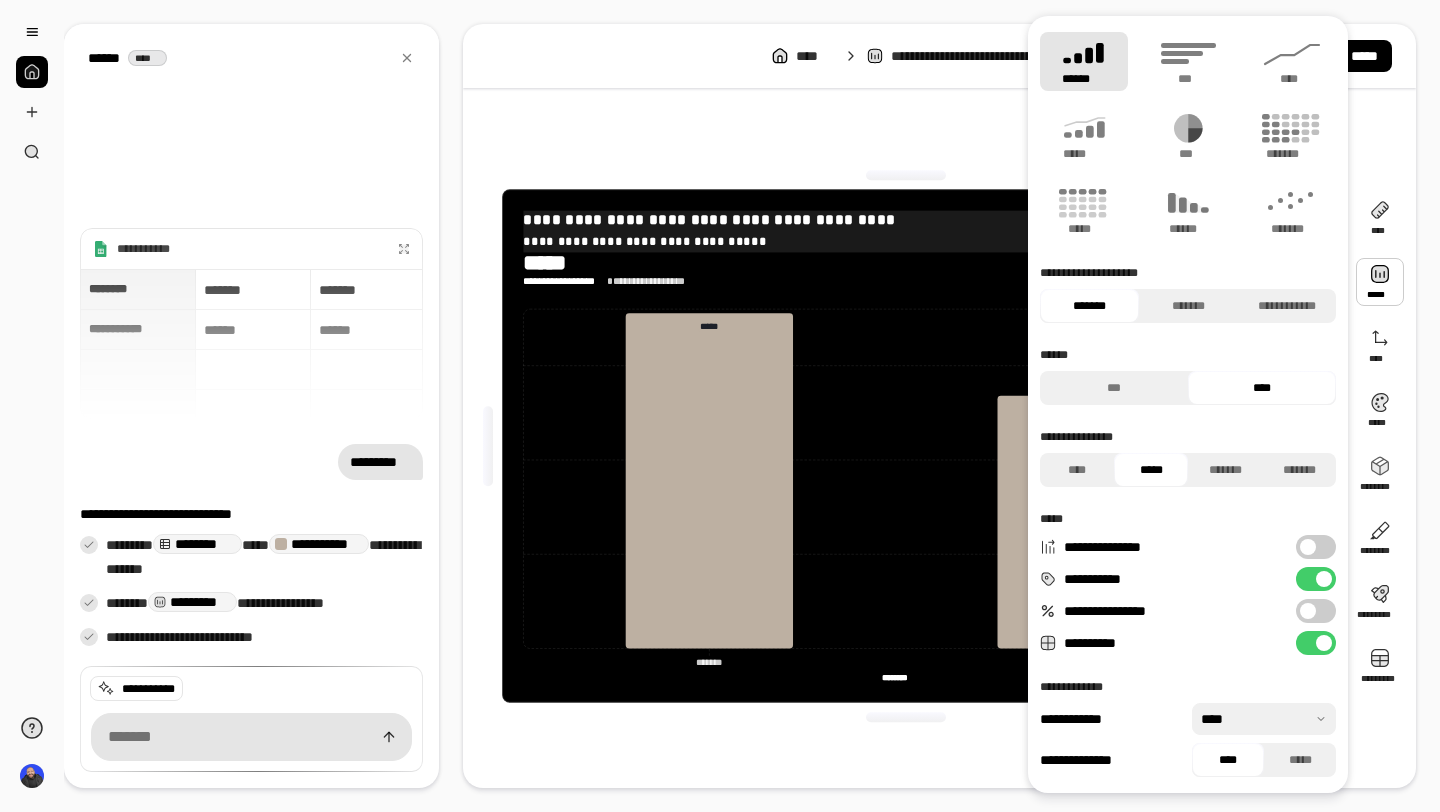 click on "**********" at bounding box center (906, 220) 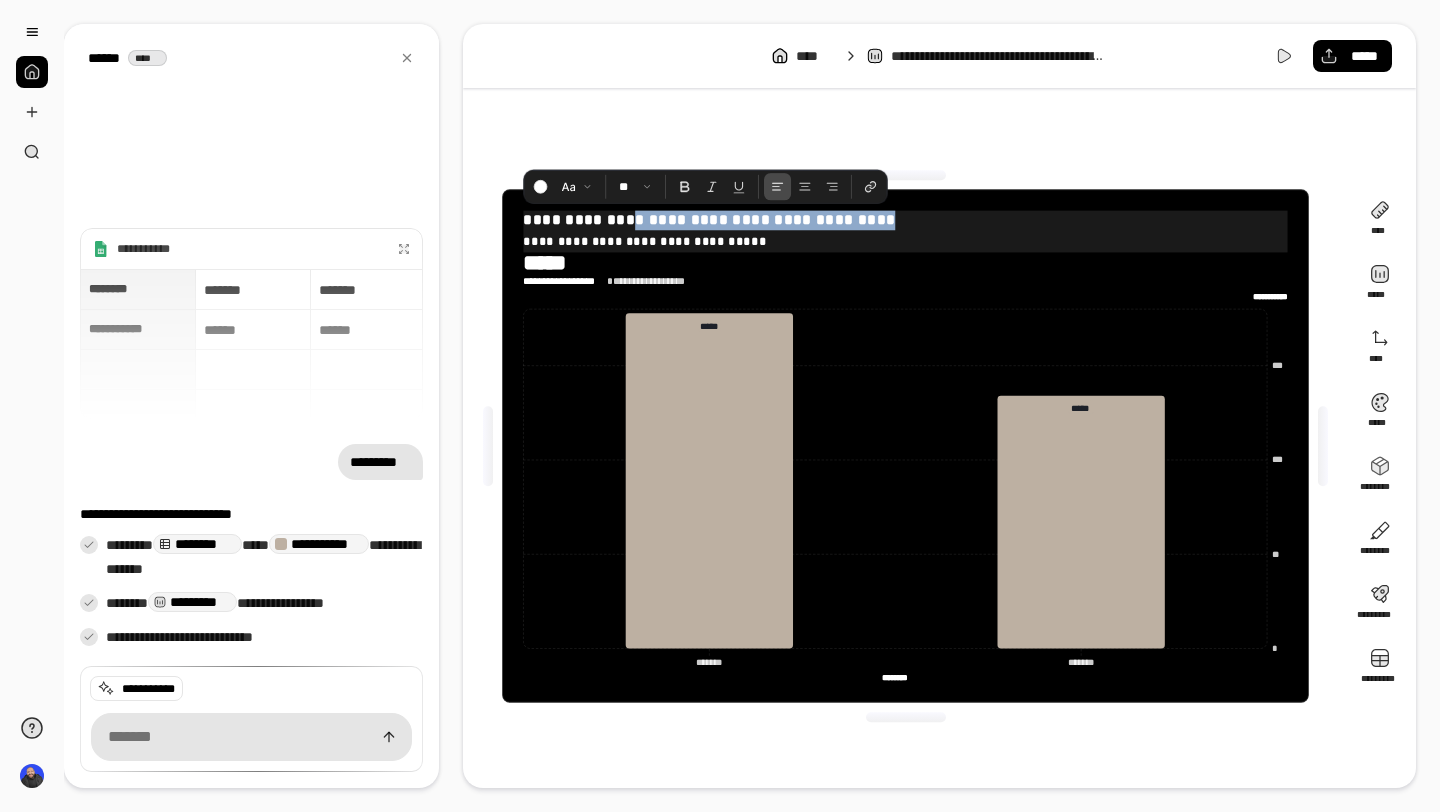 drag, startPoint x: 875, startPoint y: 223, endPoint x: 629, endPoint y: 212, distance: 246.24582 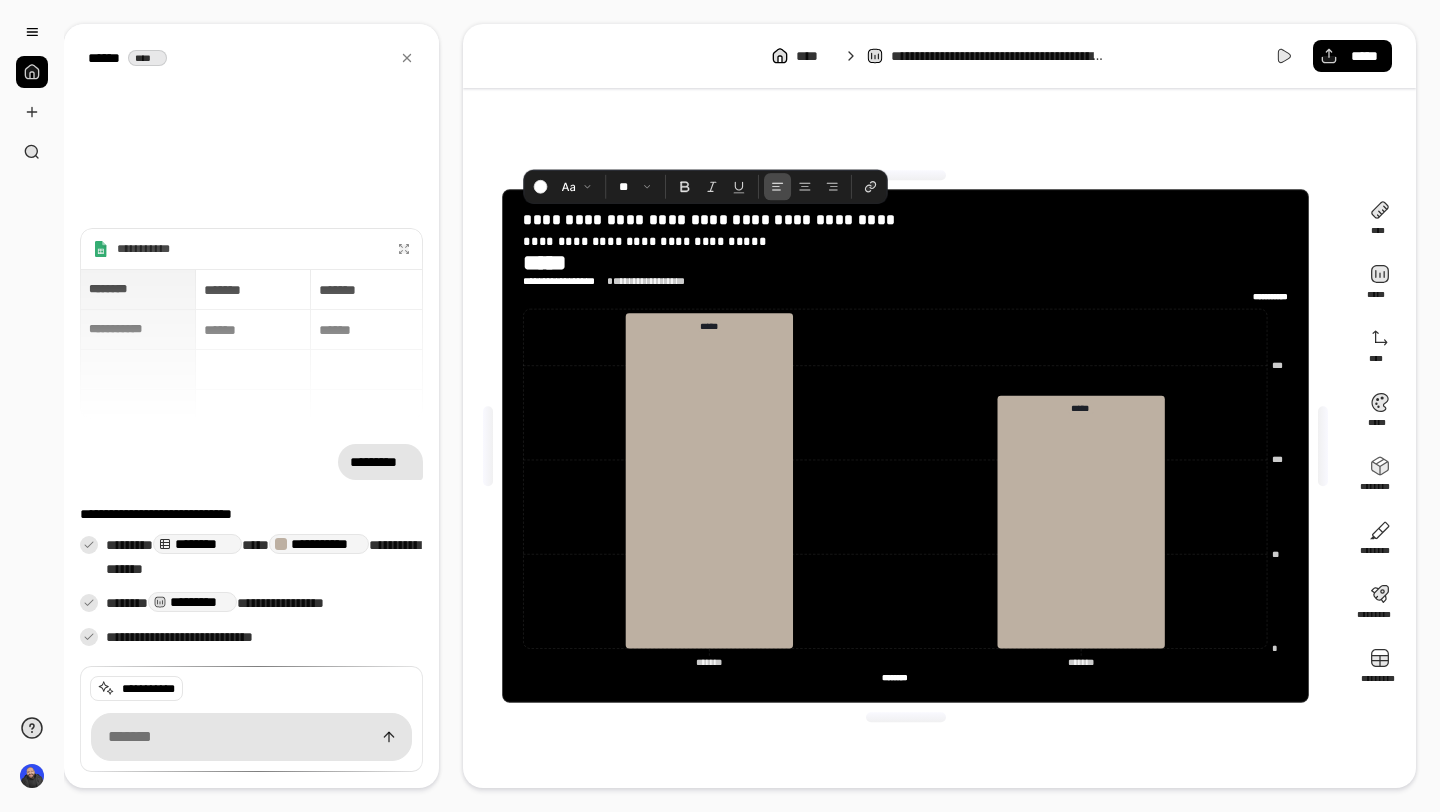 click on "**********" at bounding box center (906, 231) 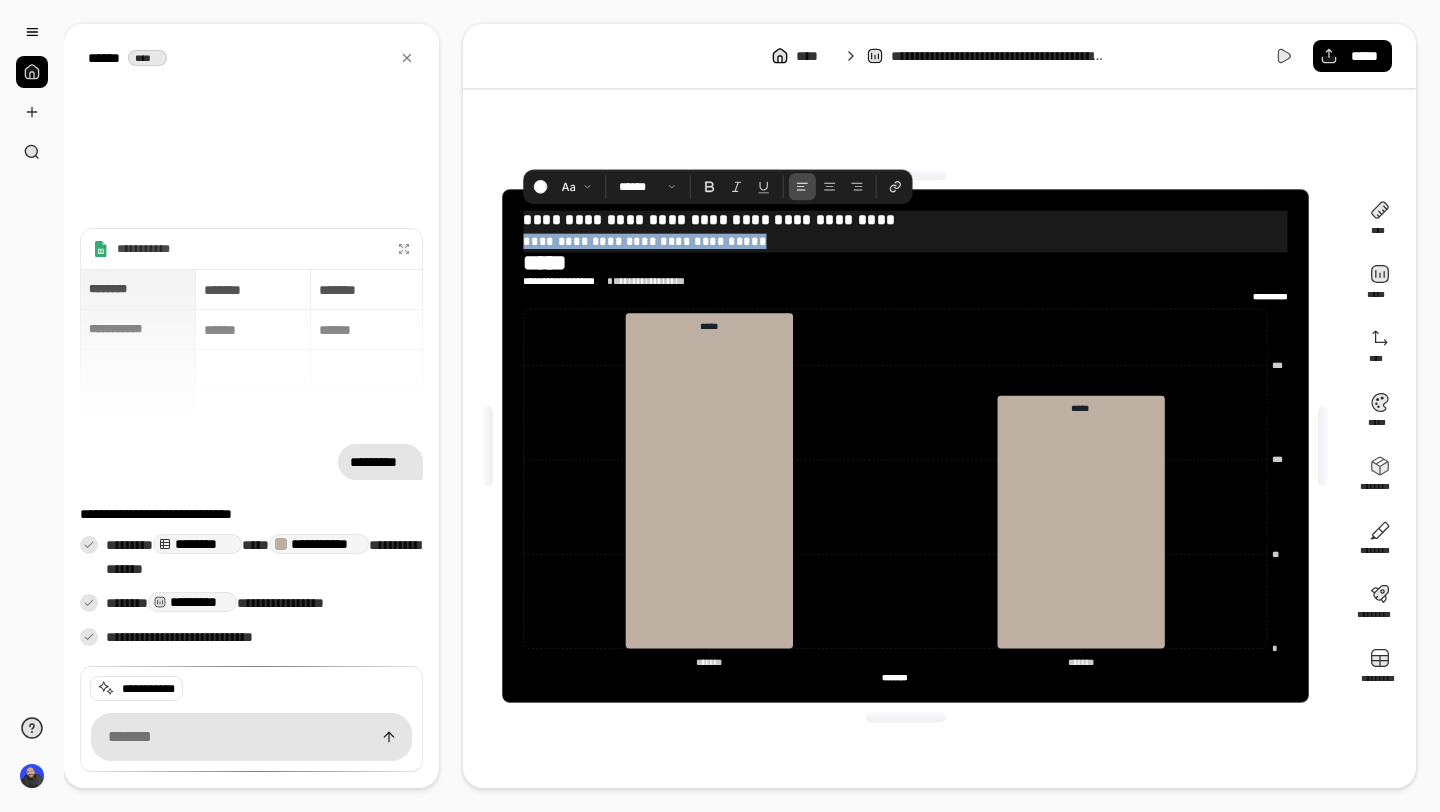 drag, startPoint x: 752, startPoint y: 245, endPoint x: 526, endPoint y: 240, distance: 226.0553 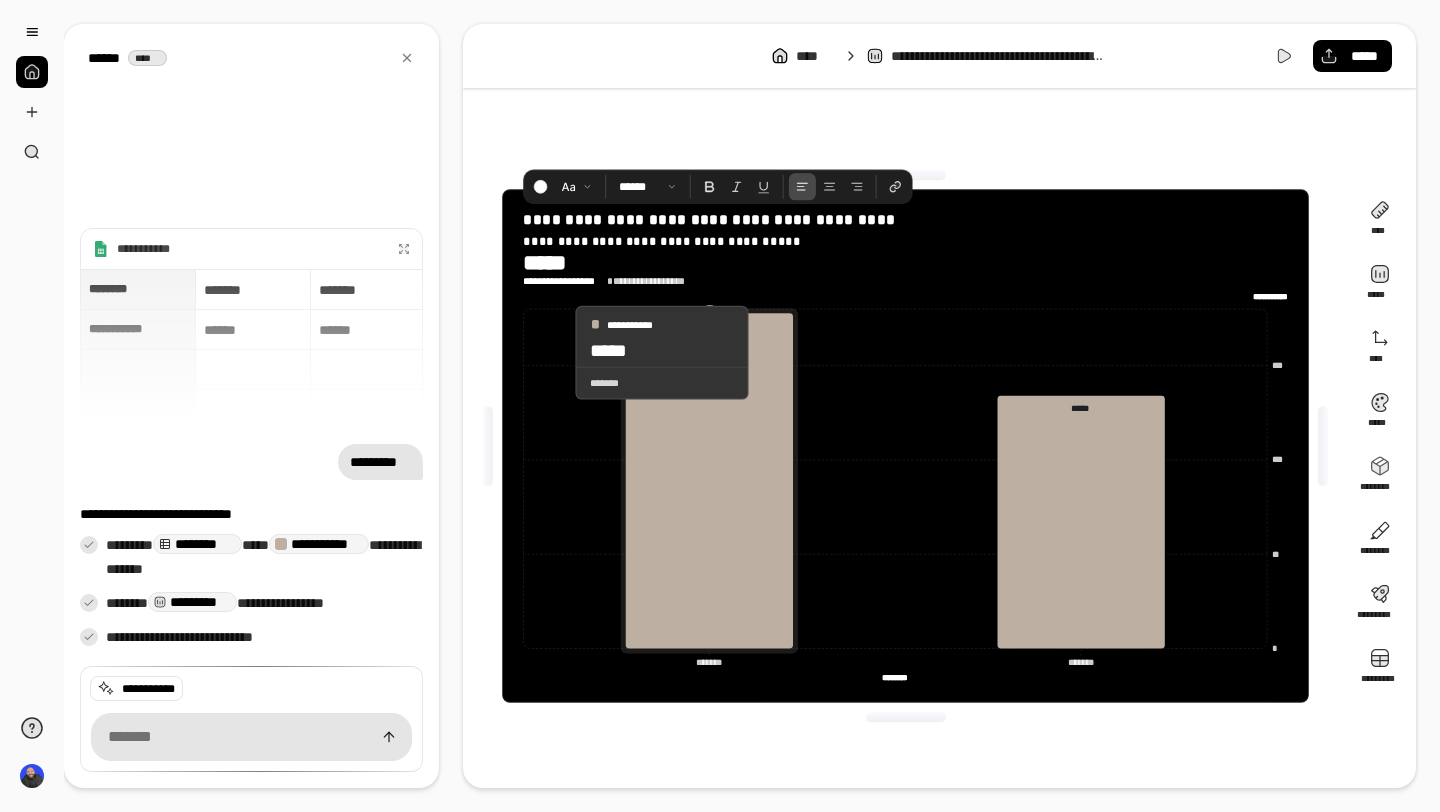 click 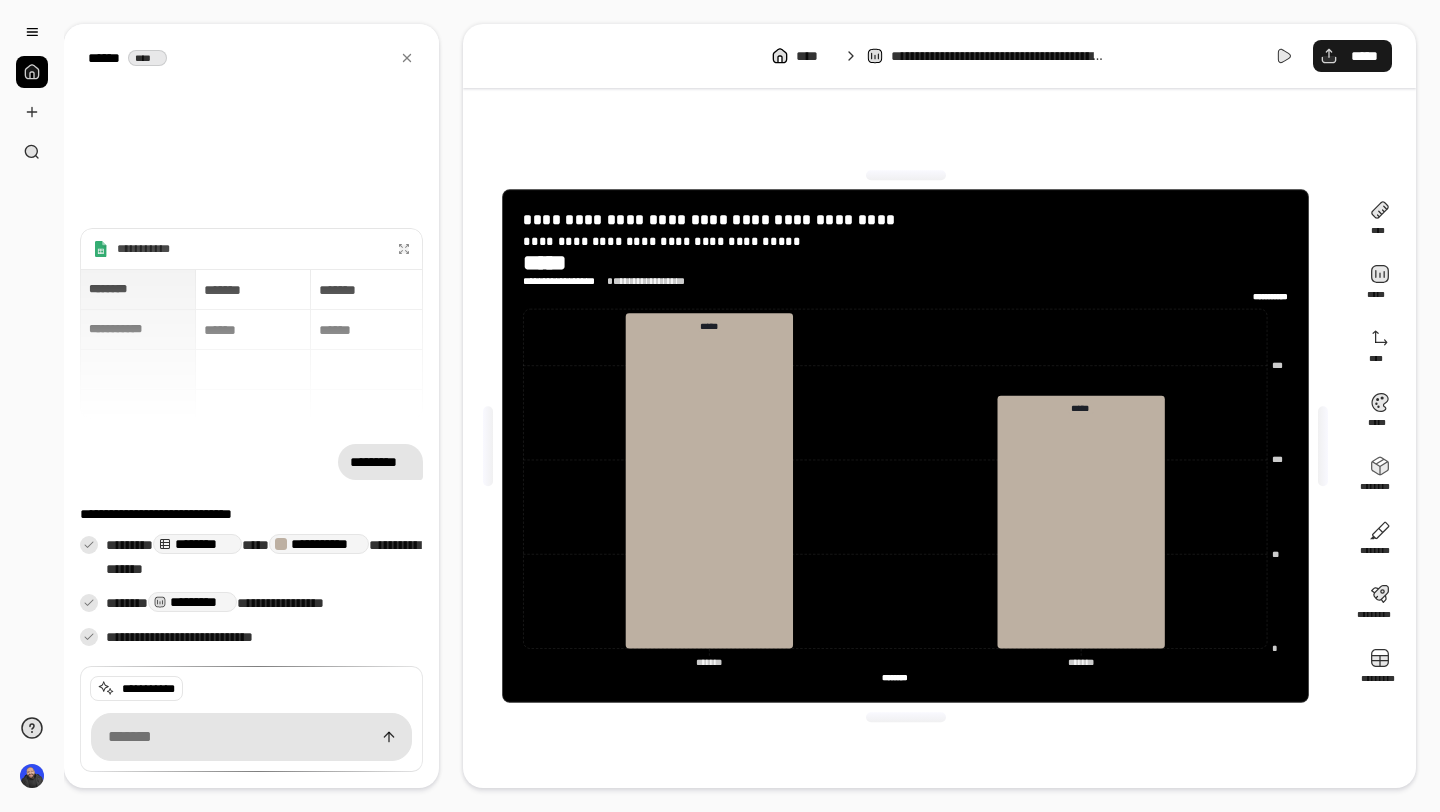 click on "*****" at bounding box center [1352, 56] 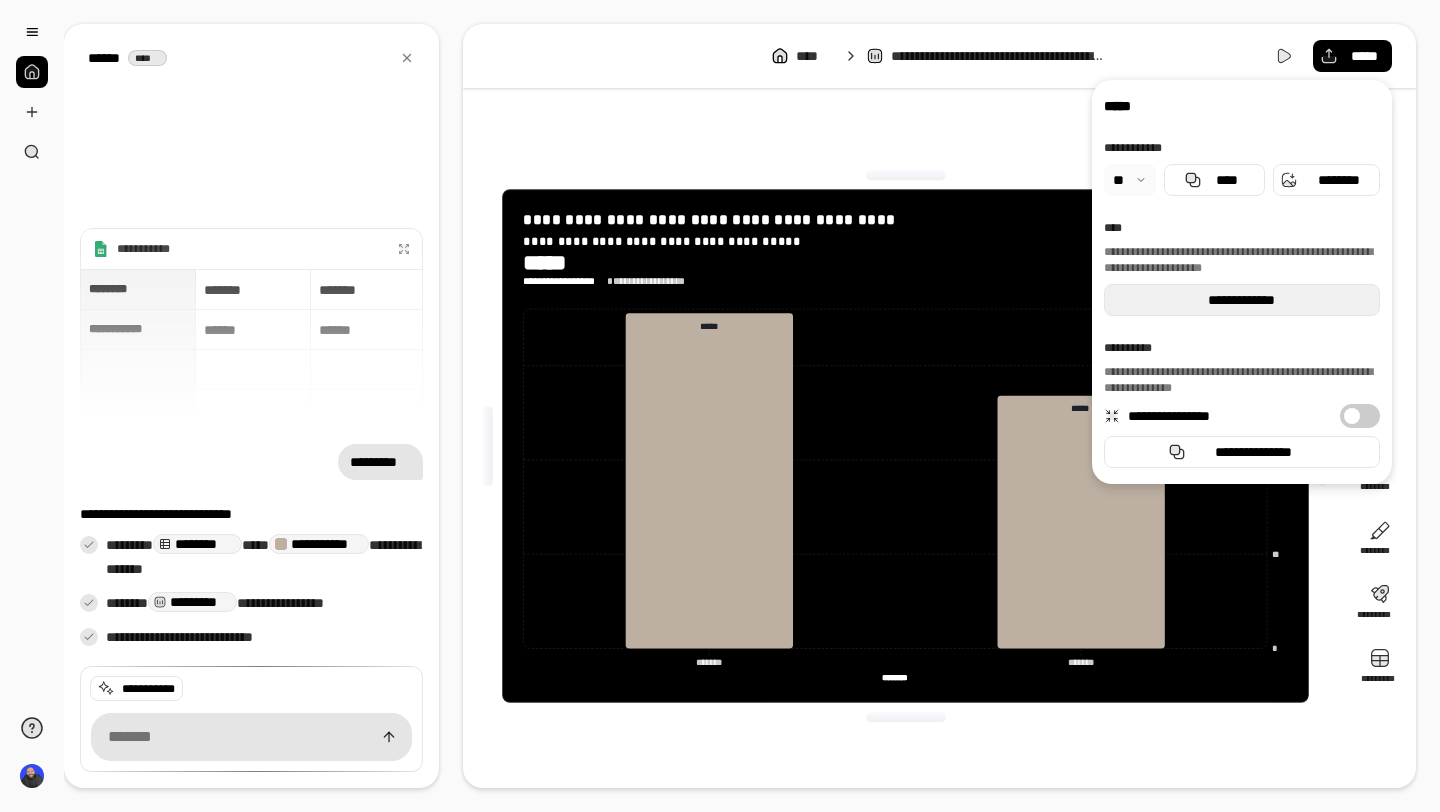 click on "**********" at bounding box center (1242, 300) 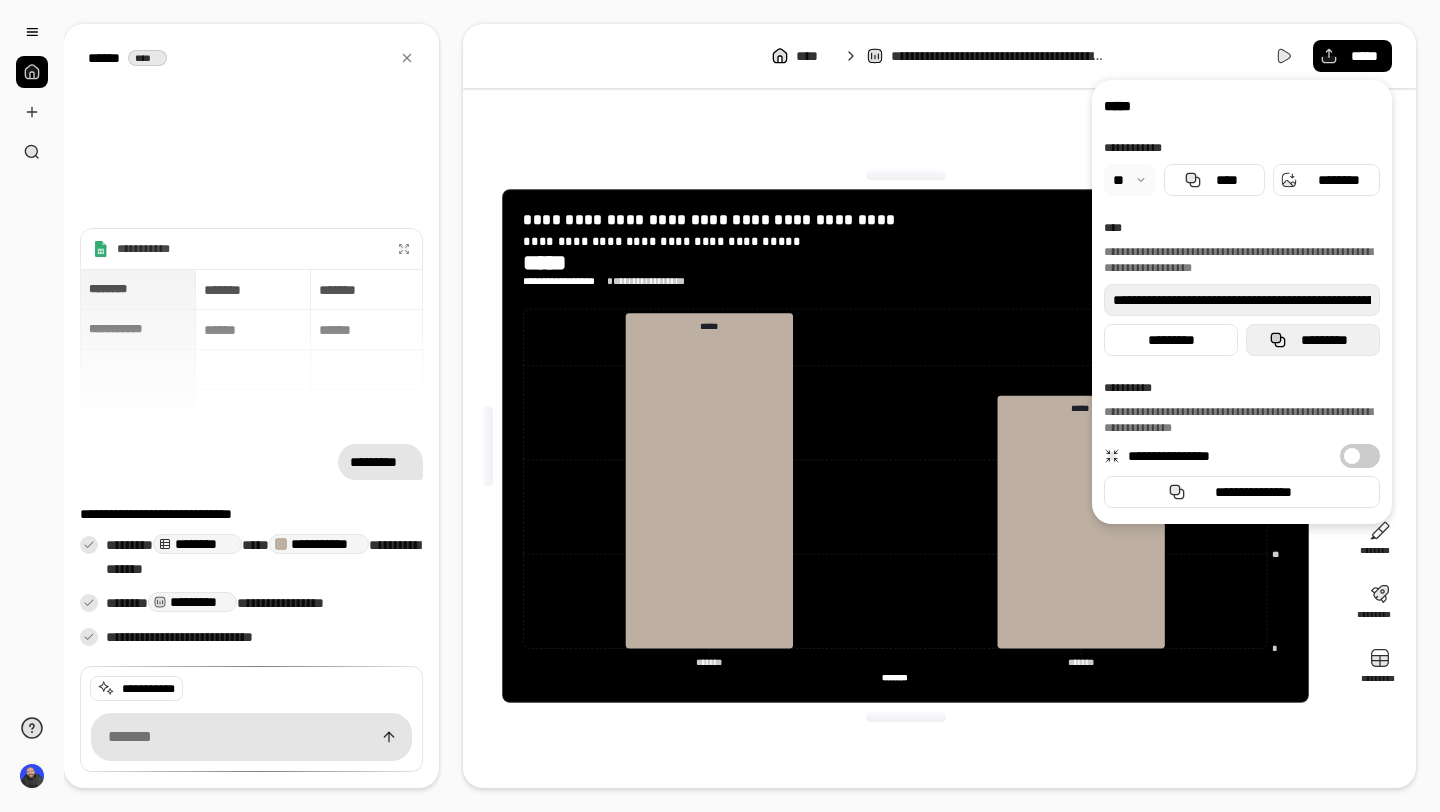 click on "*********" at bounding box center [1325, 340] 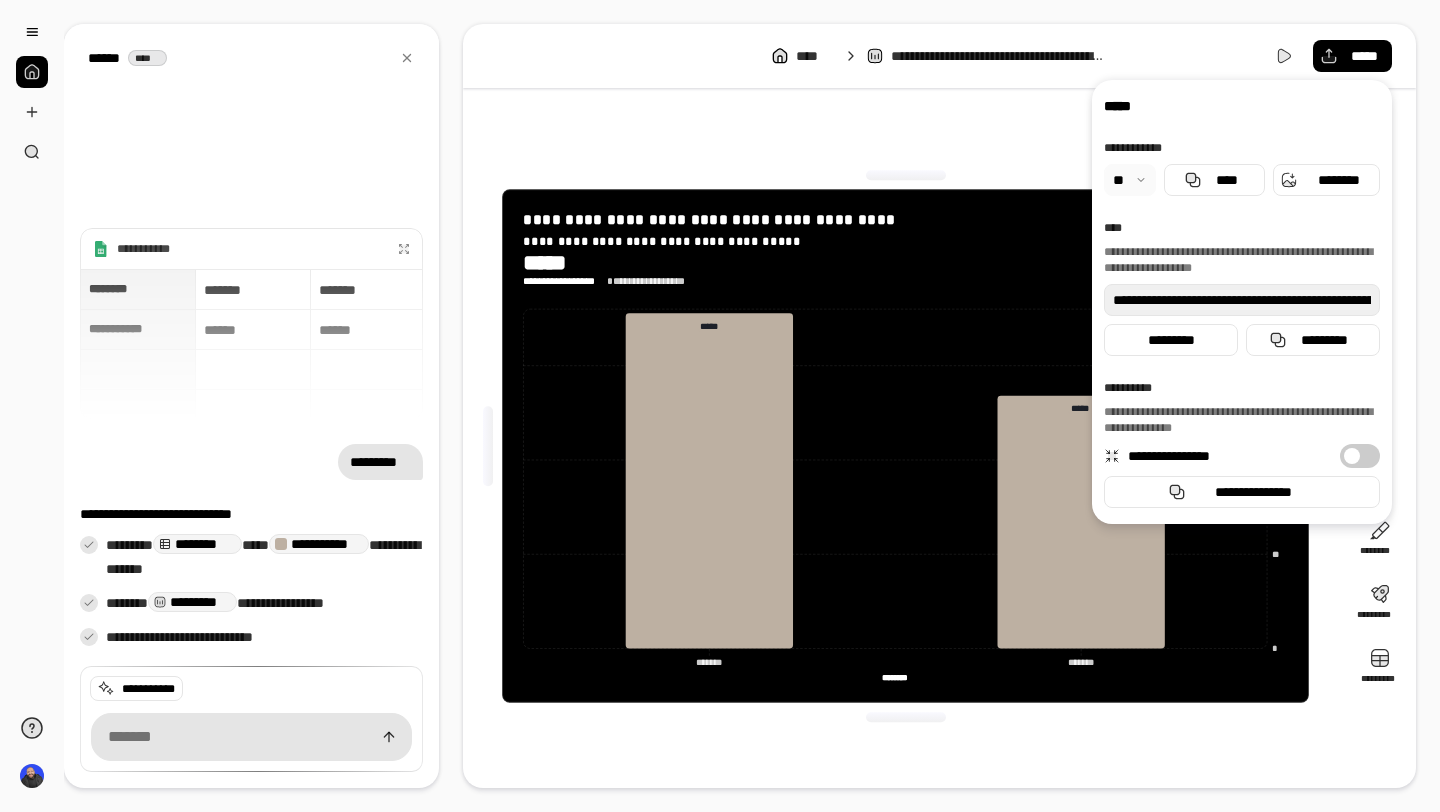 click on "******** ********" 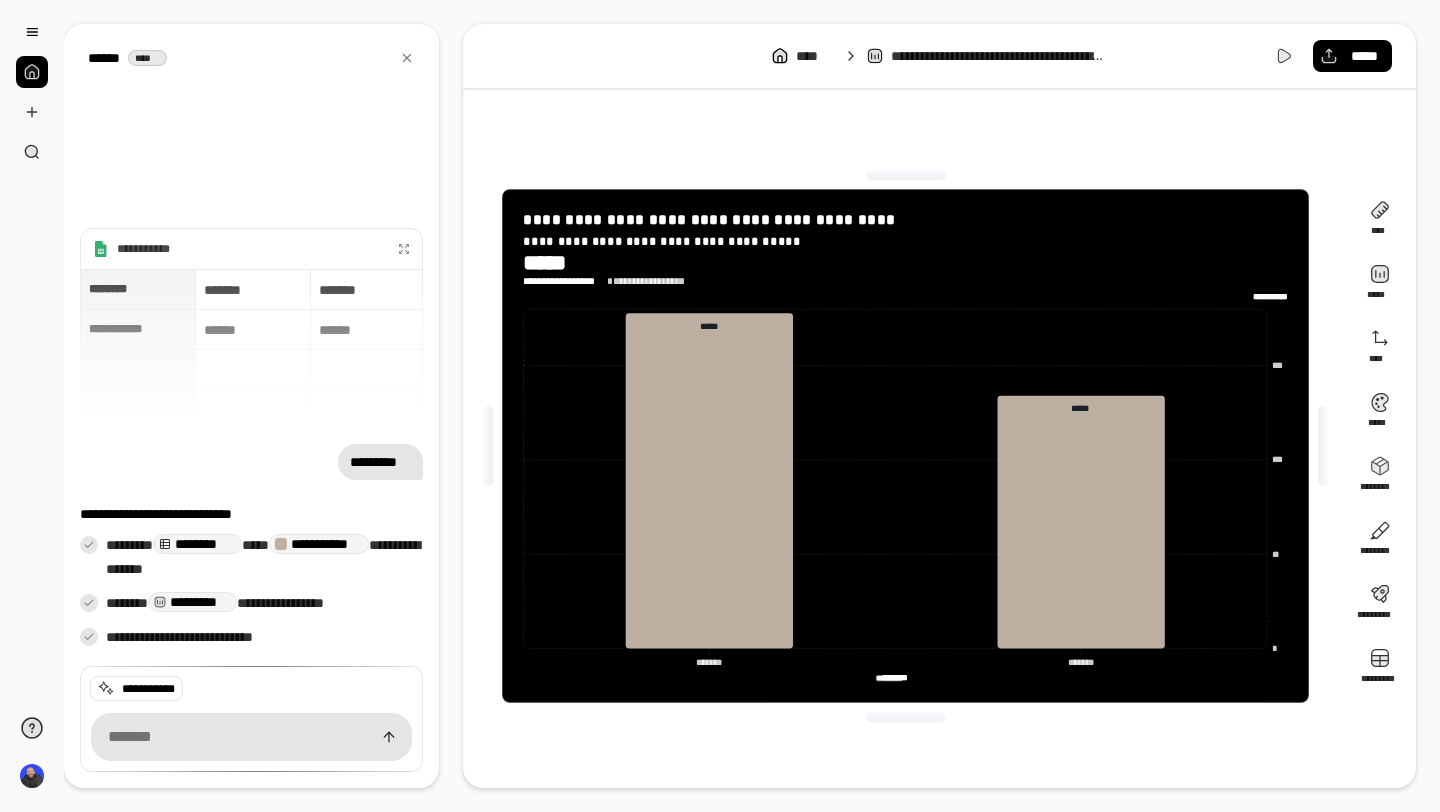 click on "********" at bounding box center [895, 677] 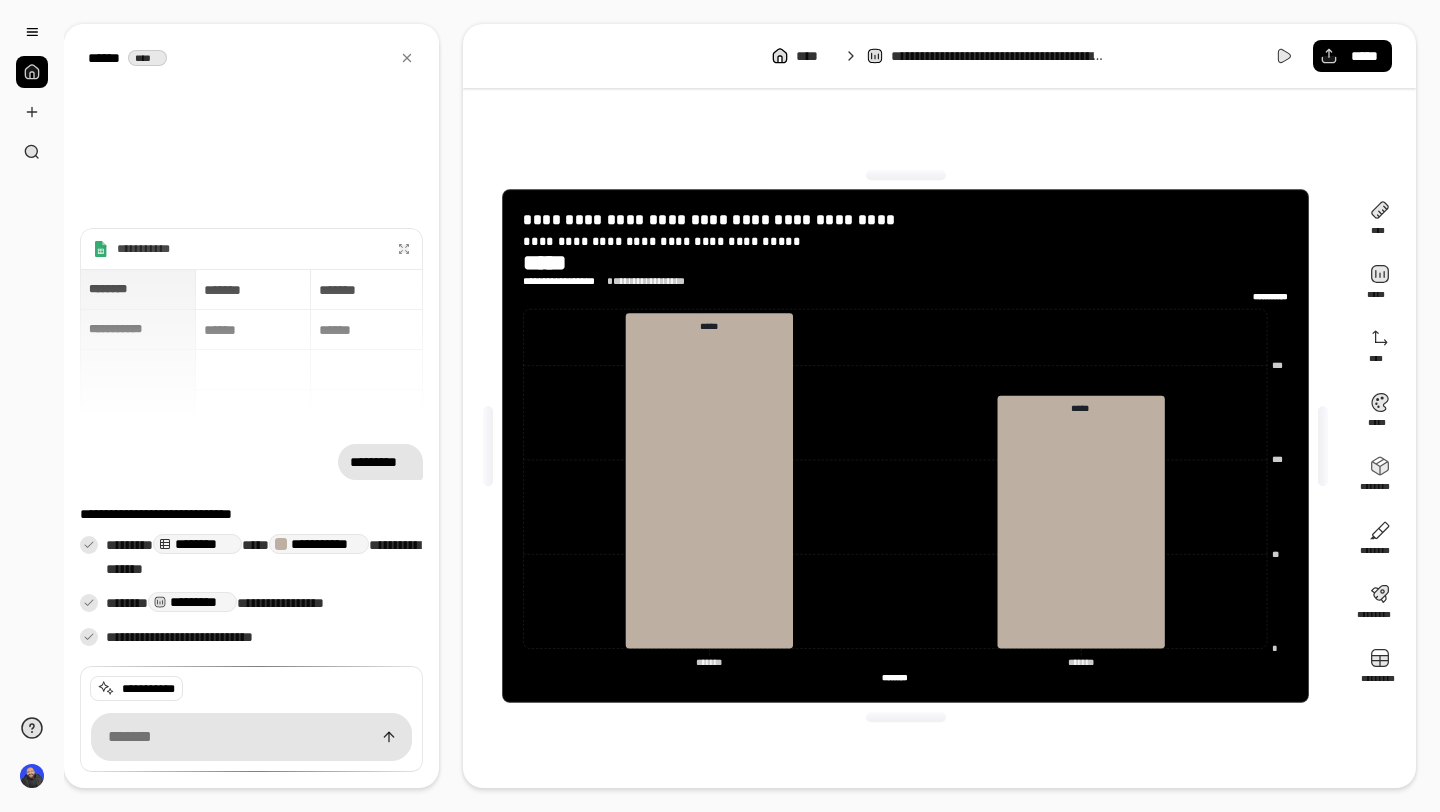 click on "**********" at bounding box center [905, 446] 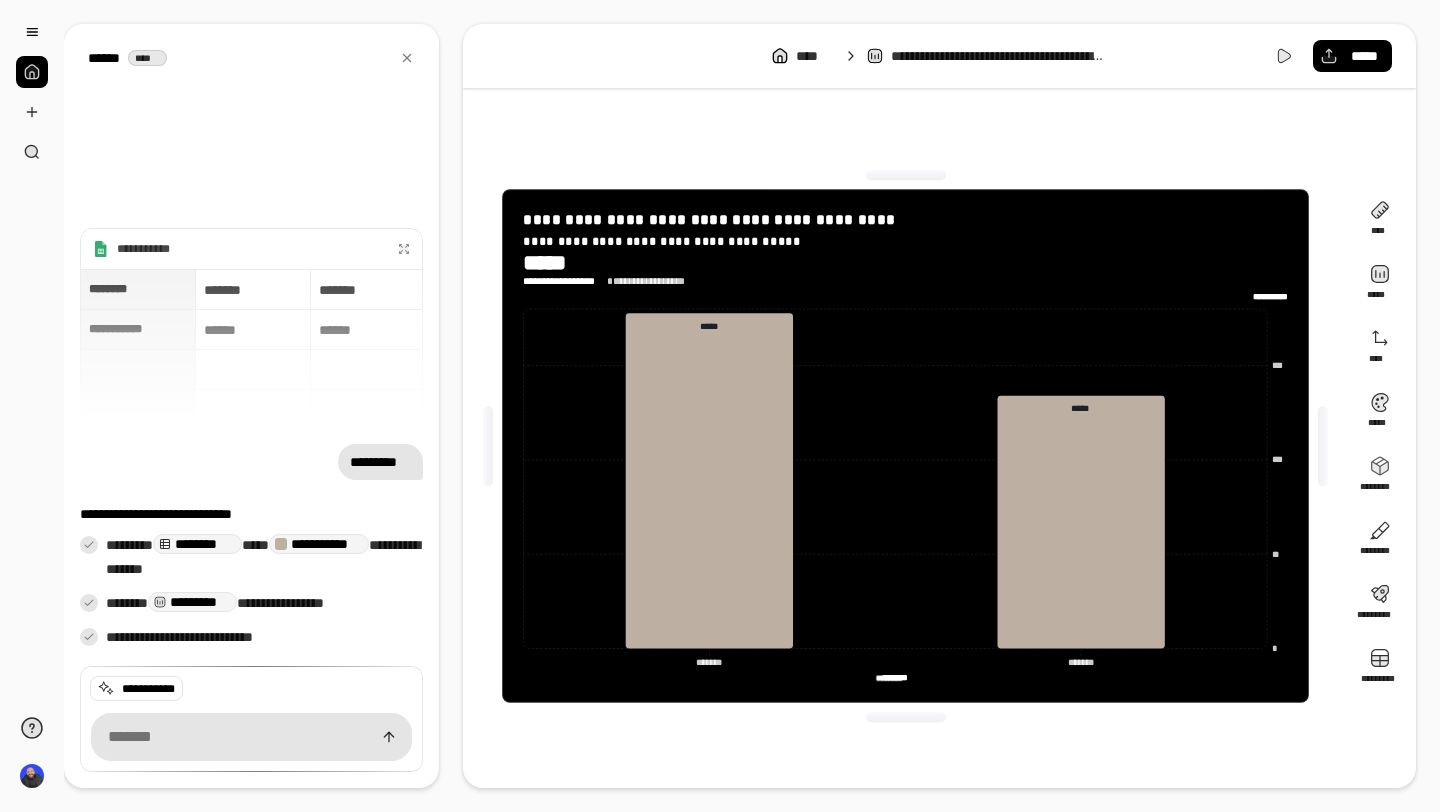 click on "********" at bounding box center (895, 677) 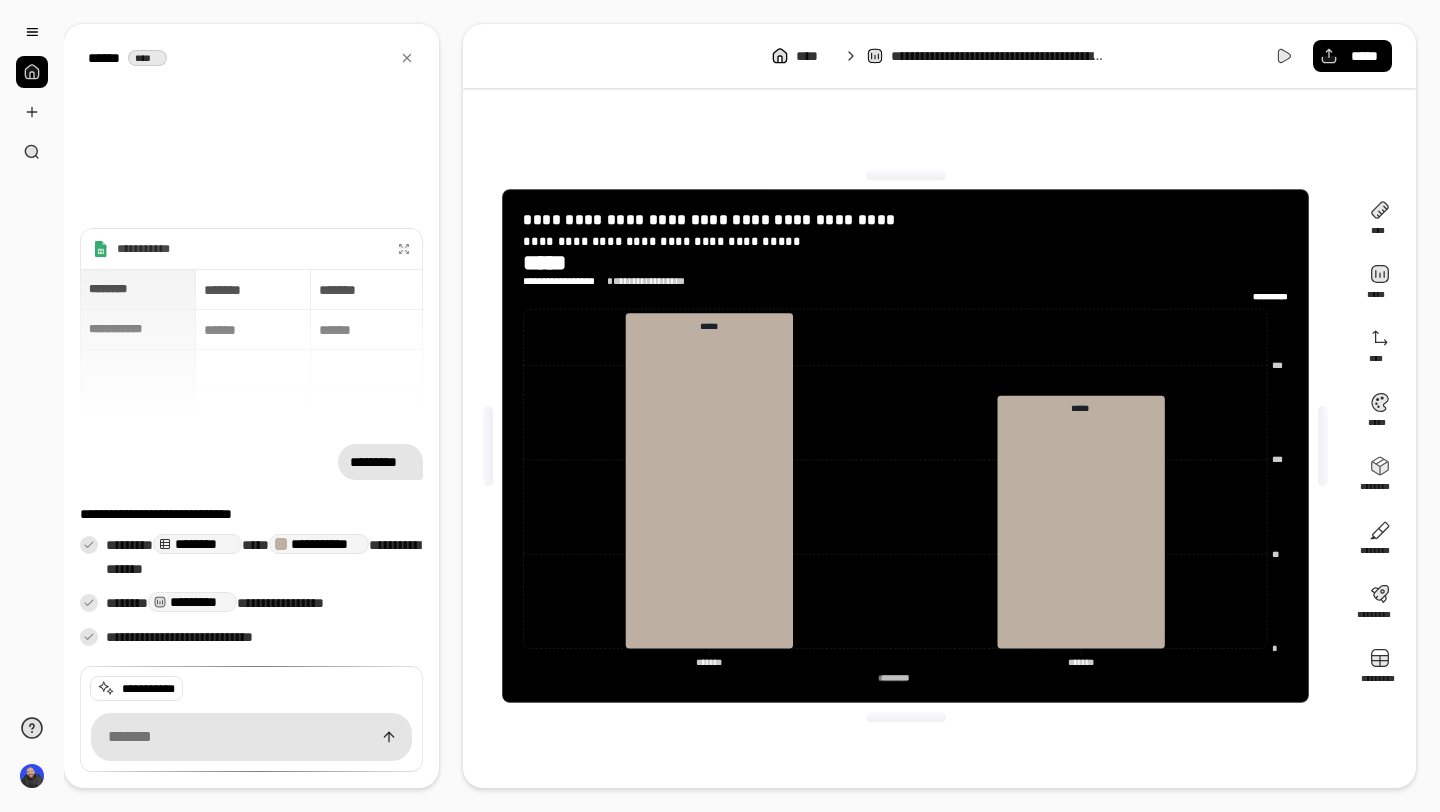 scroll, scrollTop: 0, scrollLeft: 0, axis: both 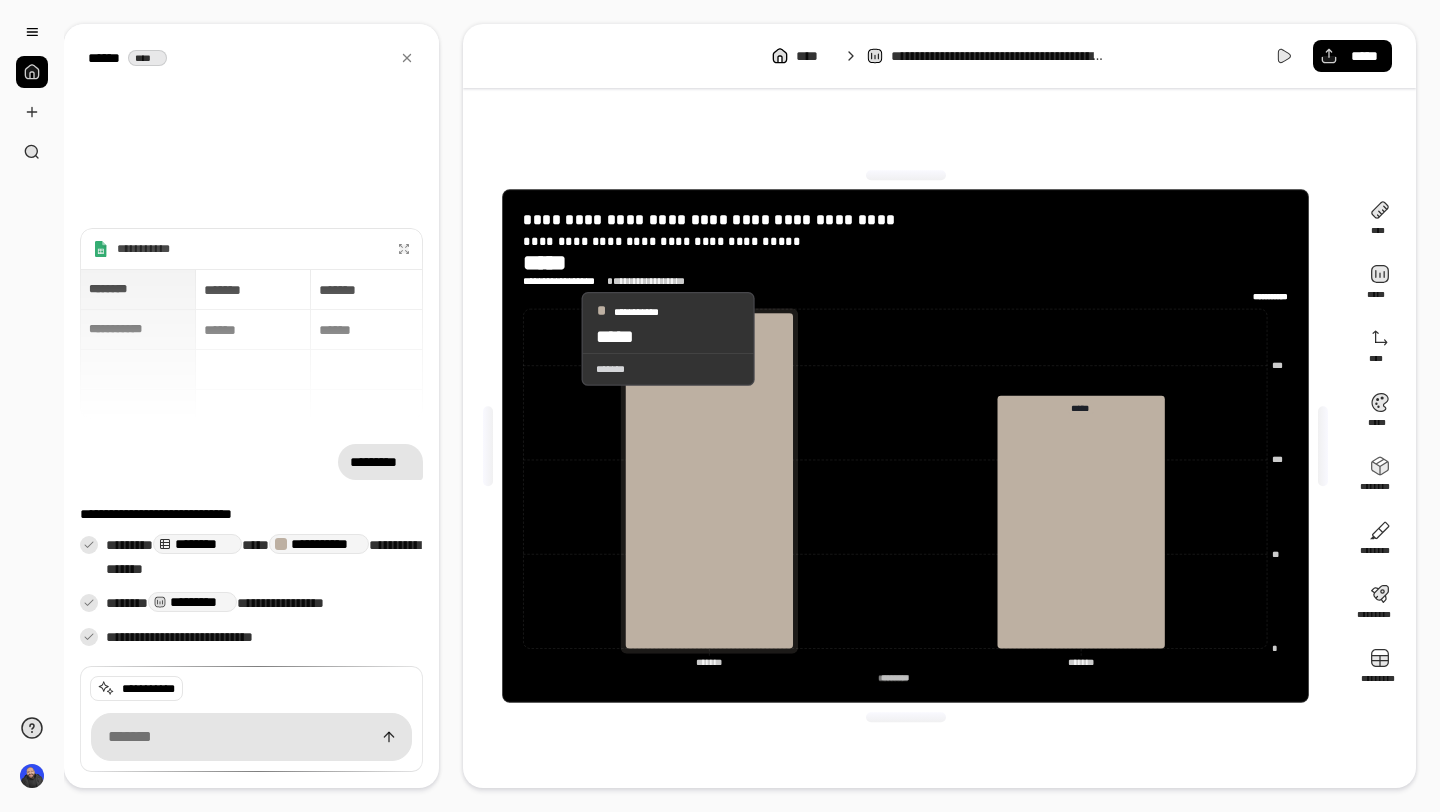 click on "**********" at bounding box center [905, 446] 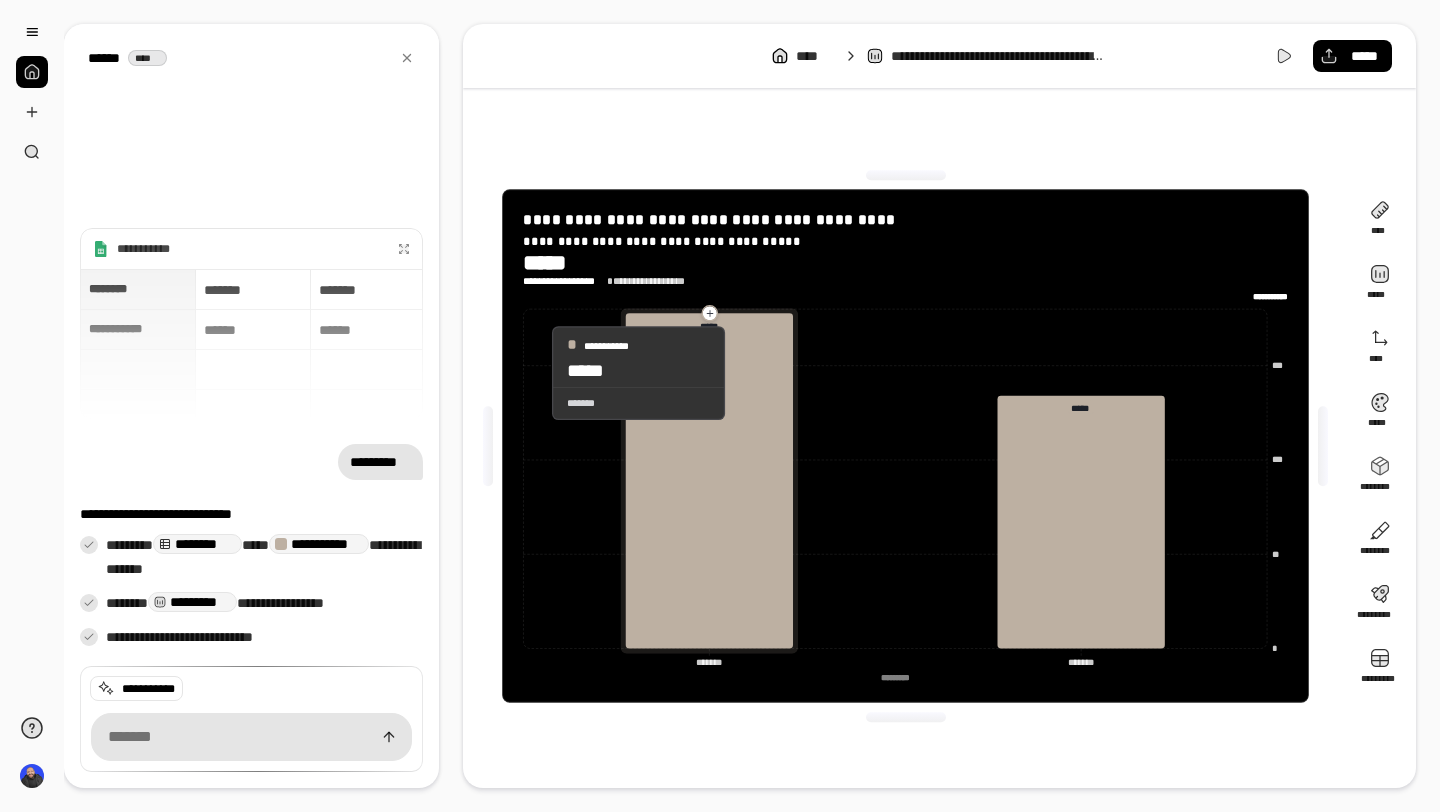 click 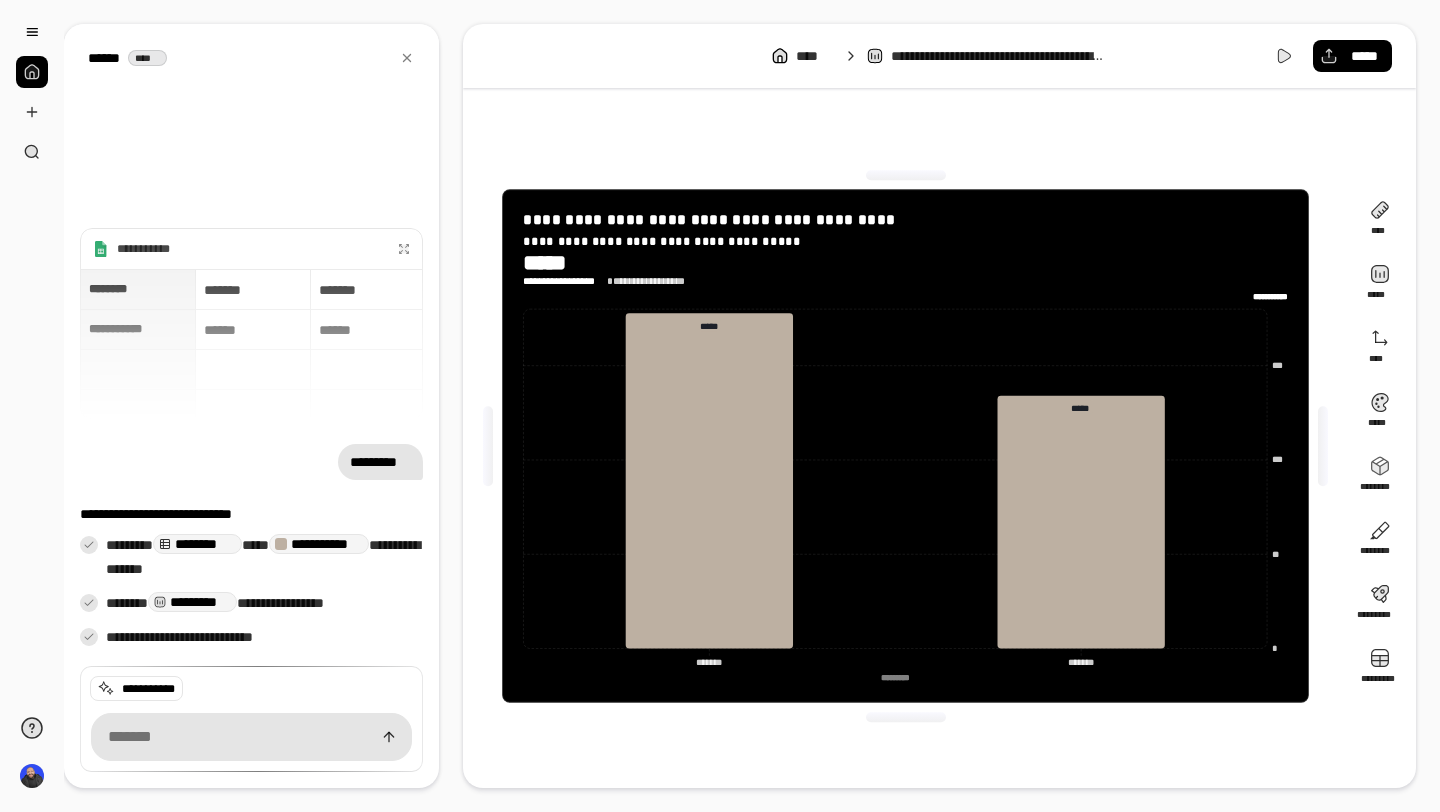 click at bounding box center (32, 72) 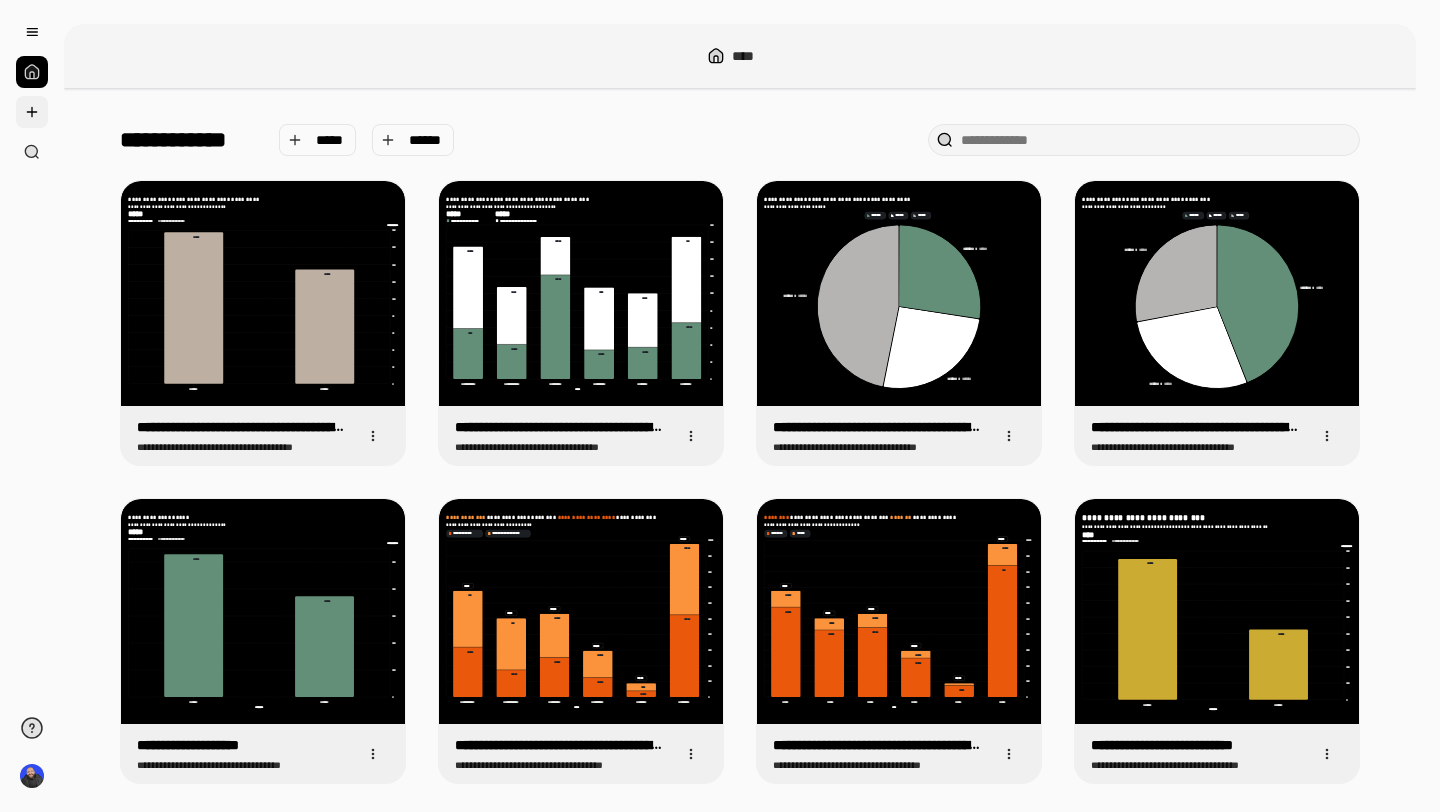 click at bounding box center [32, 112] 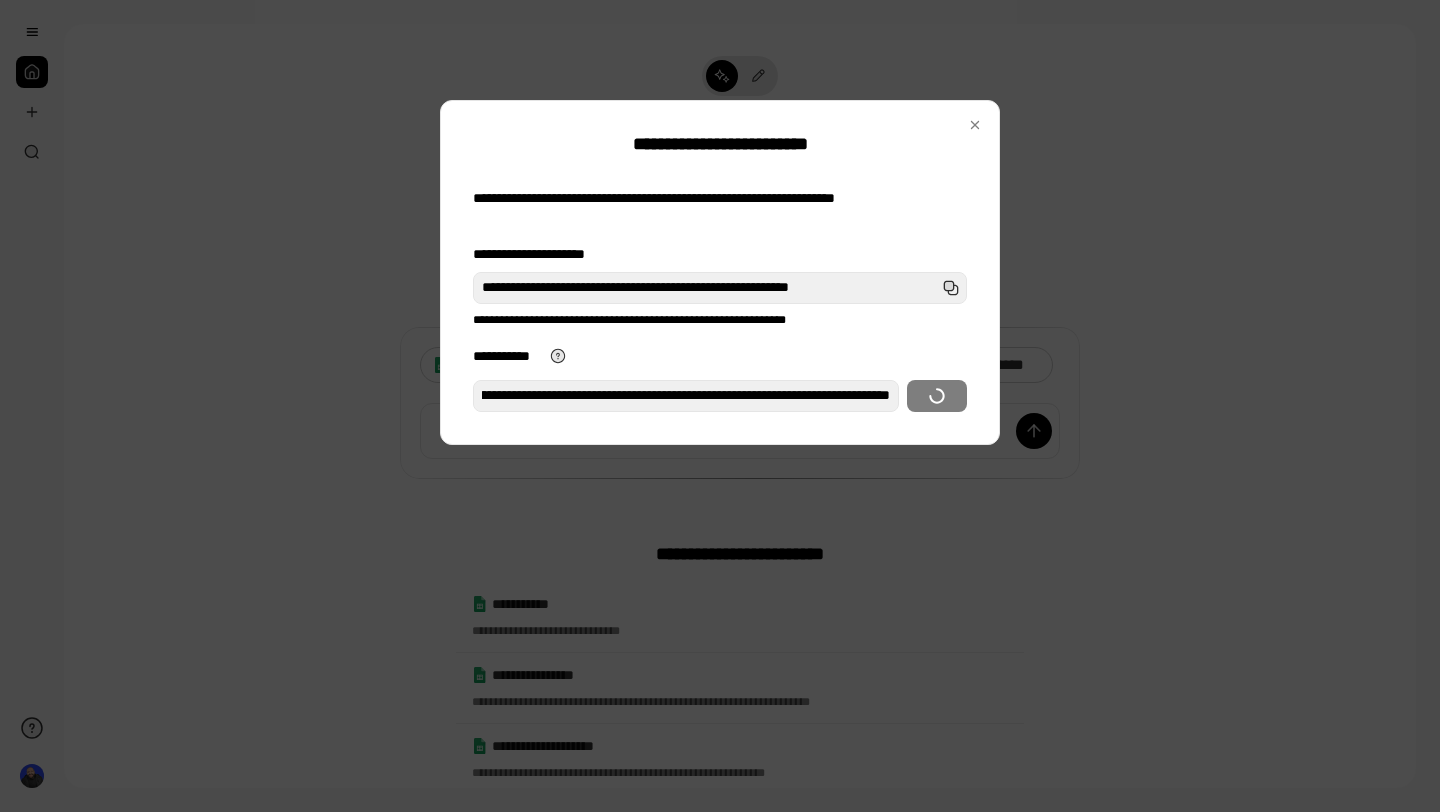 scroll, scrollTop: 0, scrollLeft: 0, axis: both 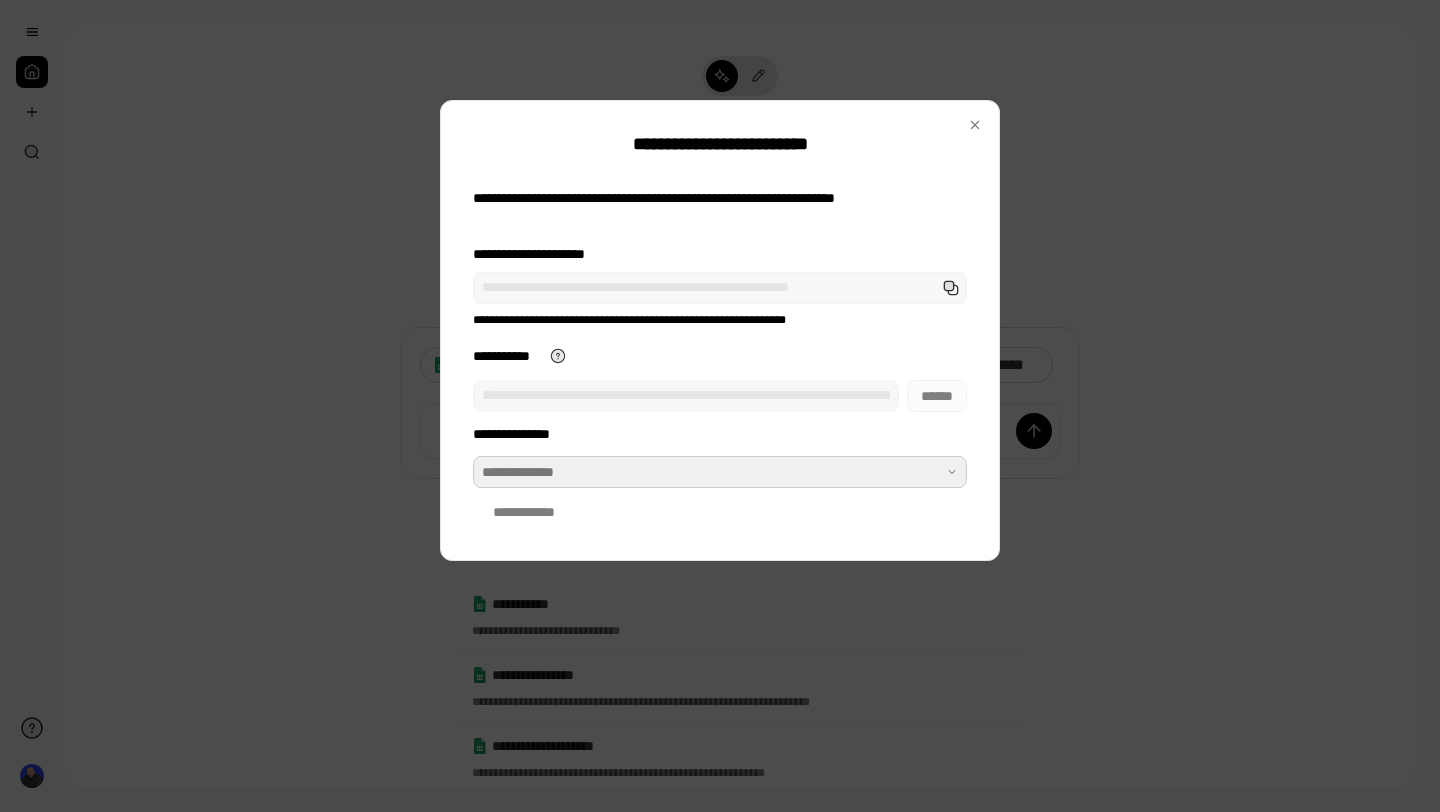 click at bounding box center [720, 472] 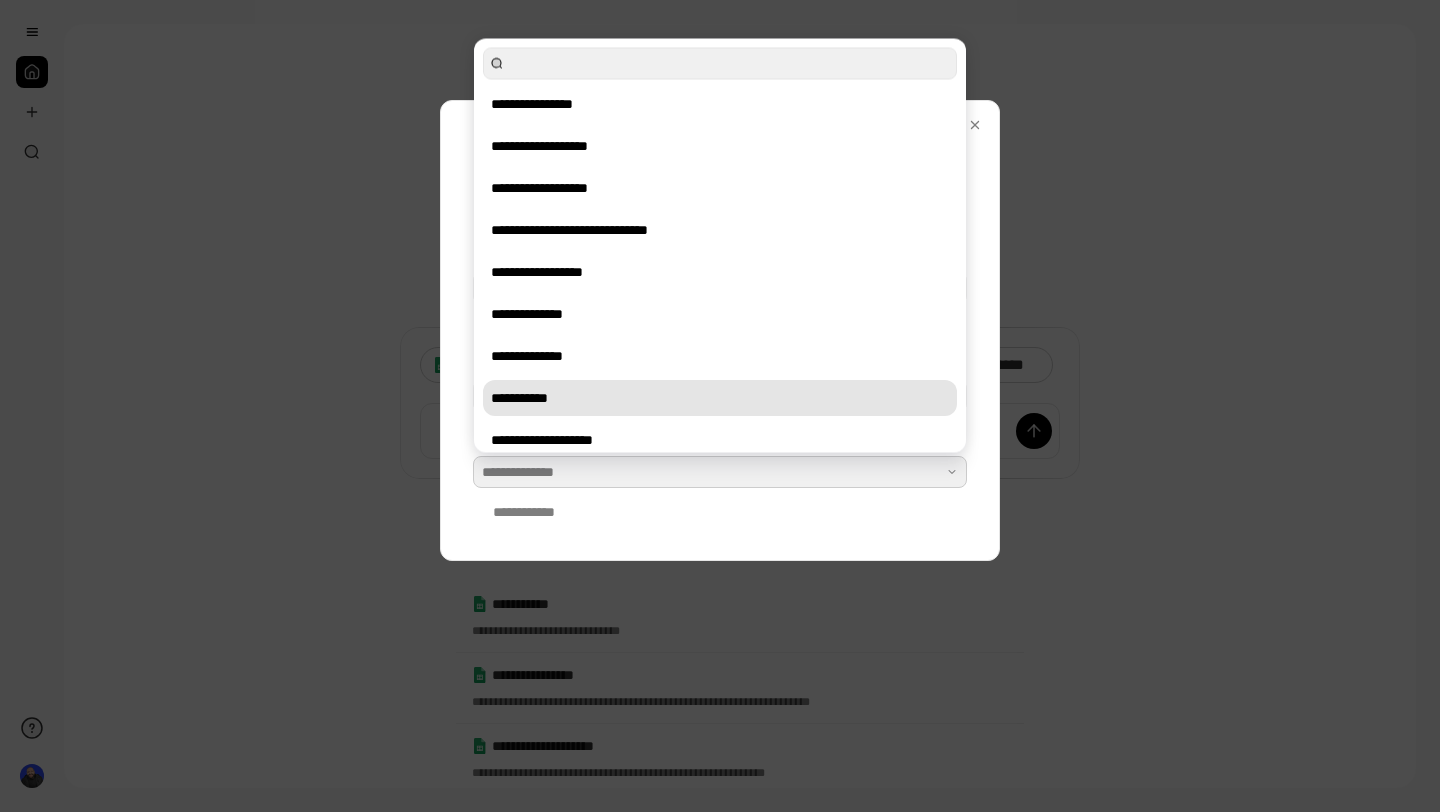 scroll, scrollTop: 60, scrollLeft: 0, axis: vertical 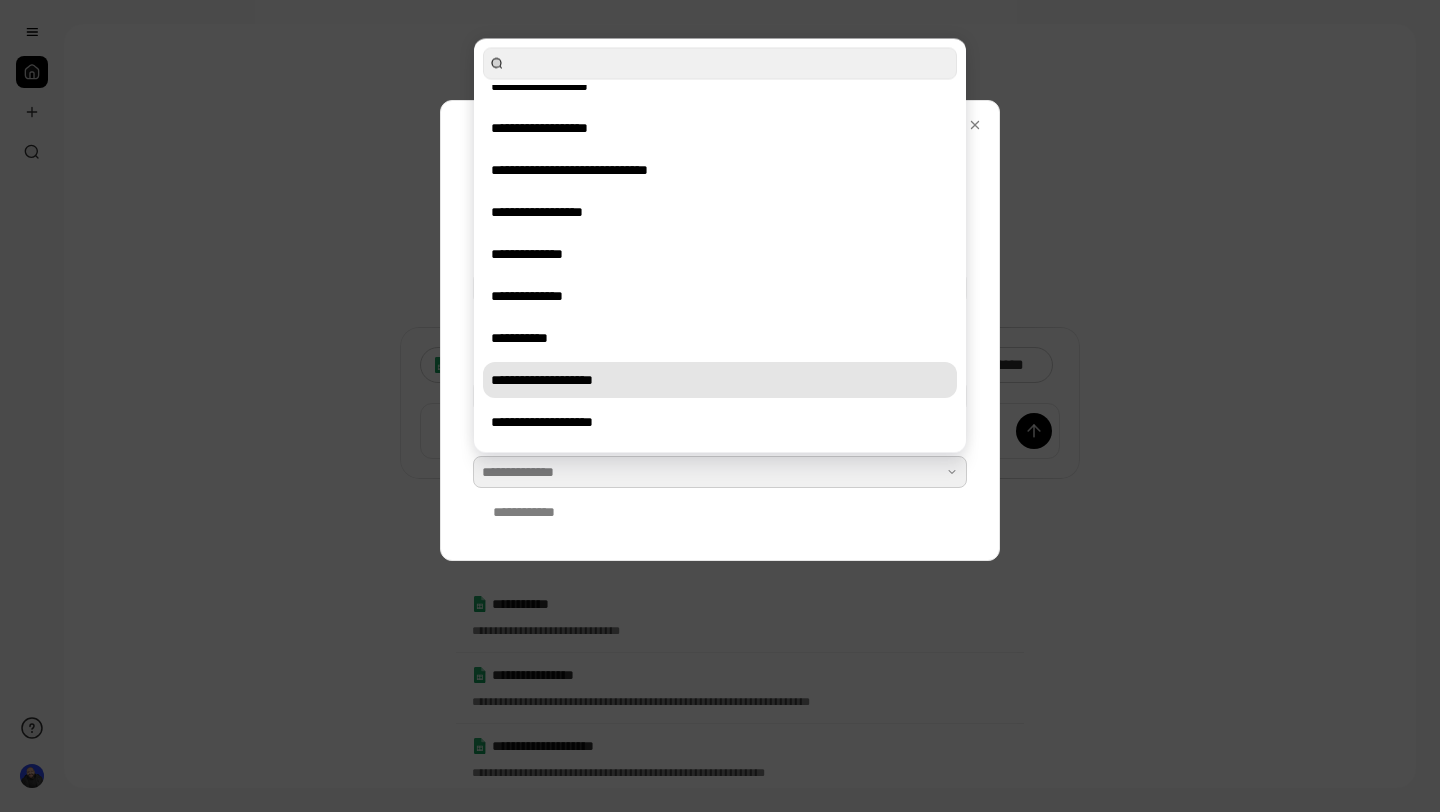 click on "**********" at bounding box center (720, 380) 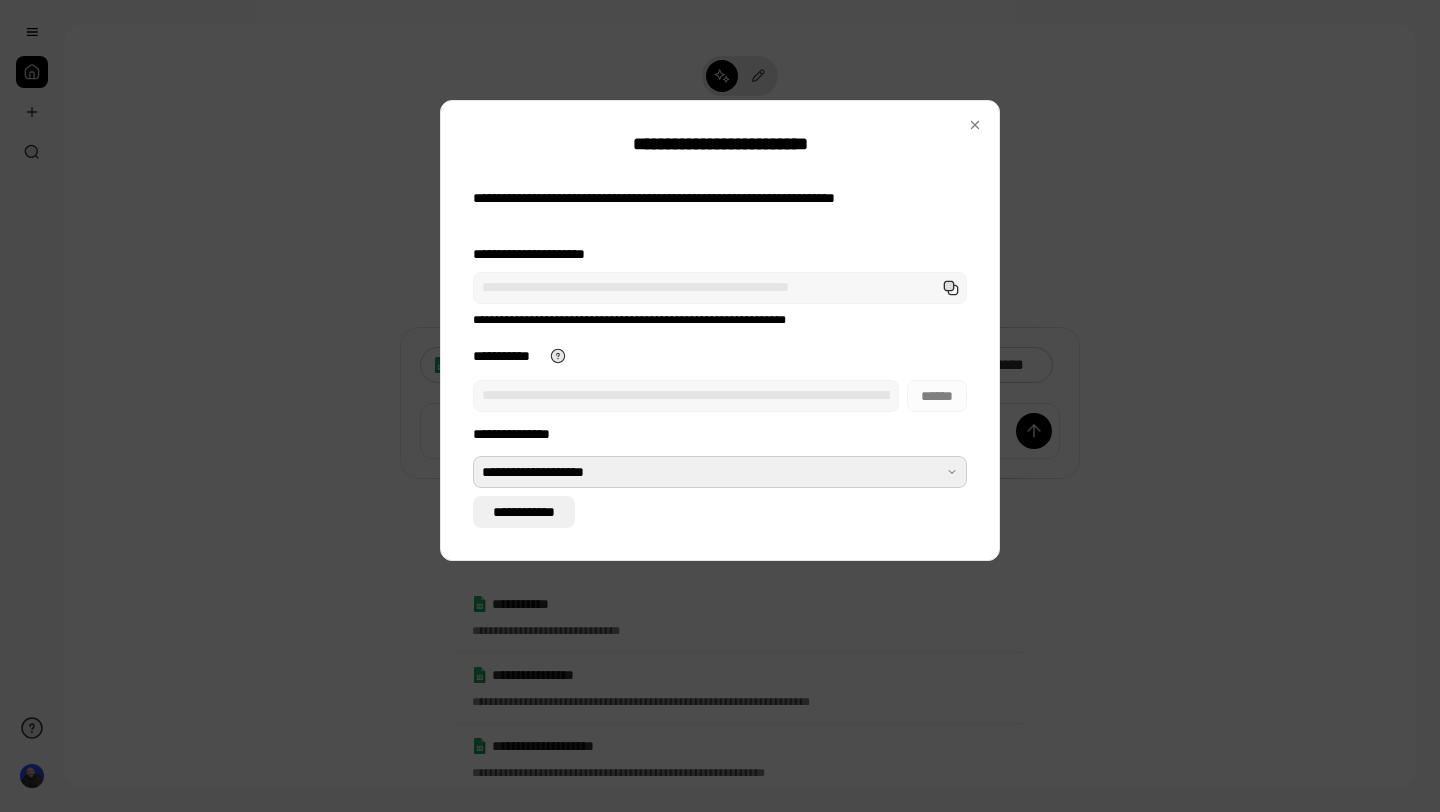 click on "**********" at bounding box center [524, 512] 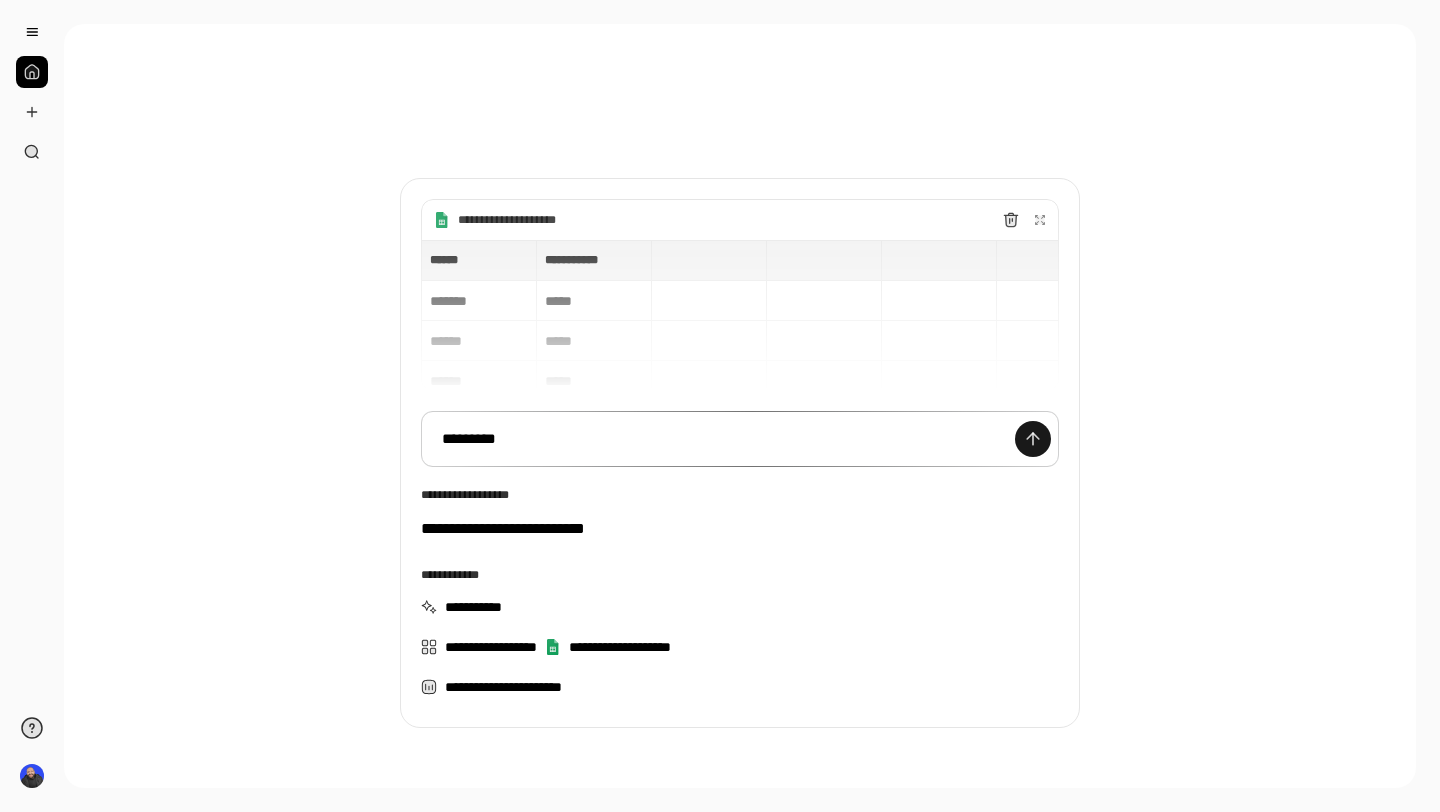 click at bounding box center (1033, 439) 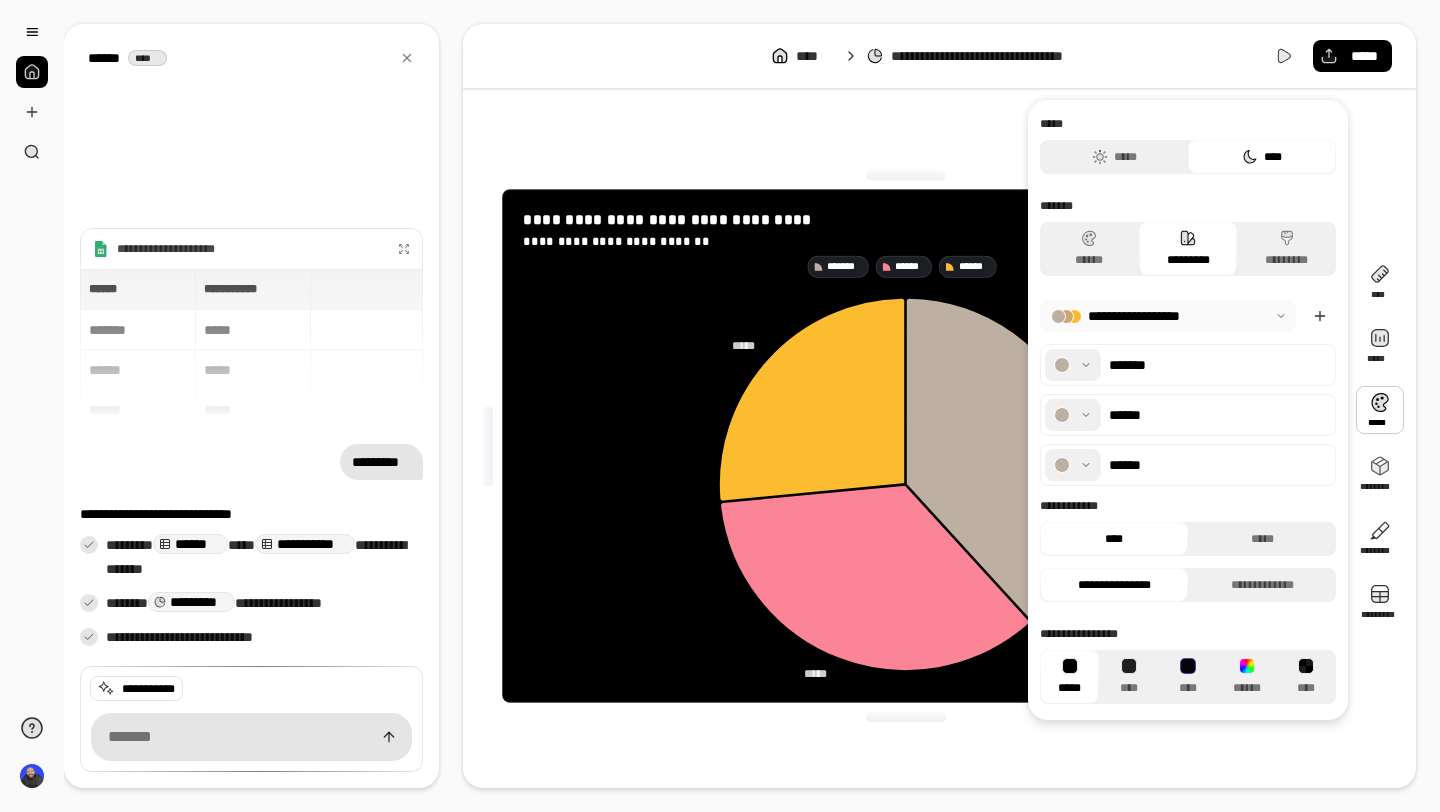 click at bounding box center (1380, 410) 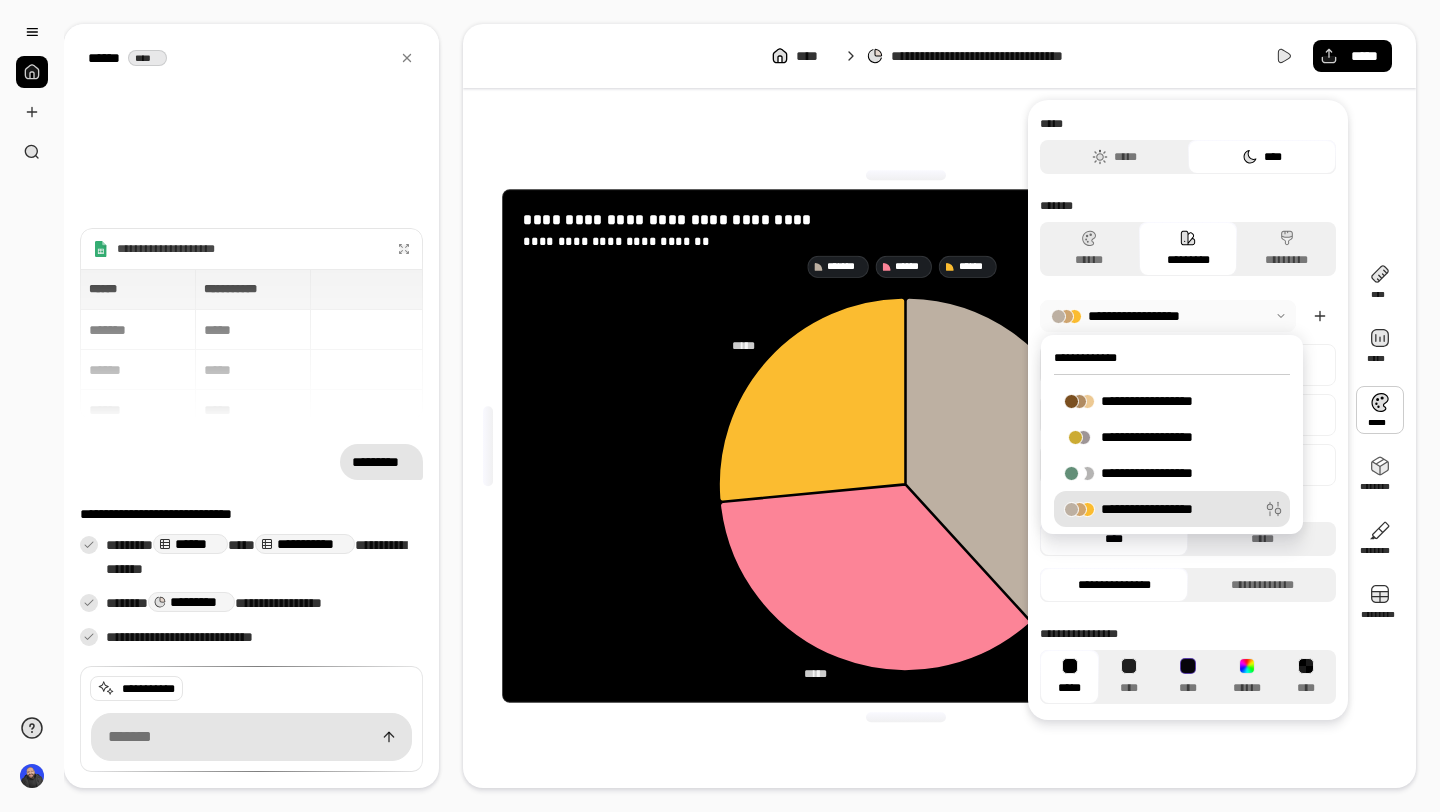 click on "**********" at bounding box center (1172, 509) 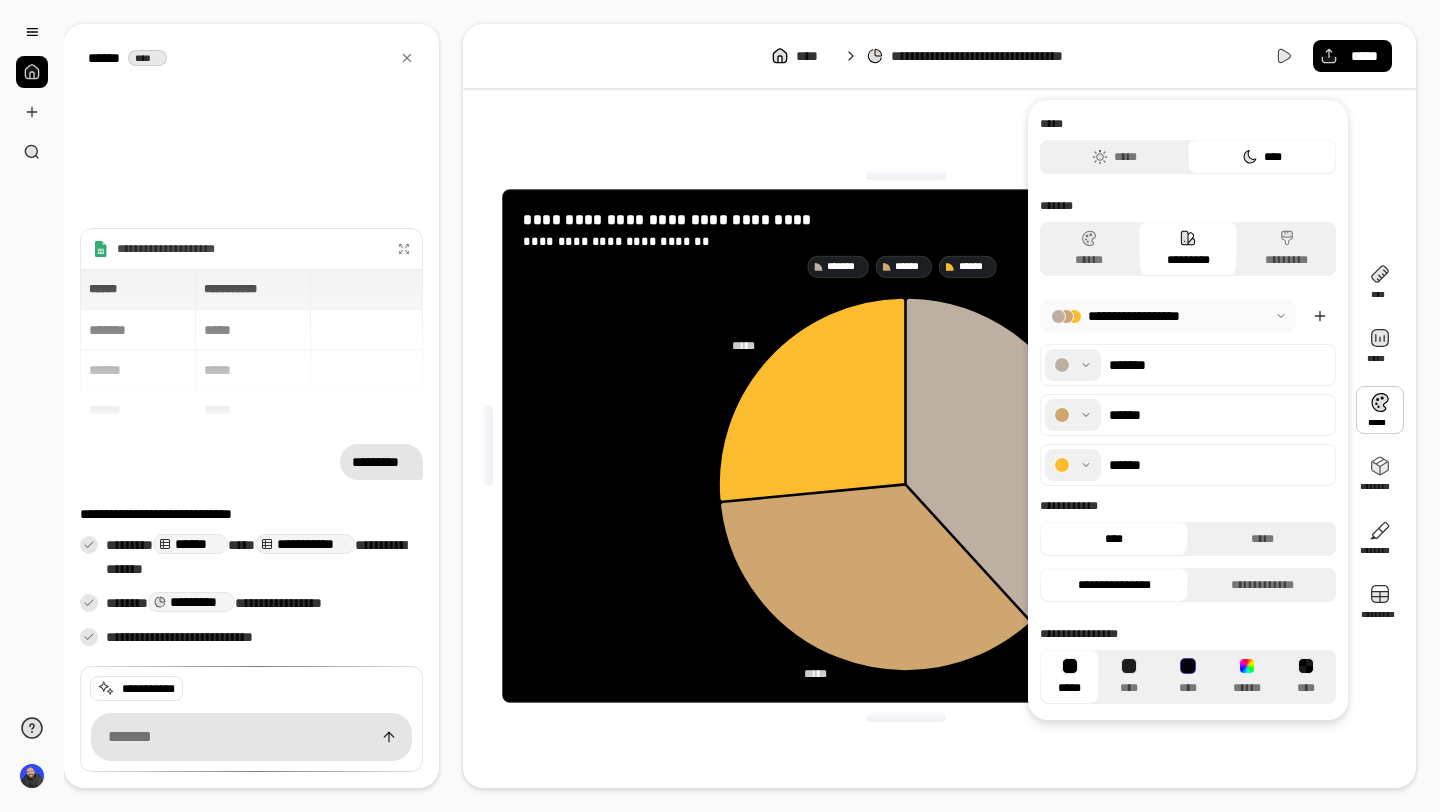 click at bounding box center [1168, 316] 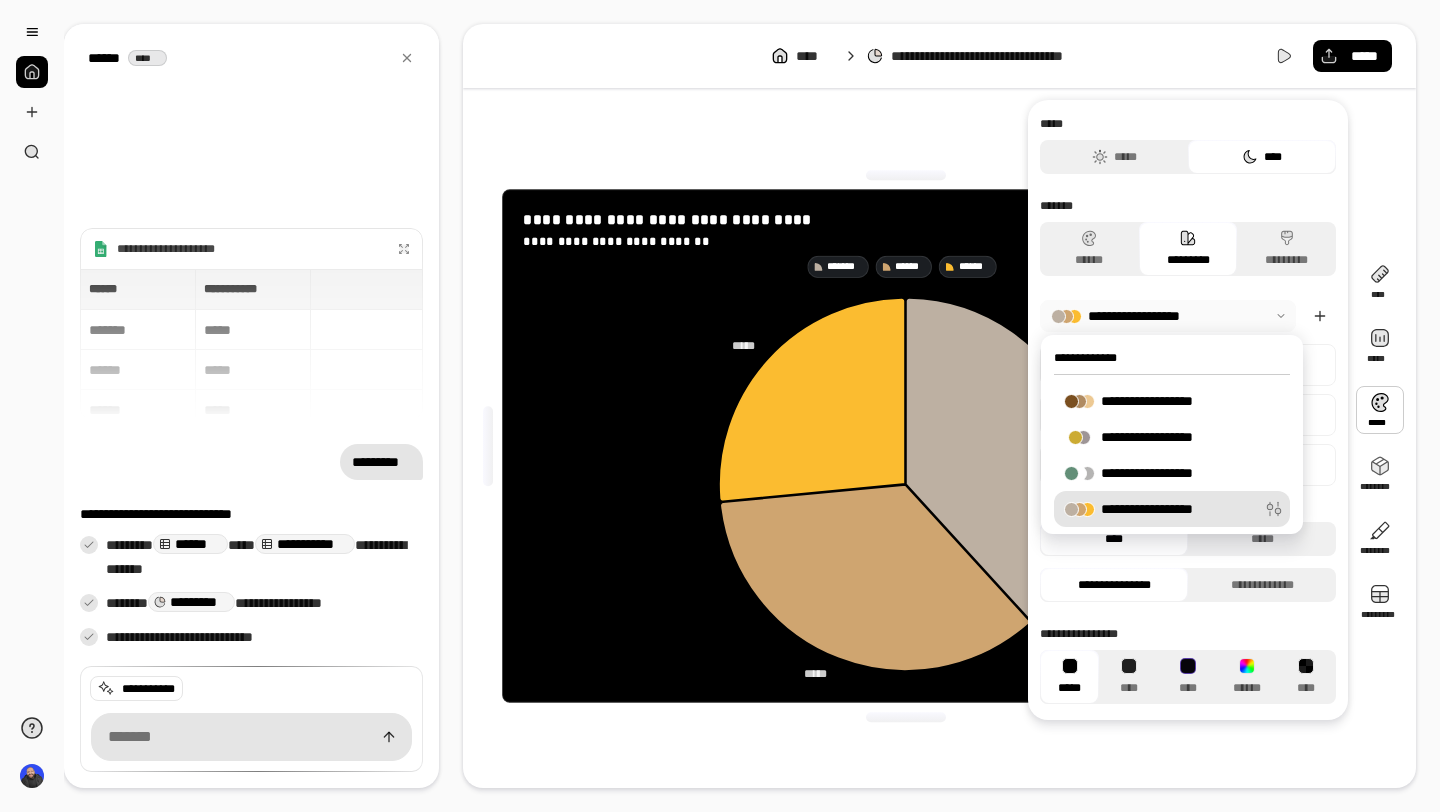 click on "**********" at bounding box center [1159, 509] 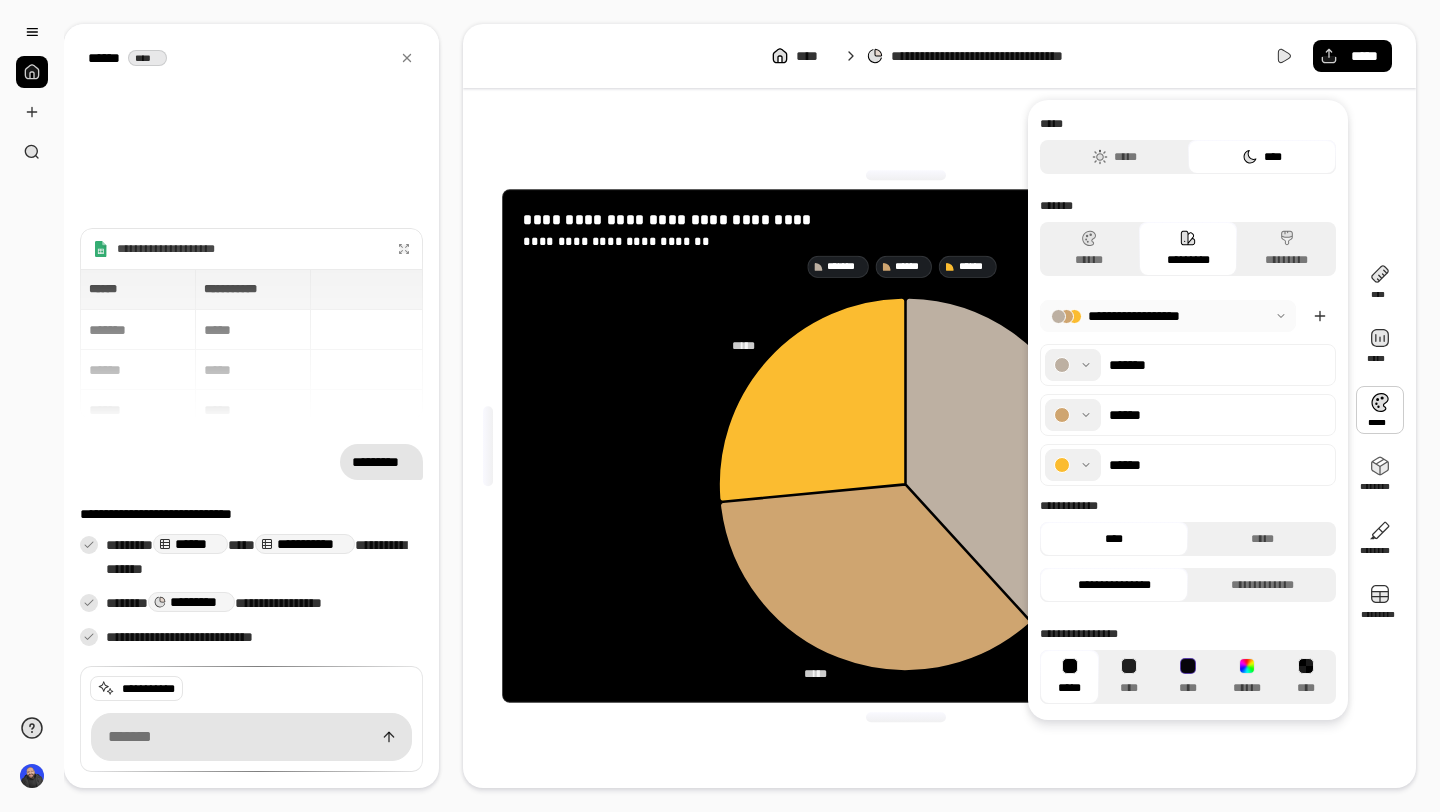 click at bounding box center [1073, 465] 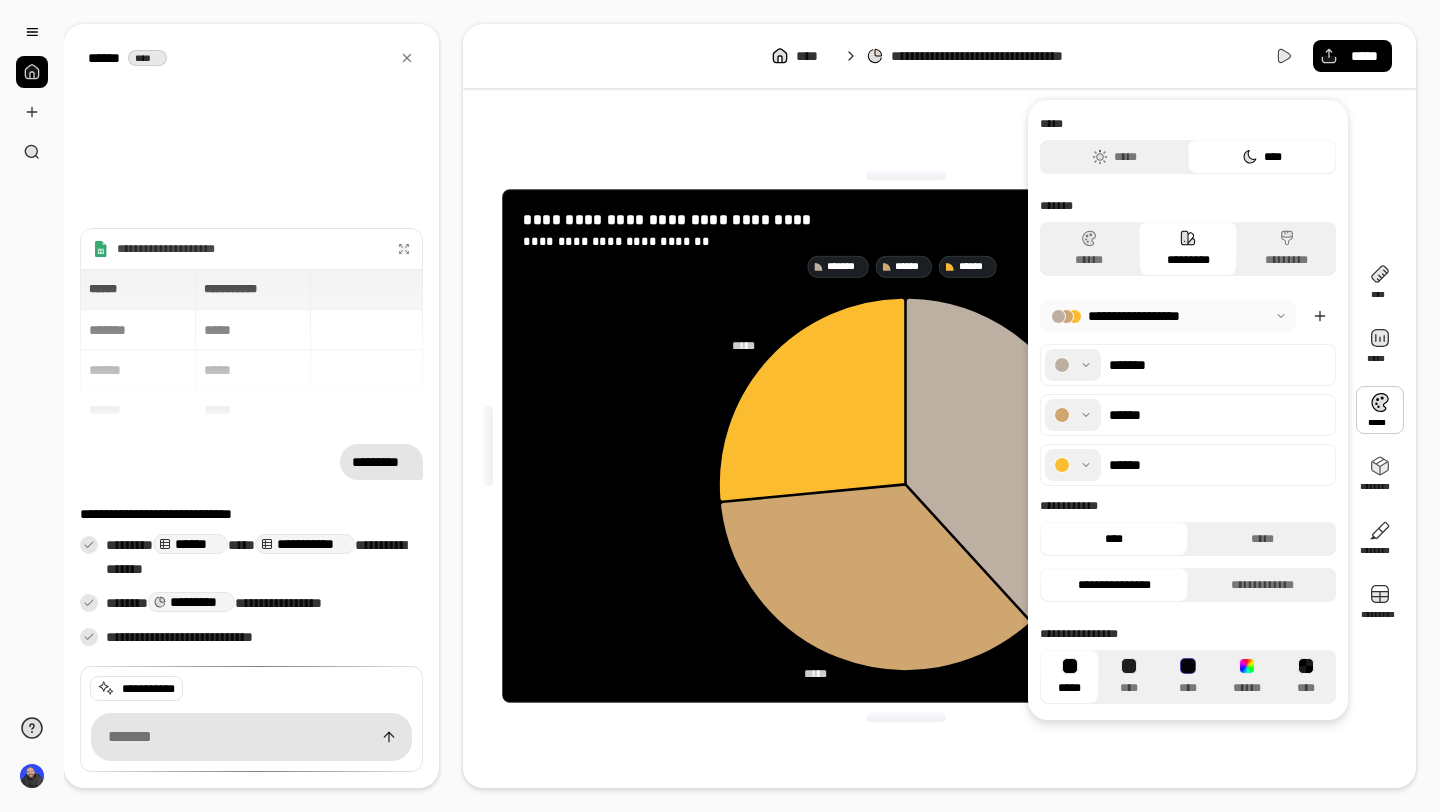 click at bounding box center [1168, 316] 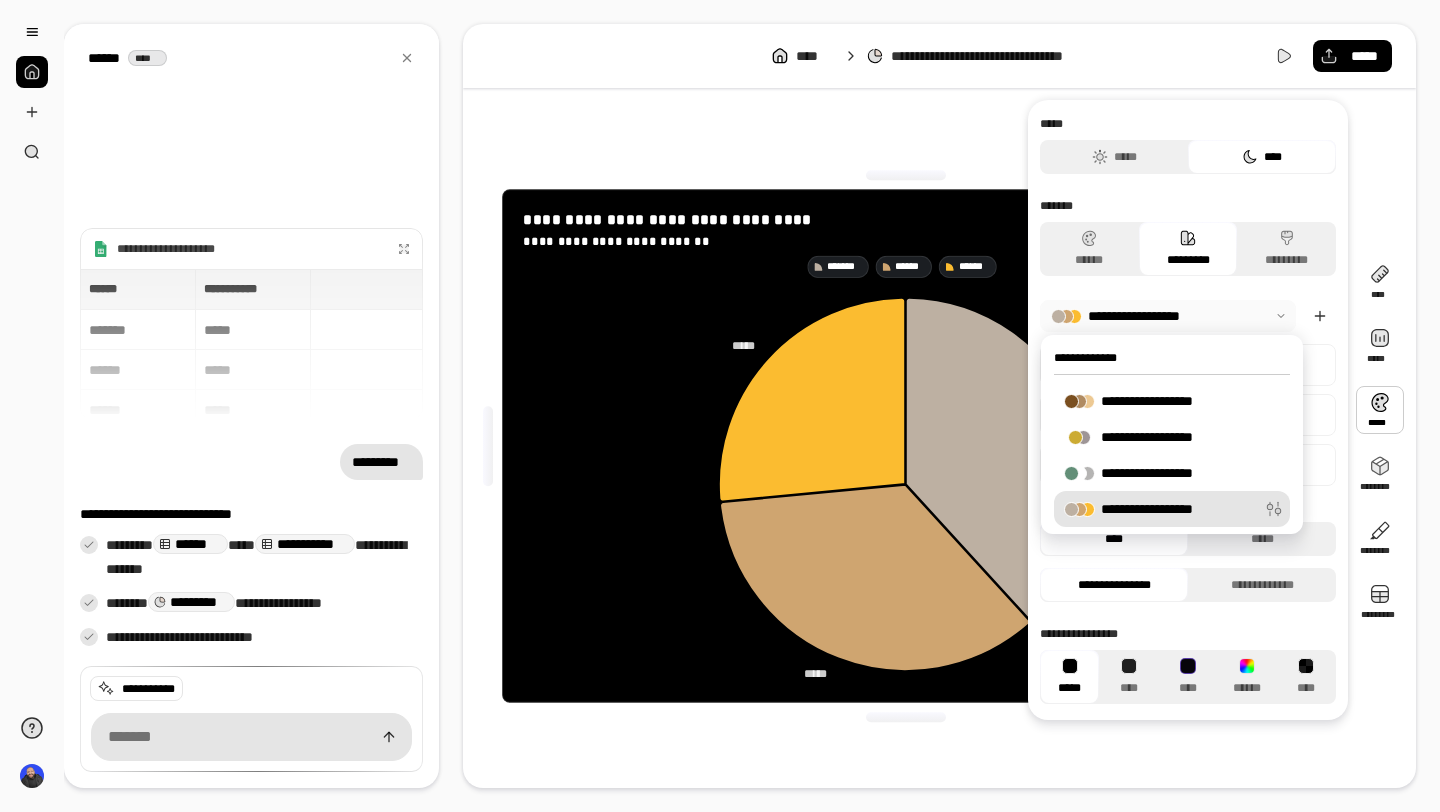click at bounding box center [1168, 316] 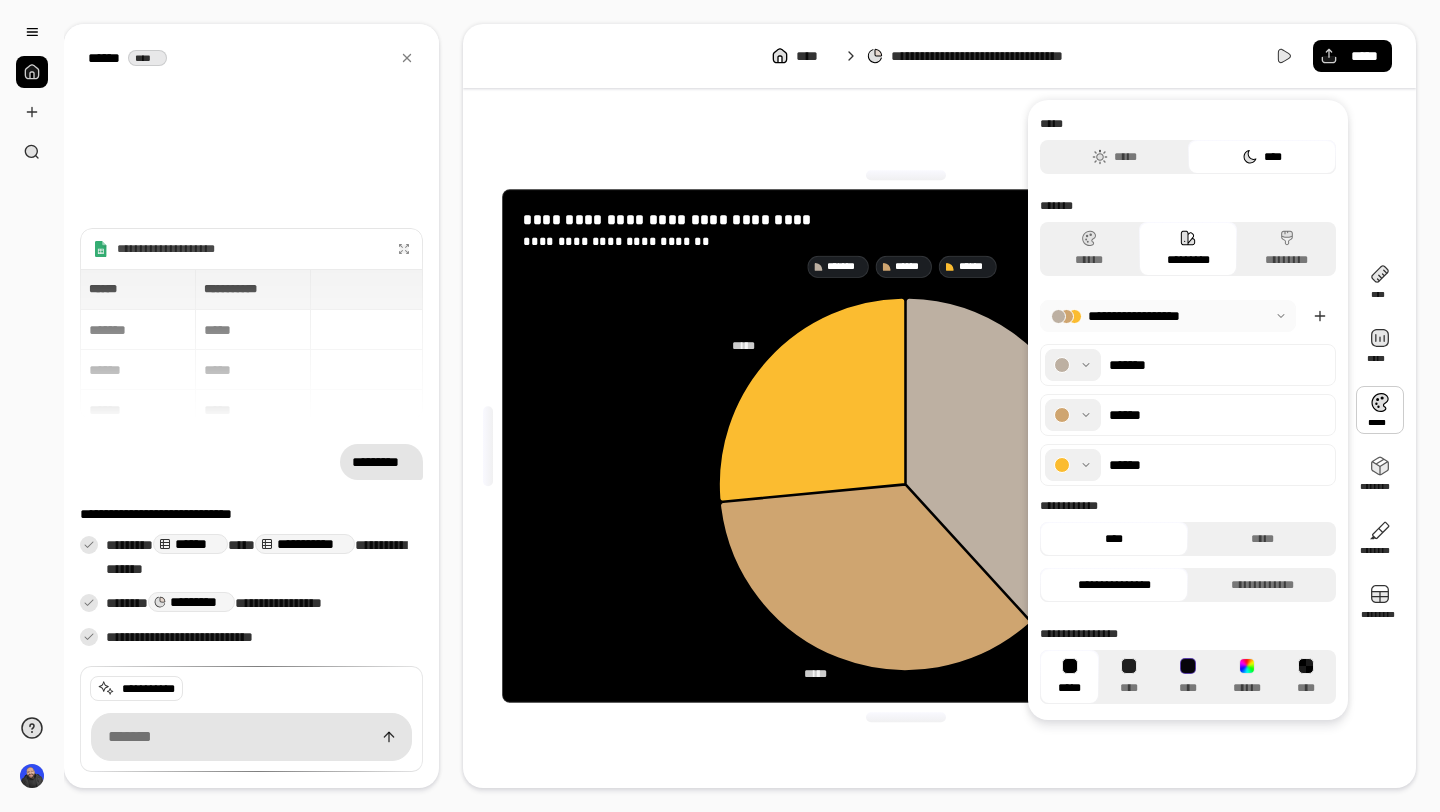 click on "******" at bounding box center [1220, 465] 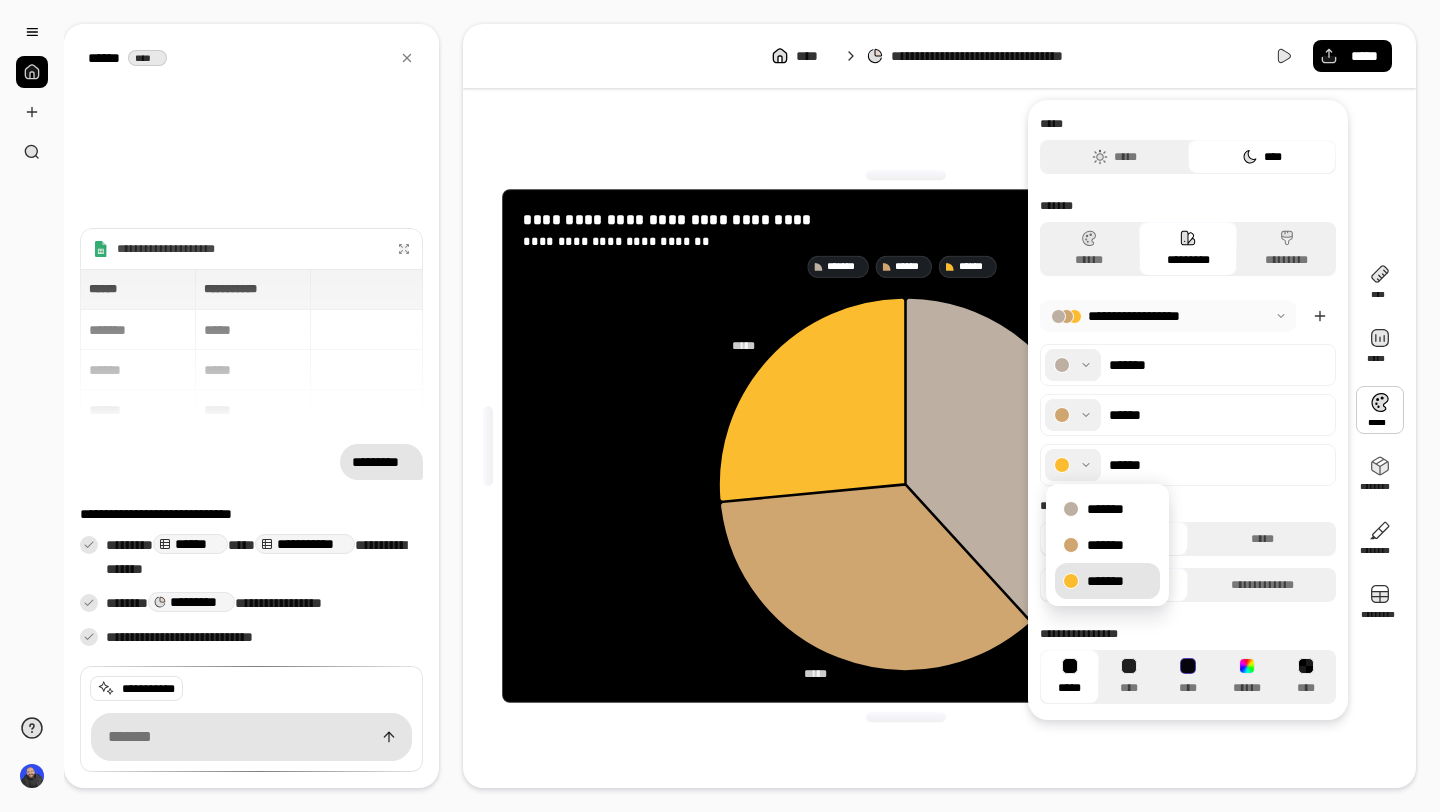 click on "*******" at bounding box center [1107, 581] 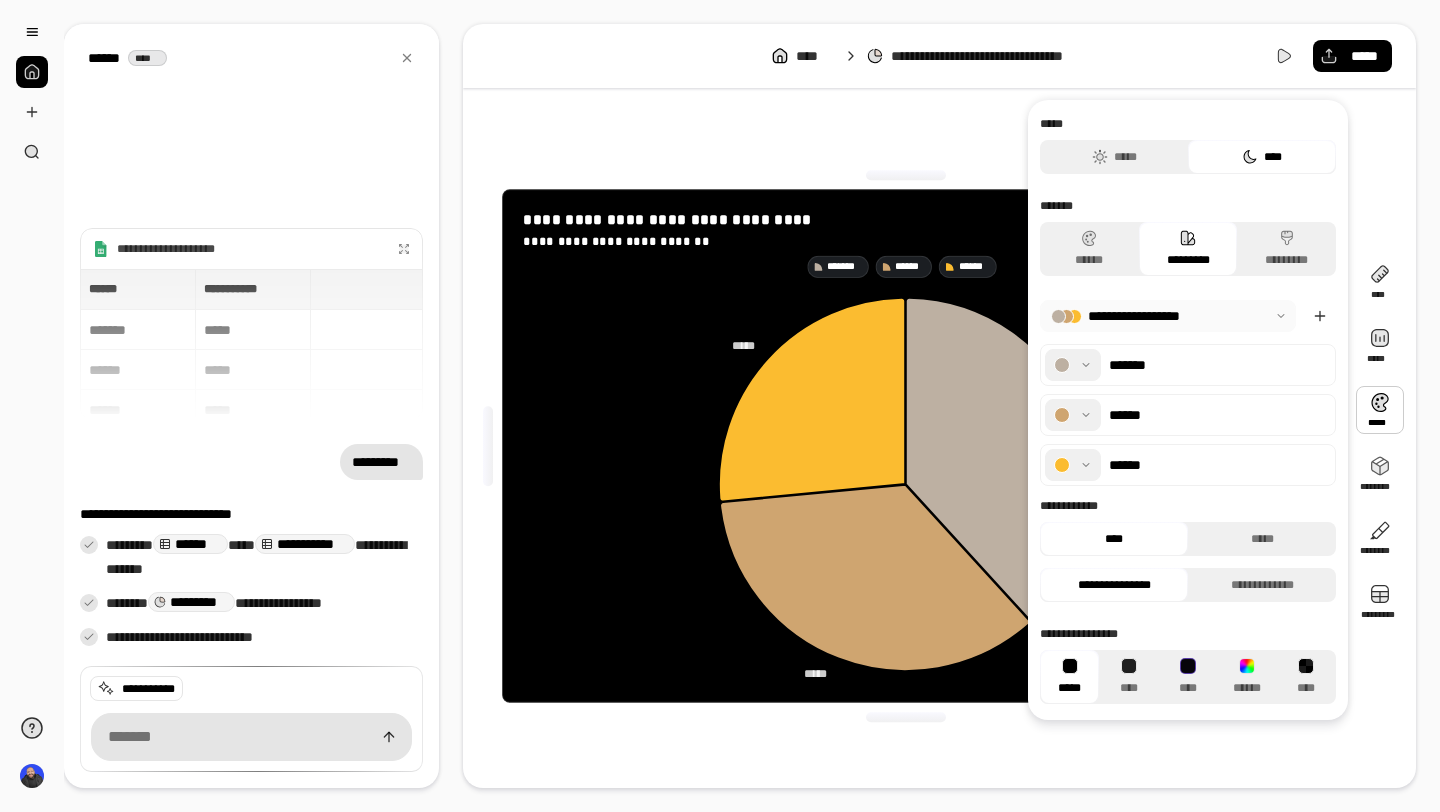 click at bounding box center (1168, 316) 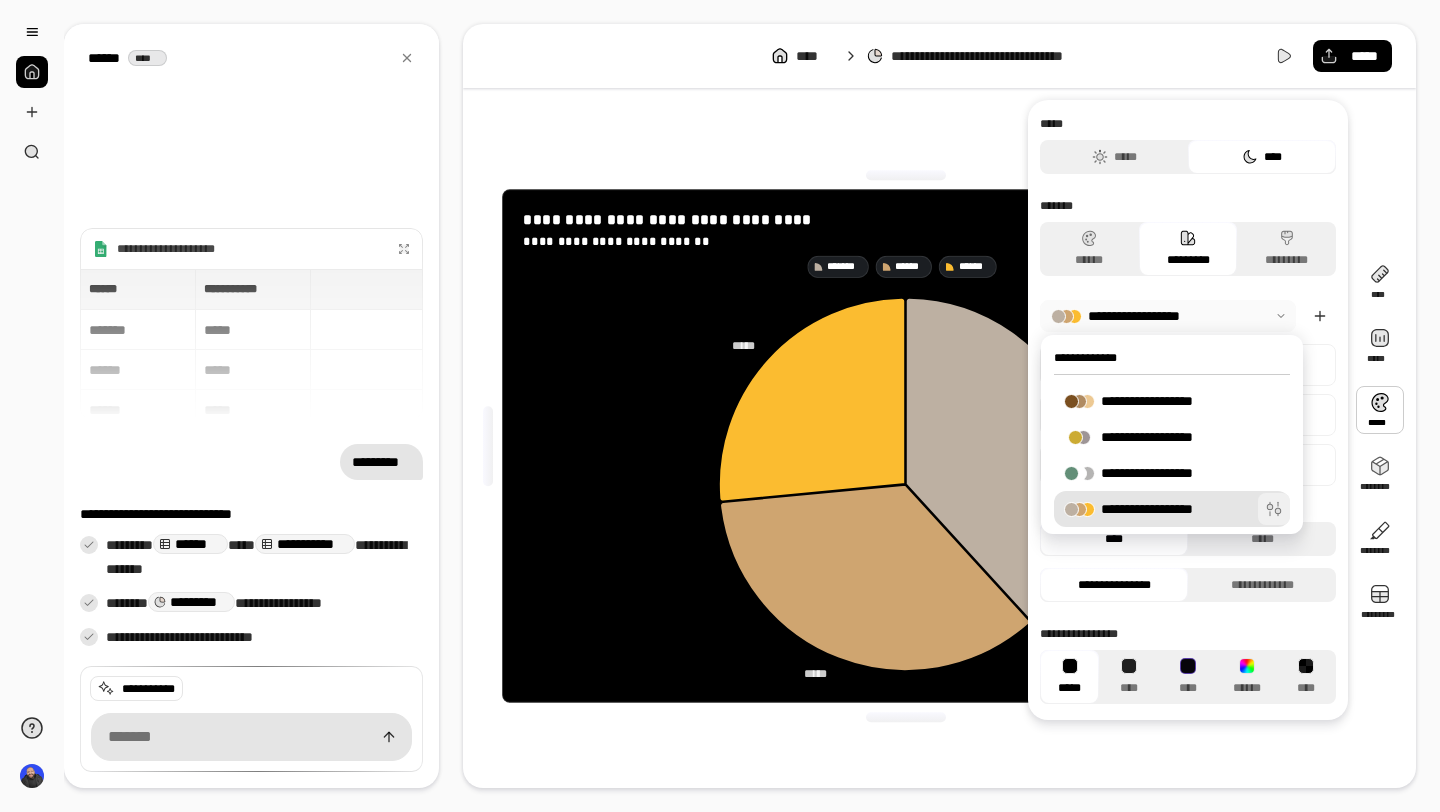 click at bounding box center [1274, 509] 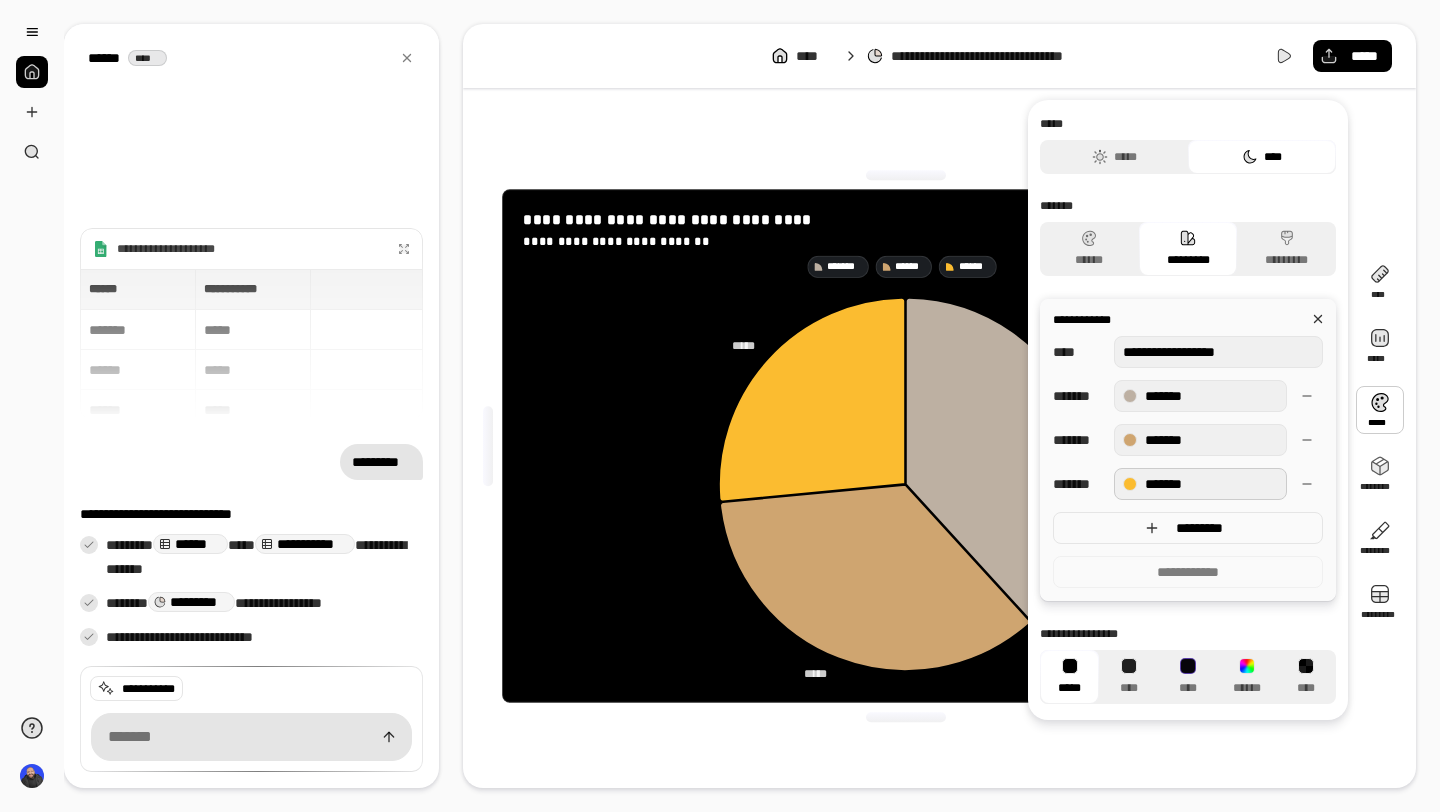 click on "*******" at bounding box center (1200, 484) 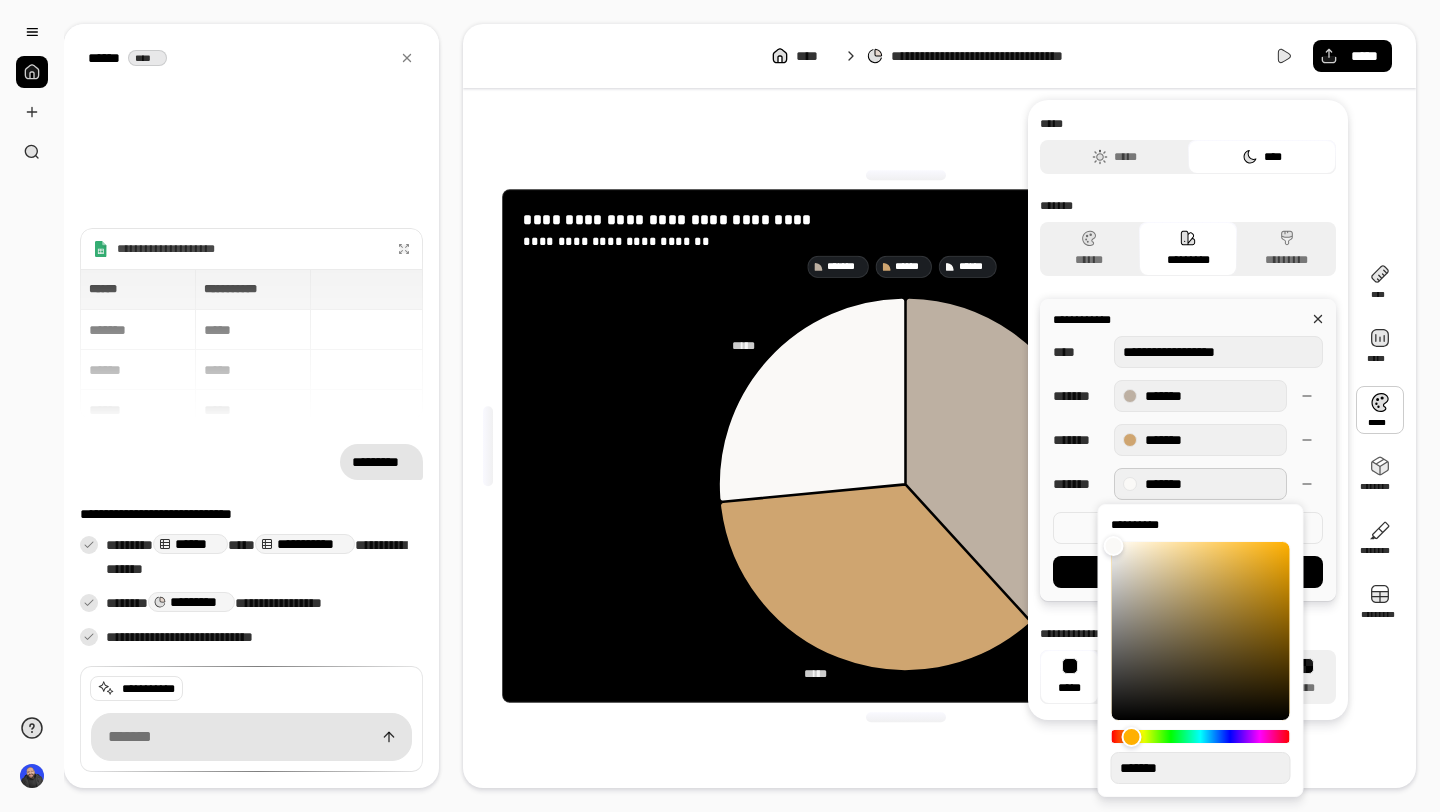 click at bounding box center [1113, 546] 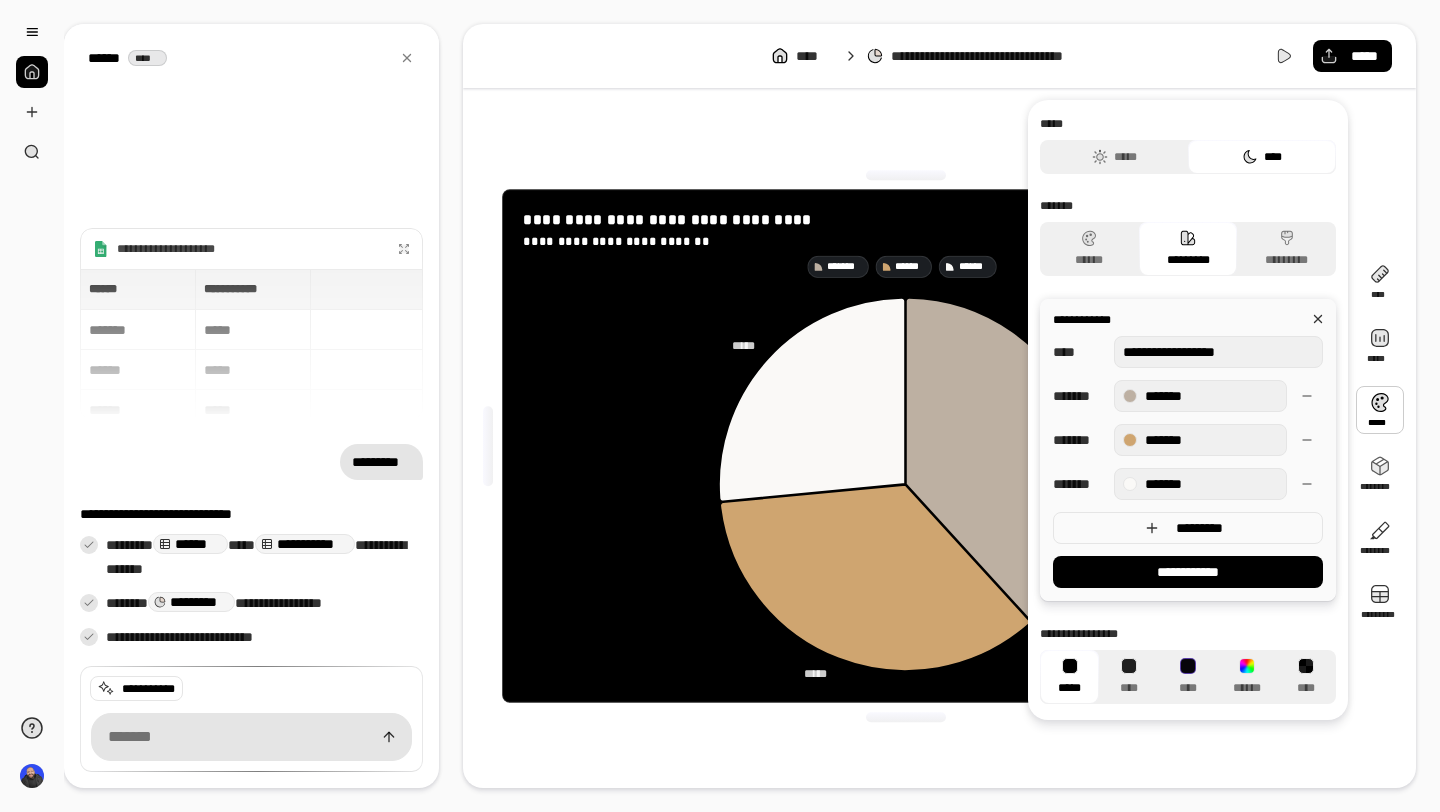 click on "**********" at bounding box center (1188, 450) 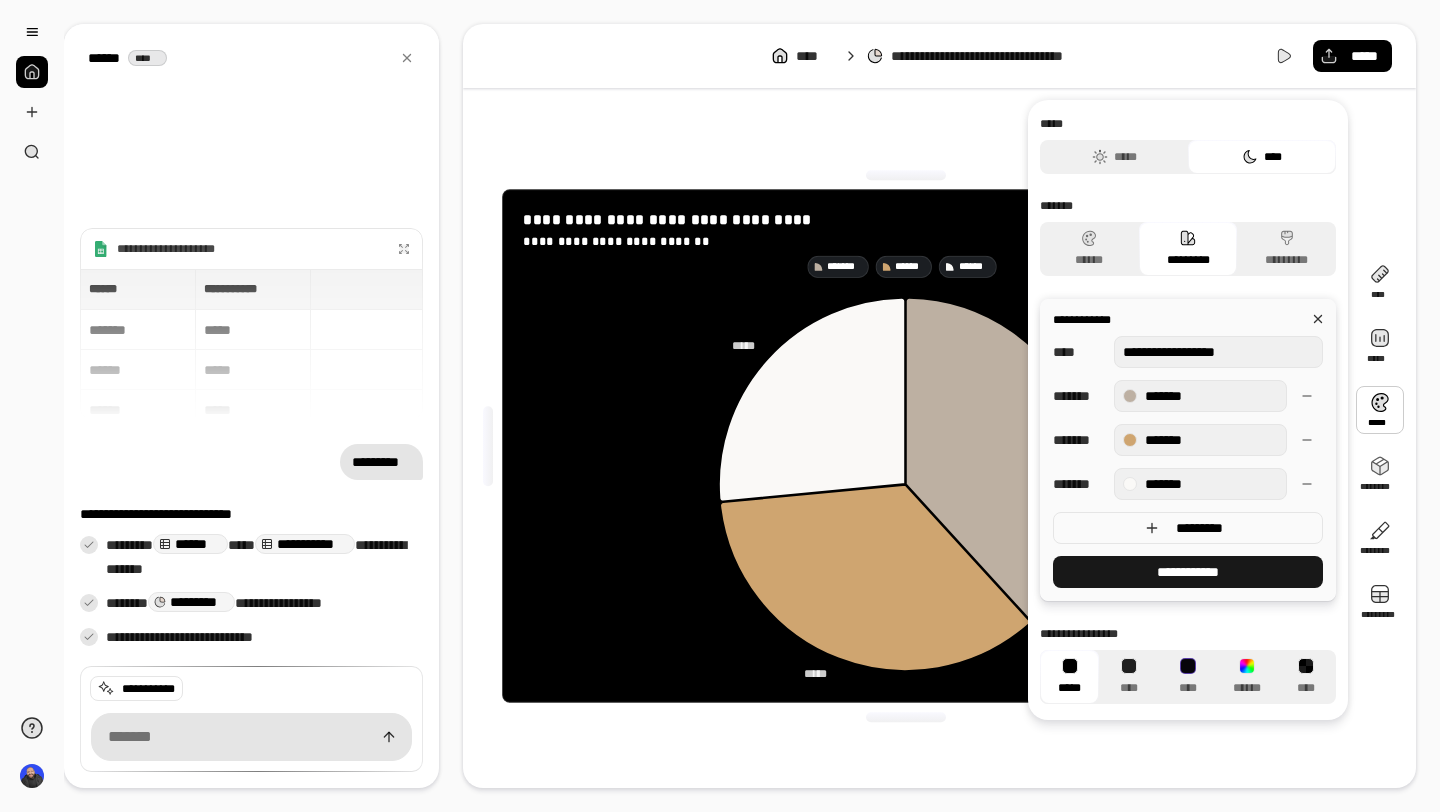 click on "**********" at bounding box center [1188, 572] 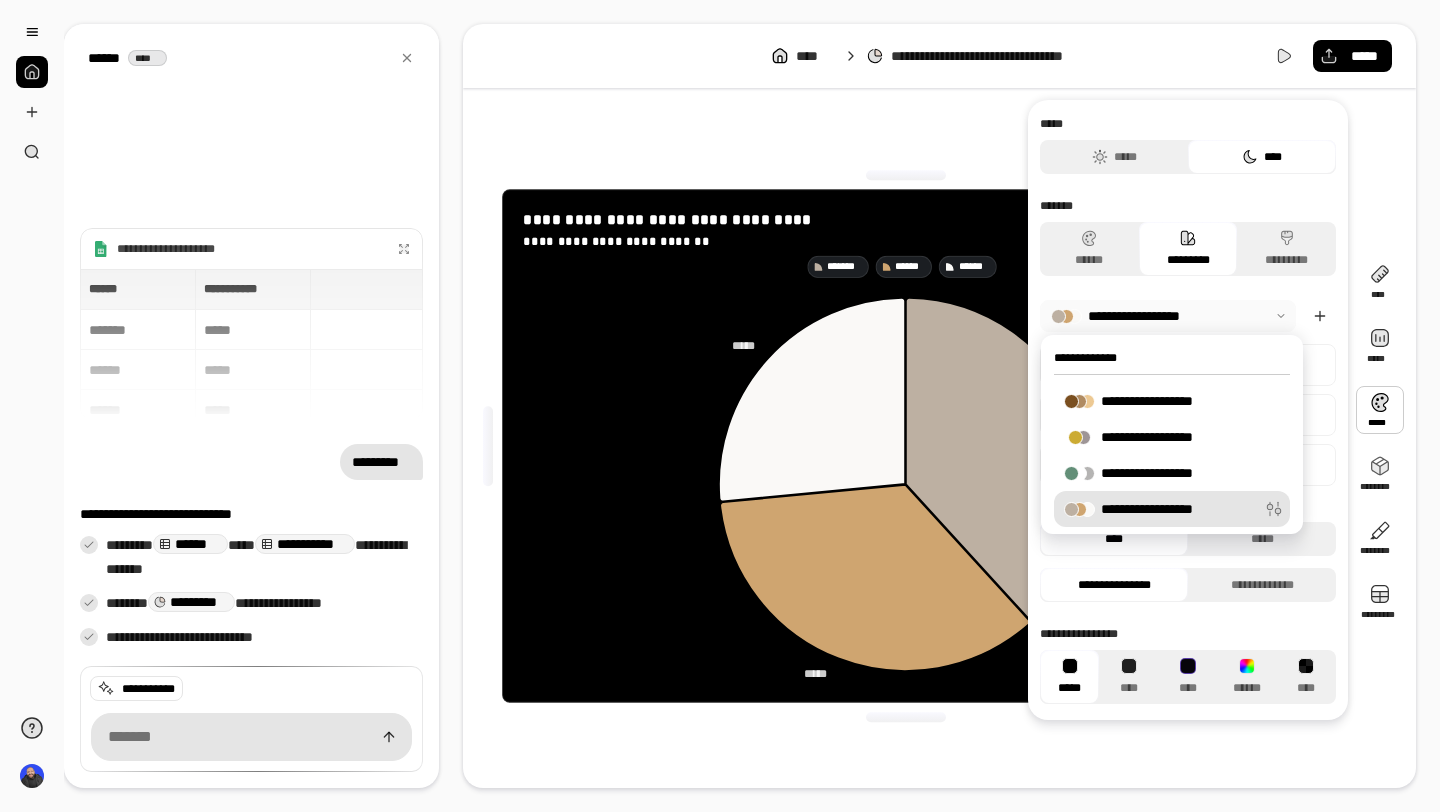 click 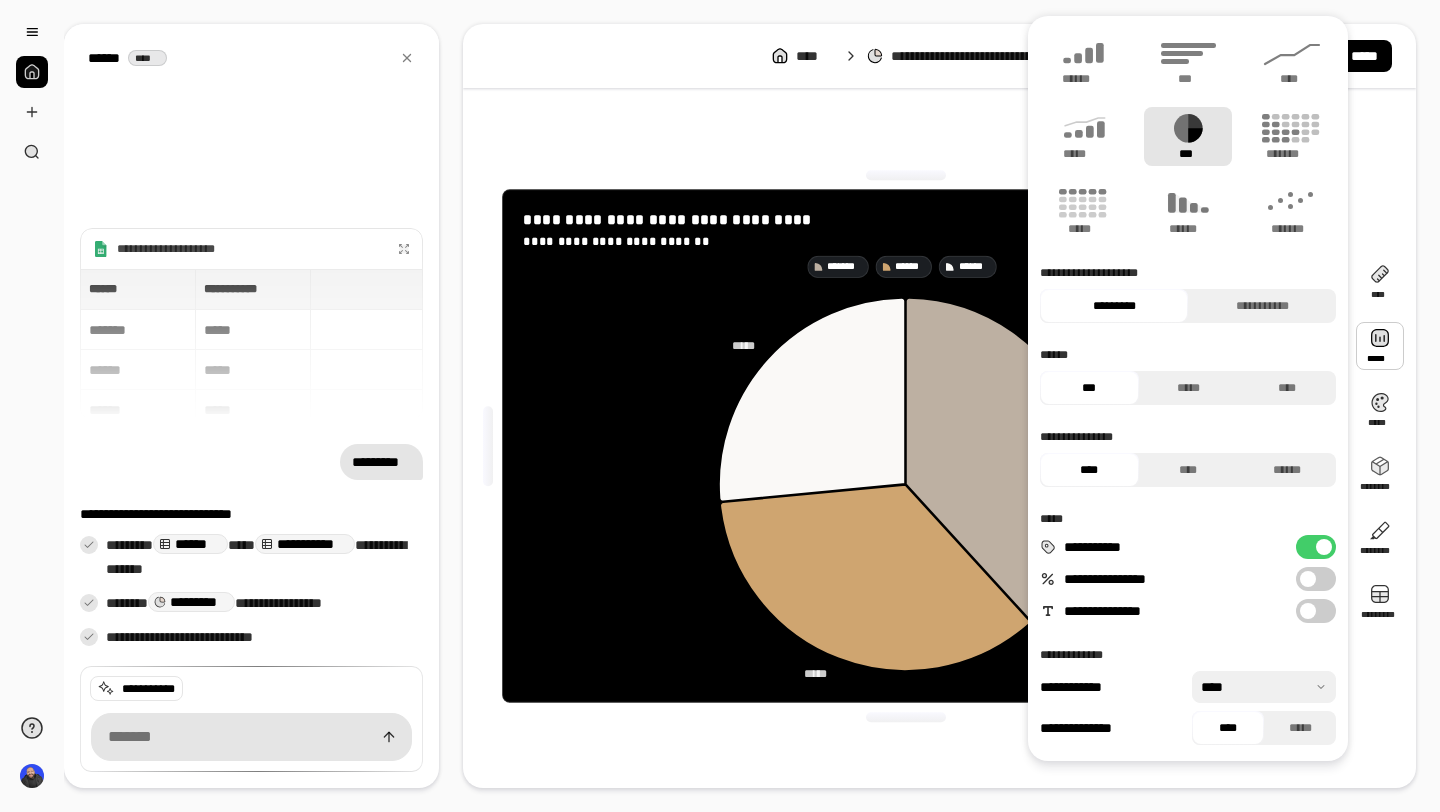 click on "**********" at bounding box center [1316, 611] 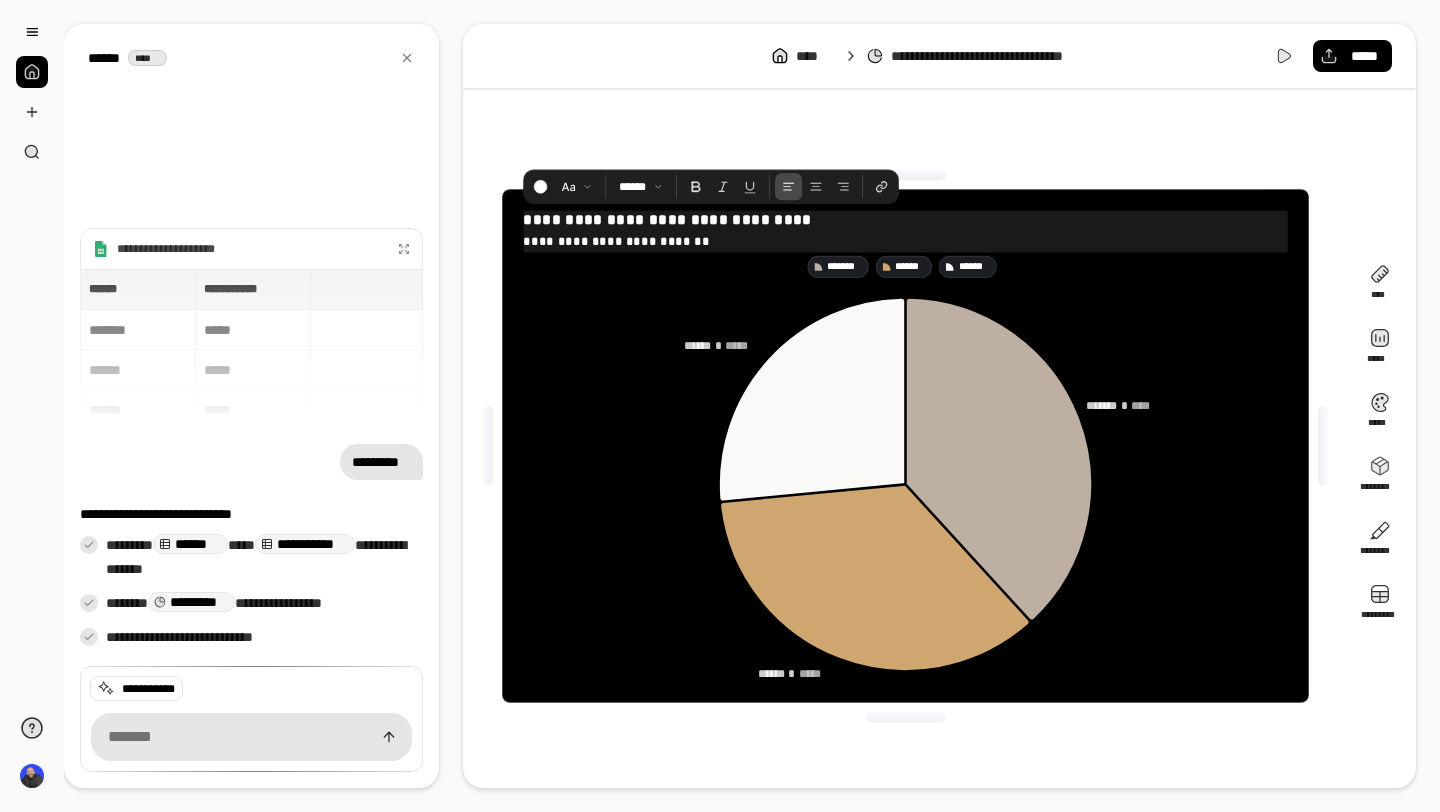 click on "**********" at bounding box center (906, 240) 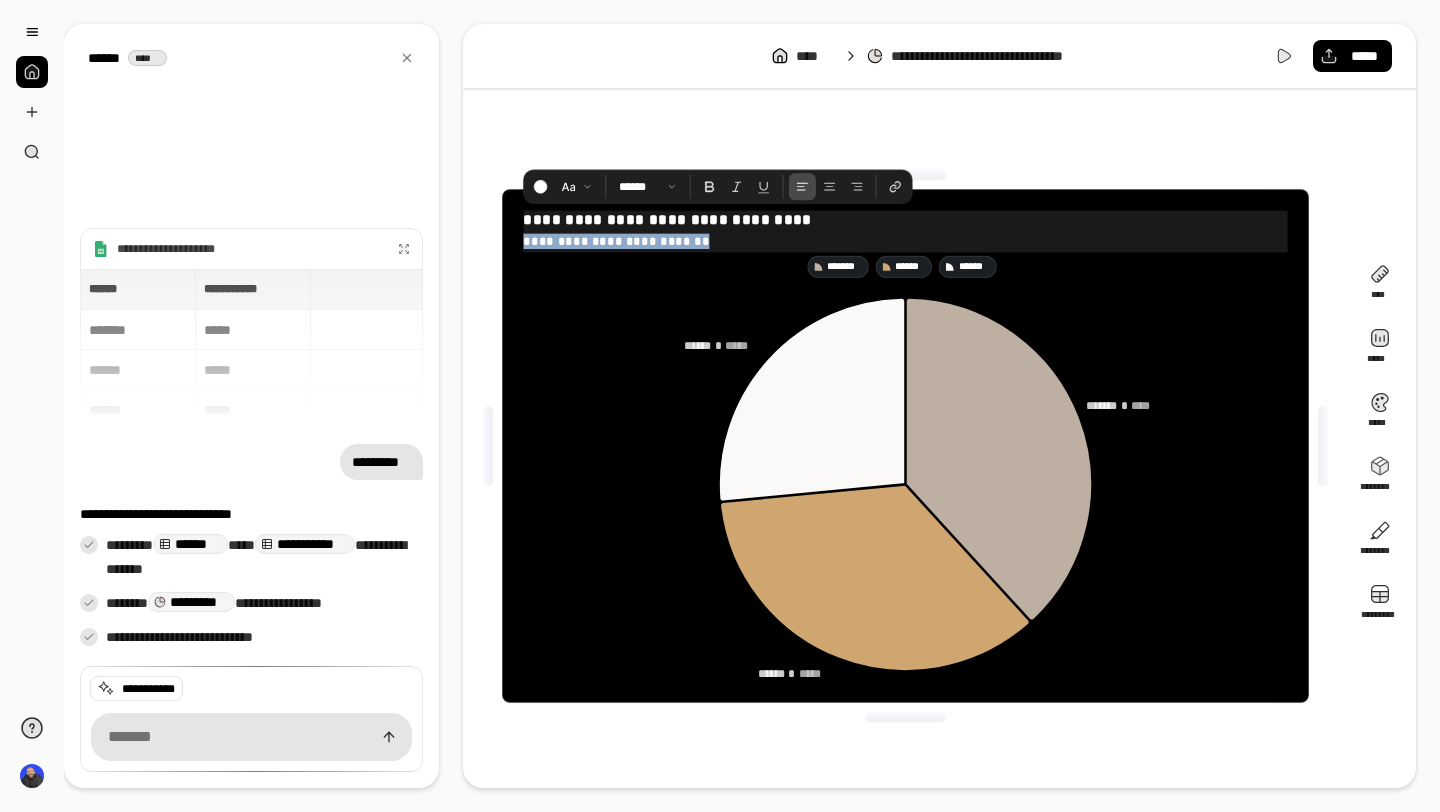 drag, startPoint x: 688, startPoint y: 243, endPoint x: 522, endPoint y: 240, distance: 166.0271 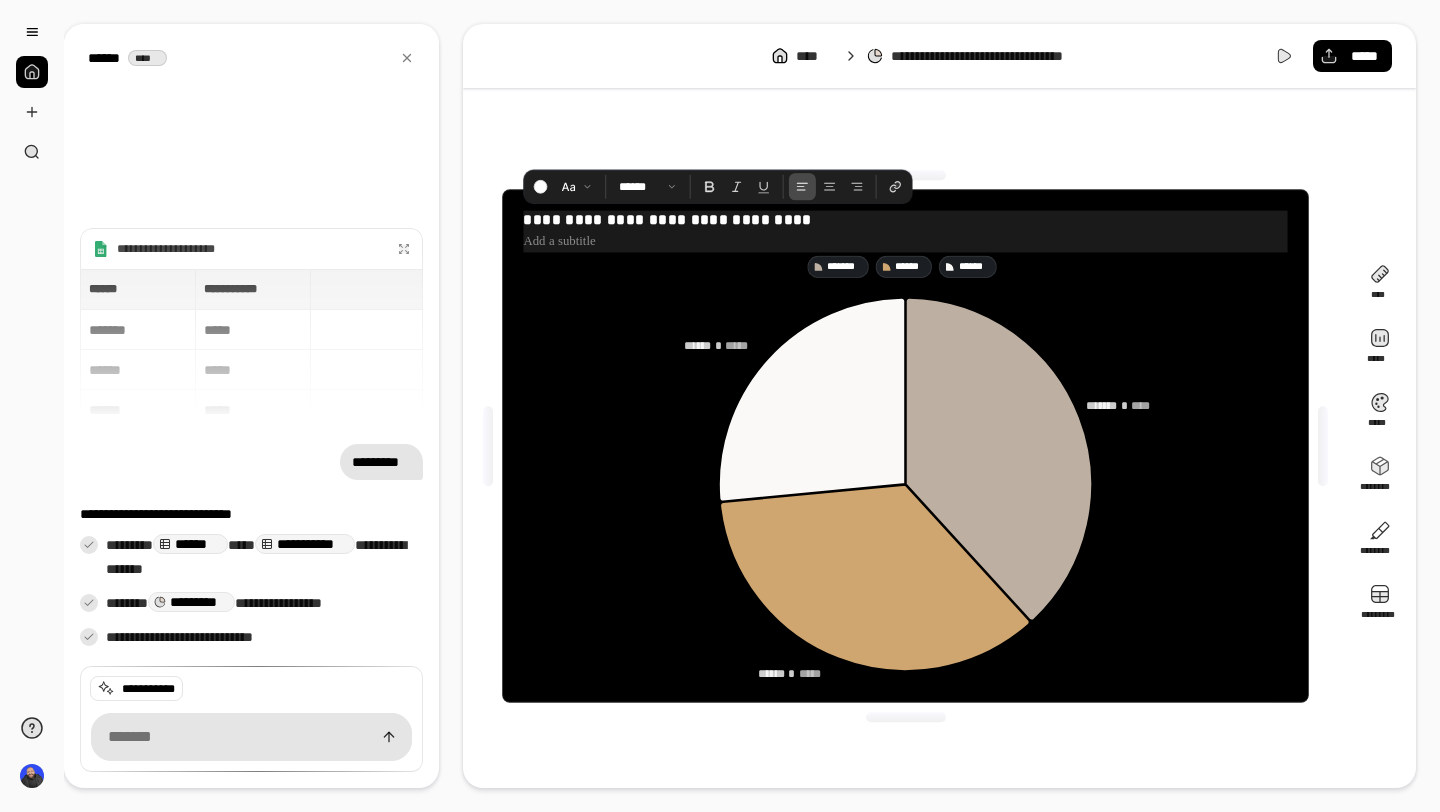 click on "**********" at bounding box center [906, 220] 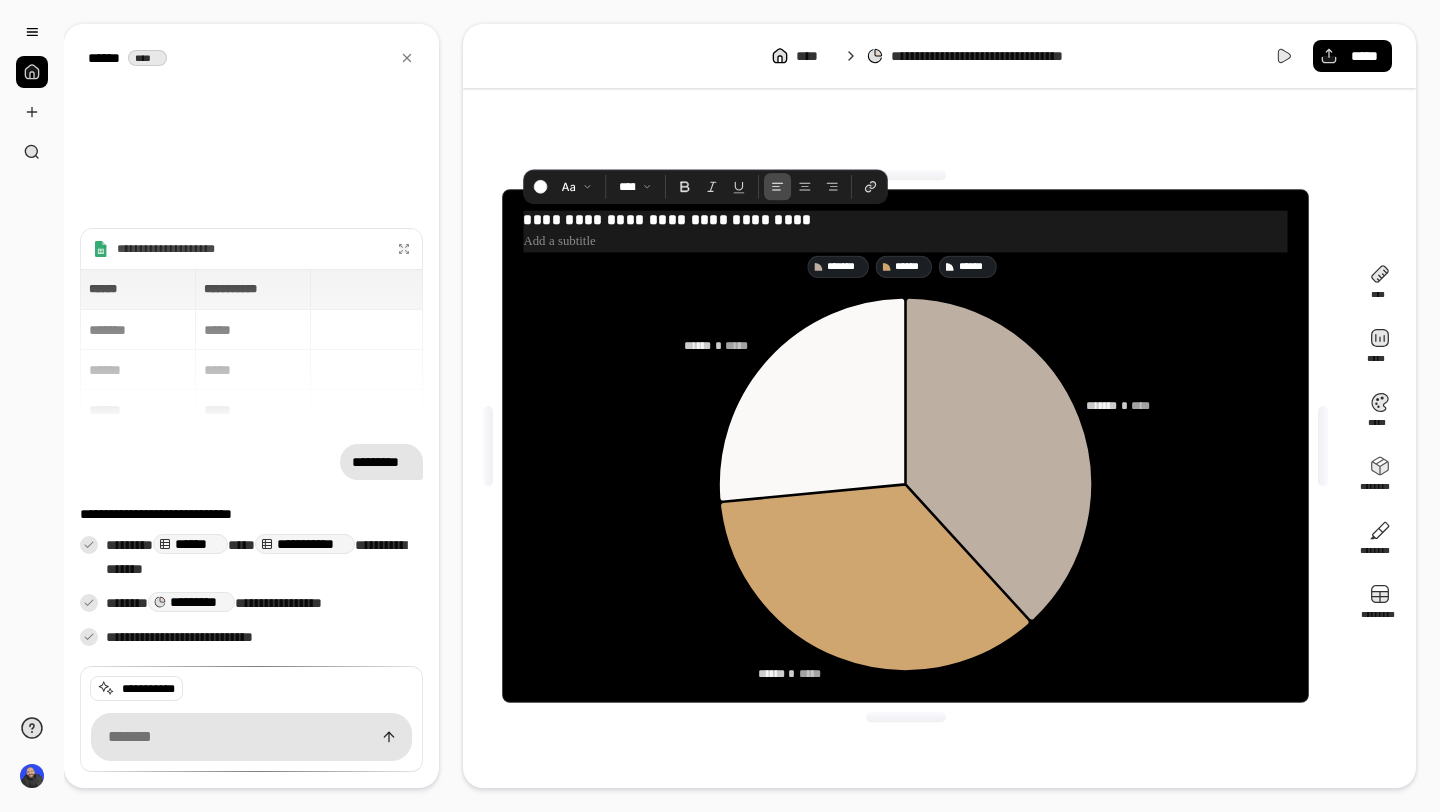 click at bounding box center [906, 240] 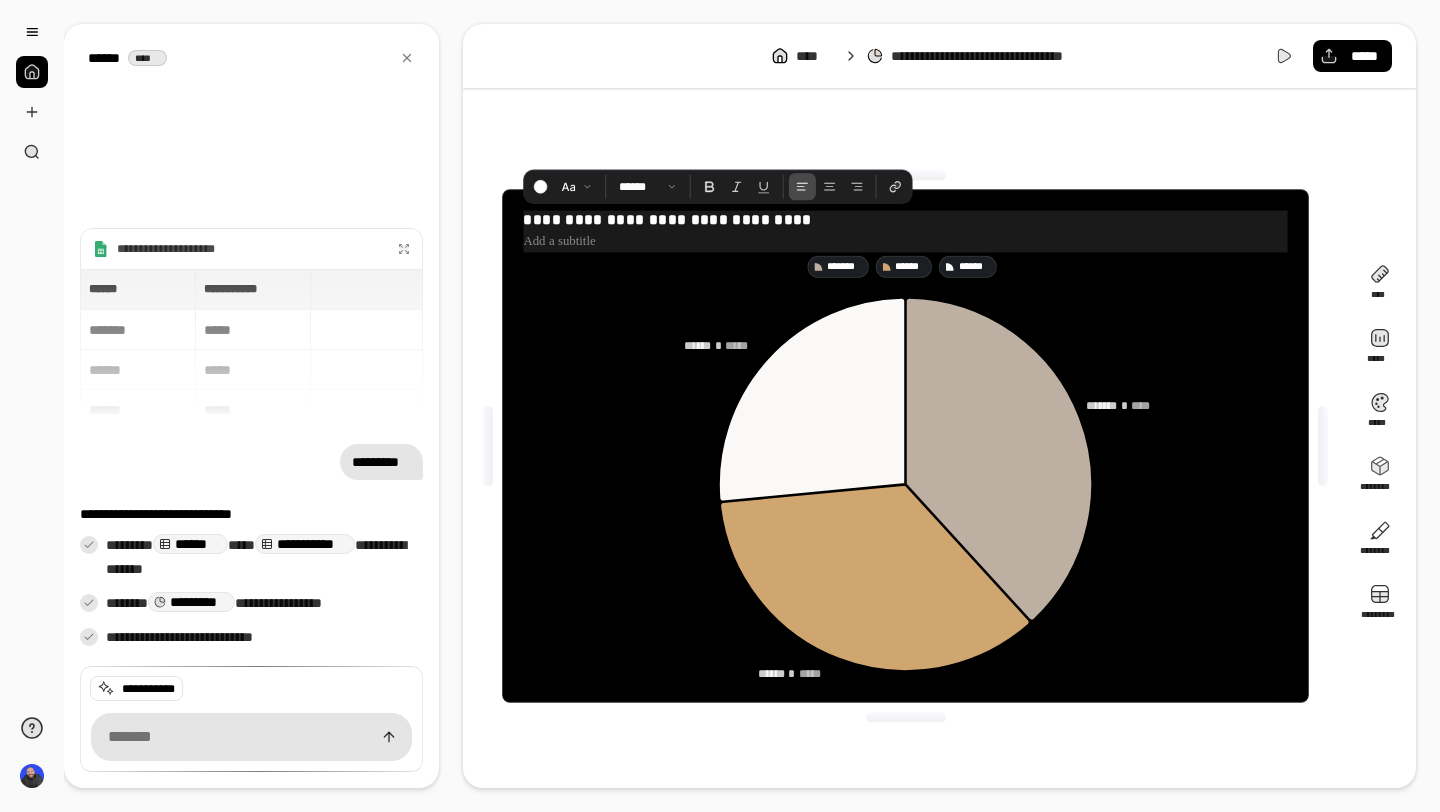 click on "**********" at bounding box center (906, 220) 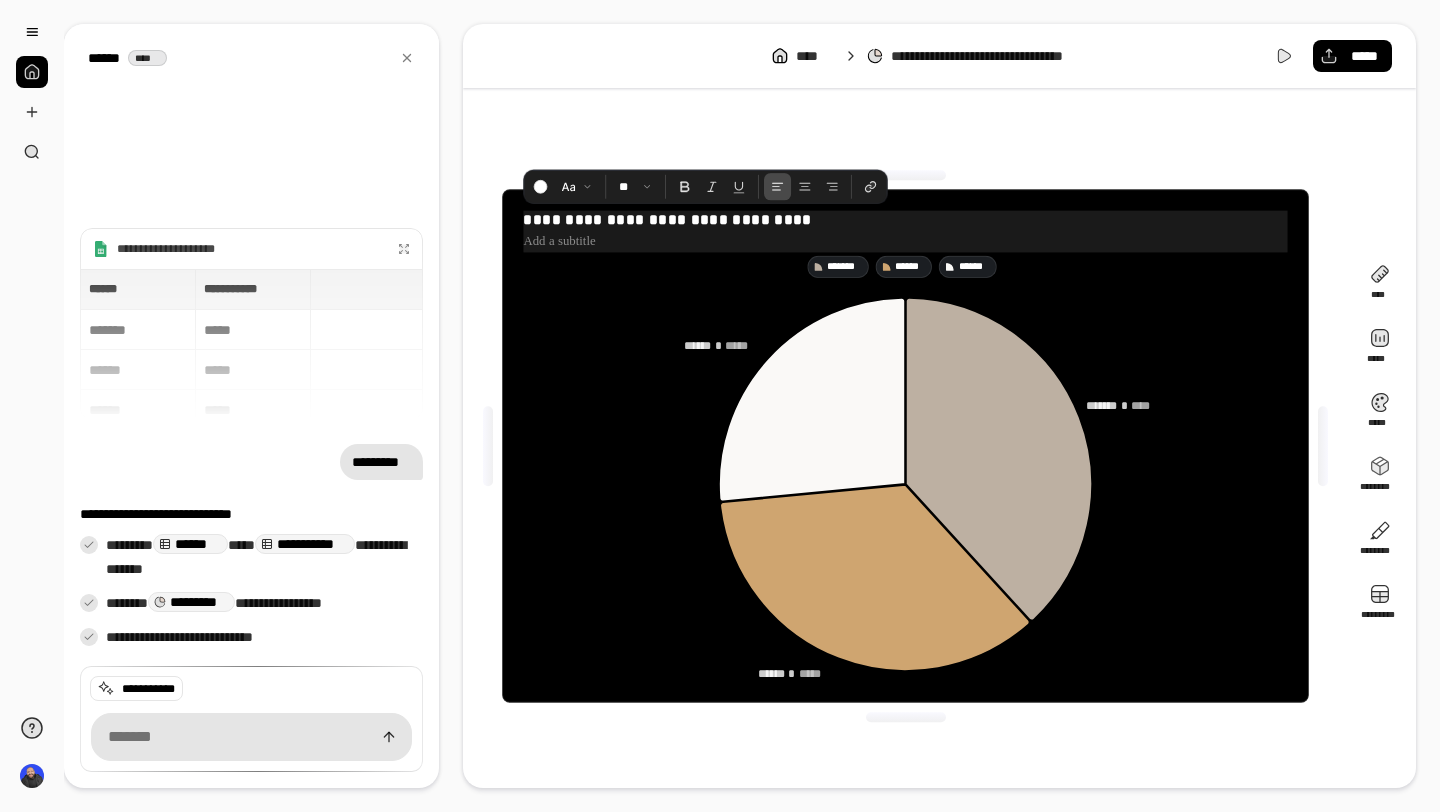 click at bounding box center (906, 175) 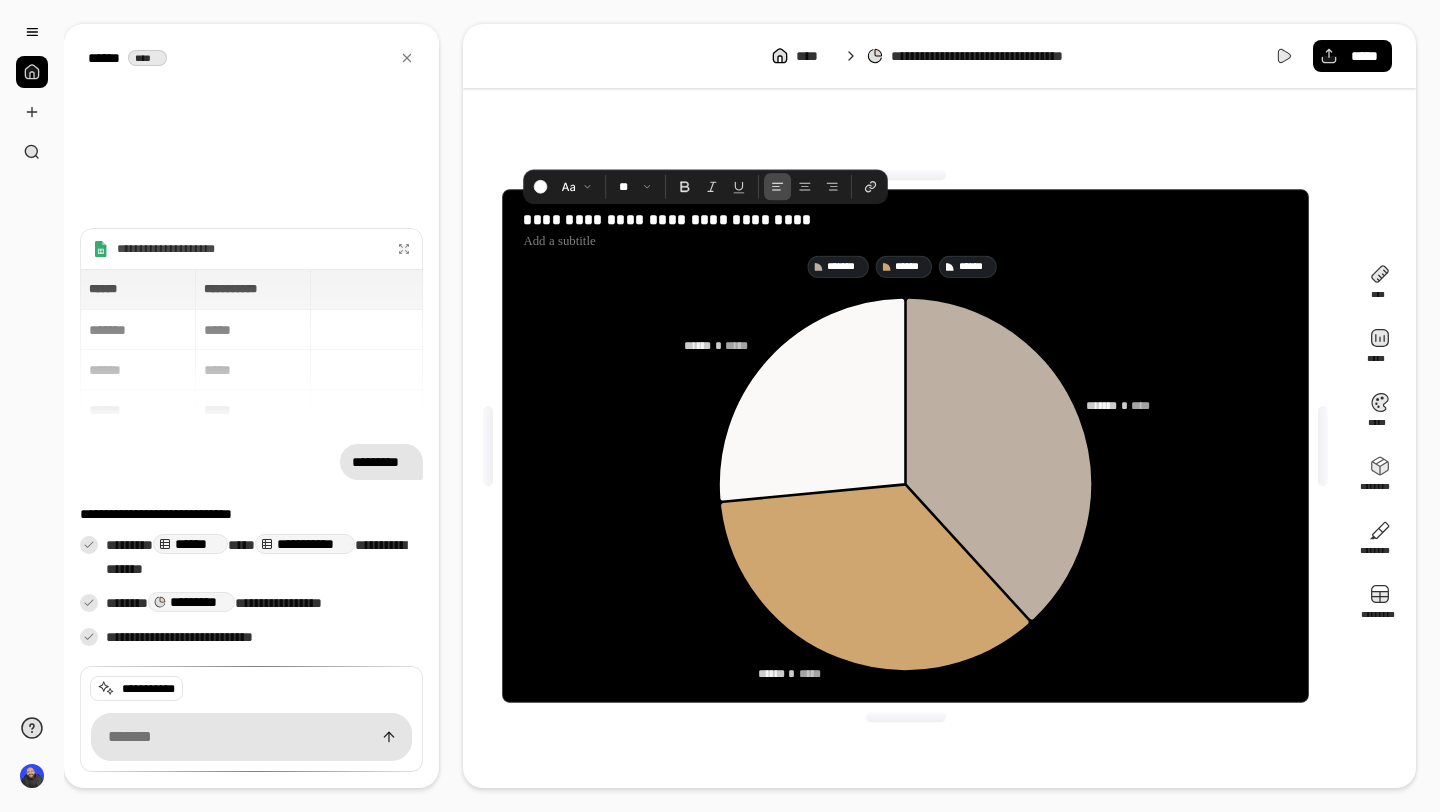 click on "**********" at bounding box center [905, 446] 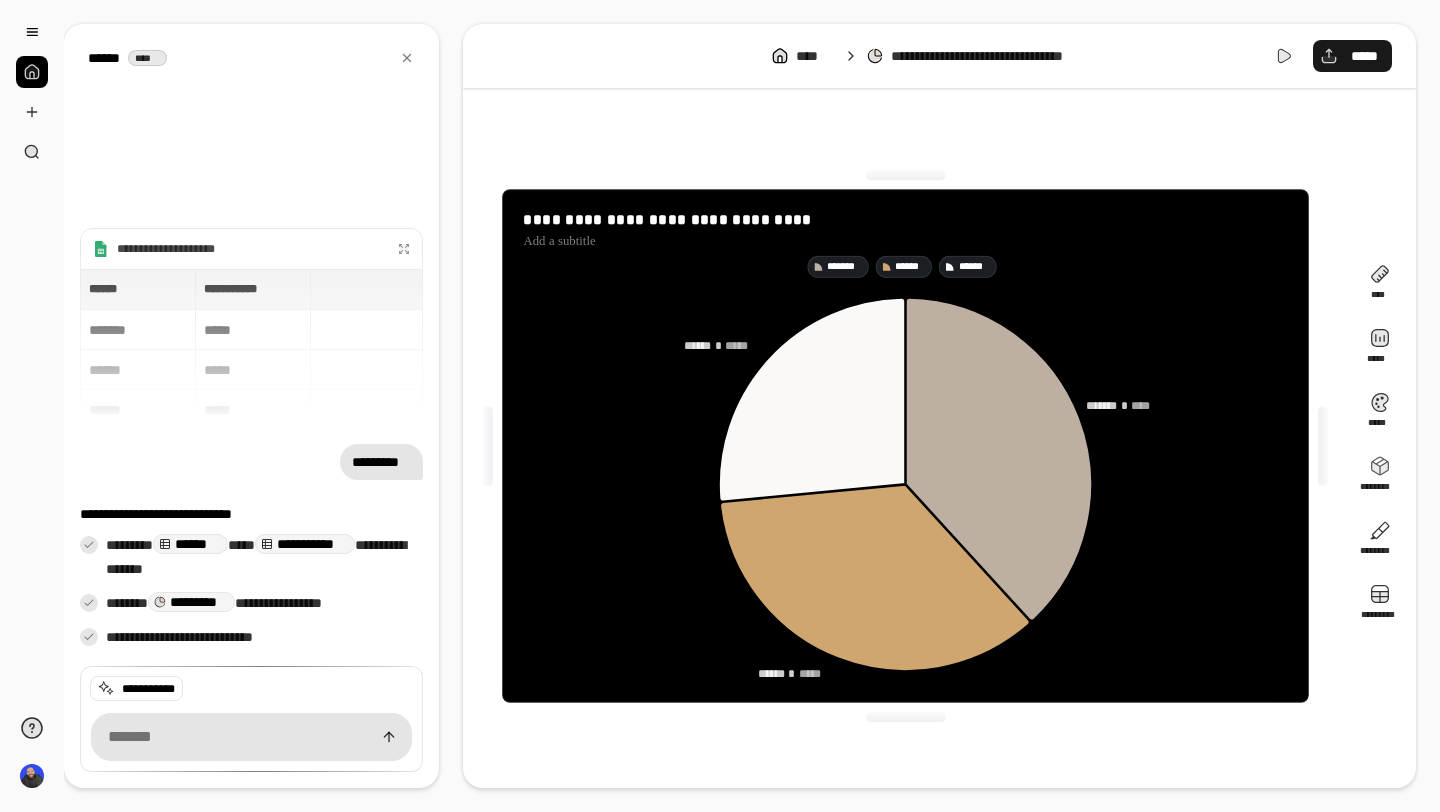 click on "*****" at bounding box center [1364, 56] 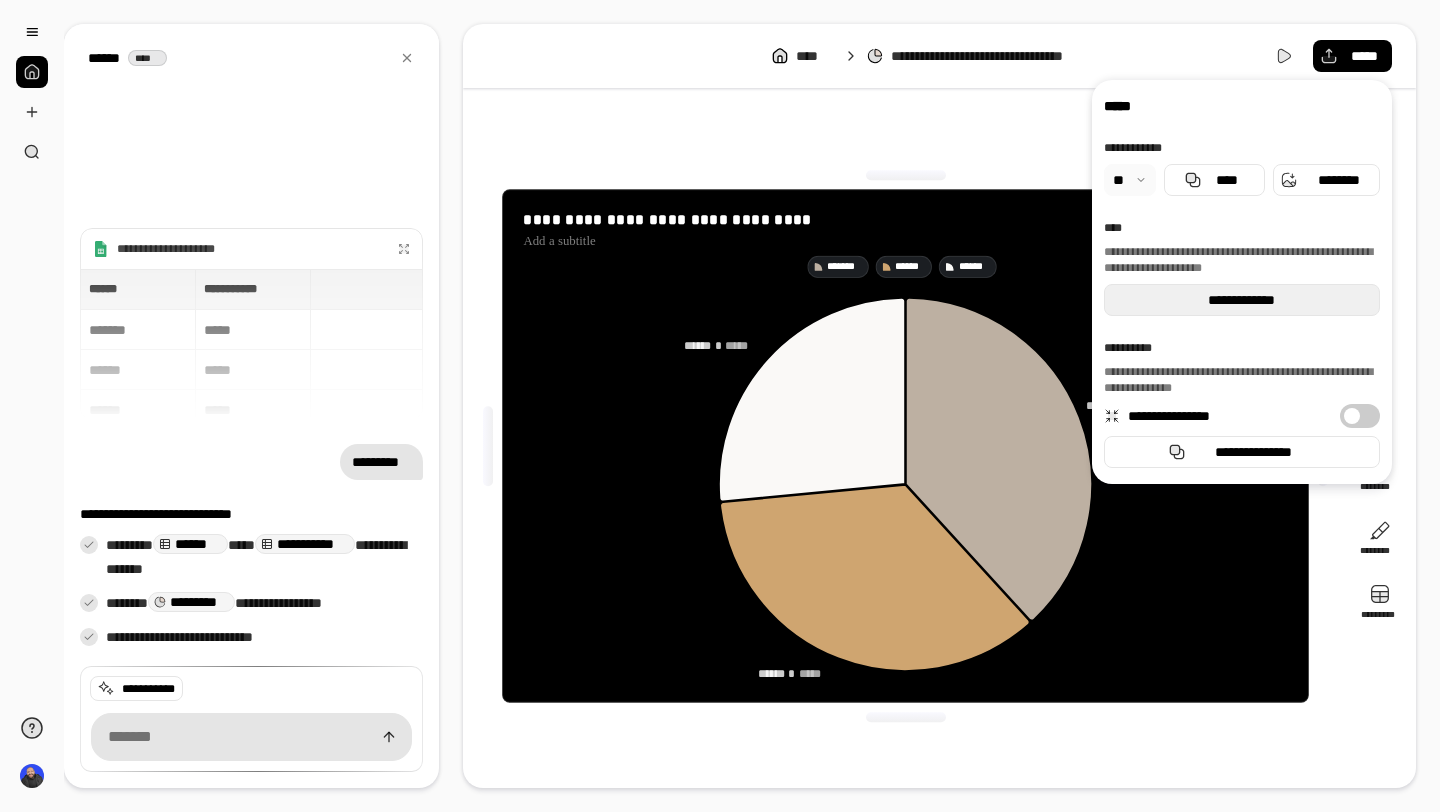 click on "**********" at bounding box center [1242, 300] 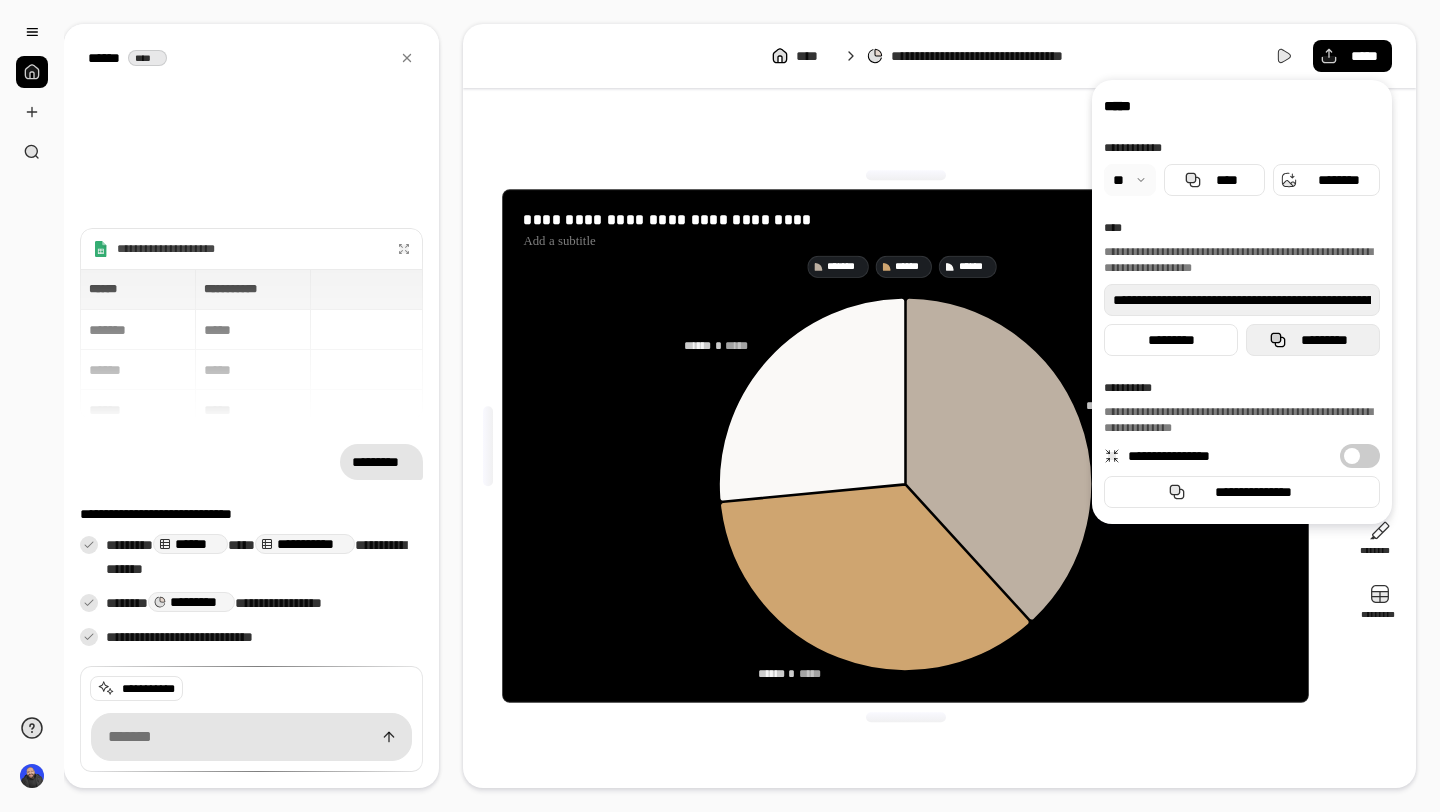 click on "*********" at bounding box center [1325, 340] 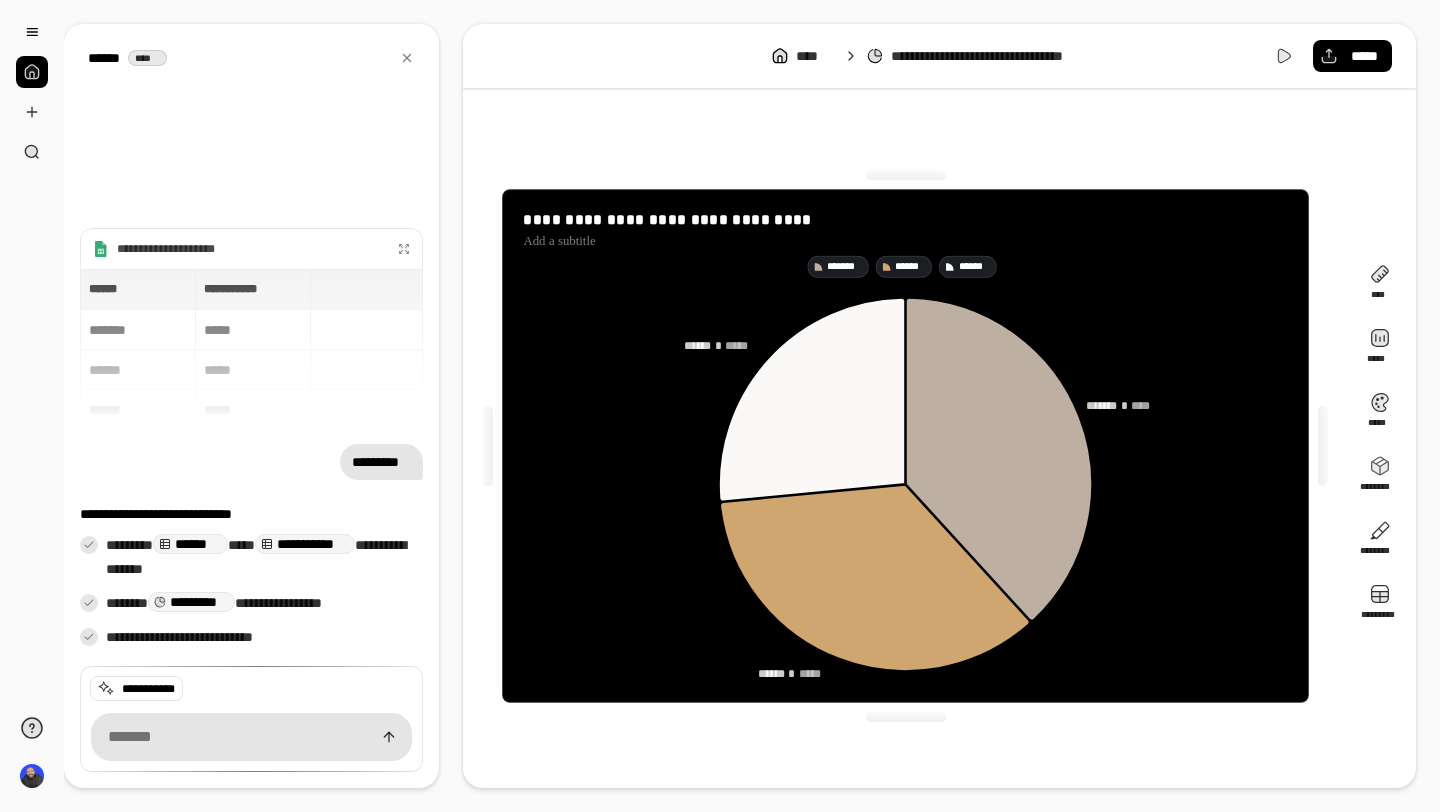 click on "**********" at bounding box center (905, 446) 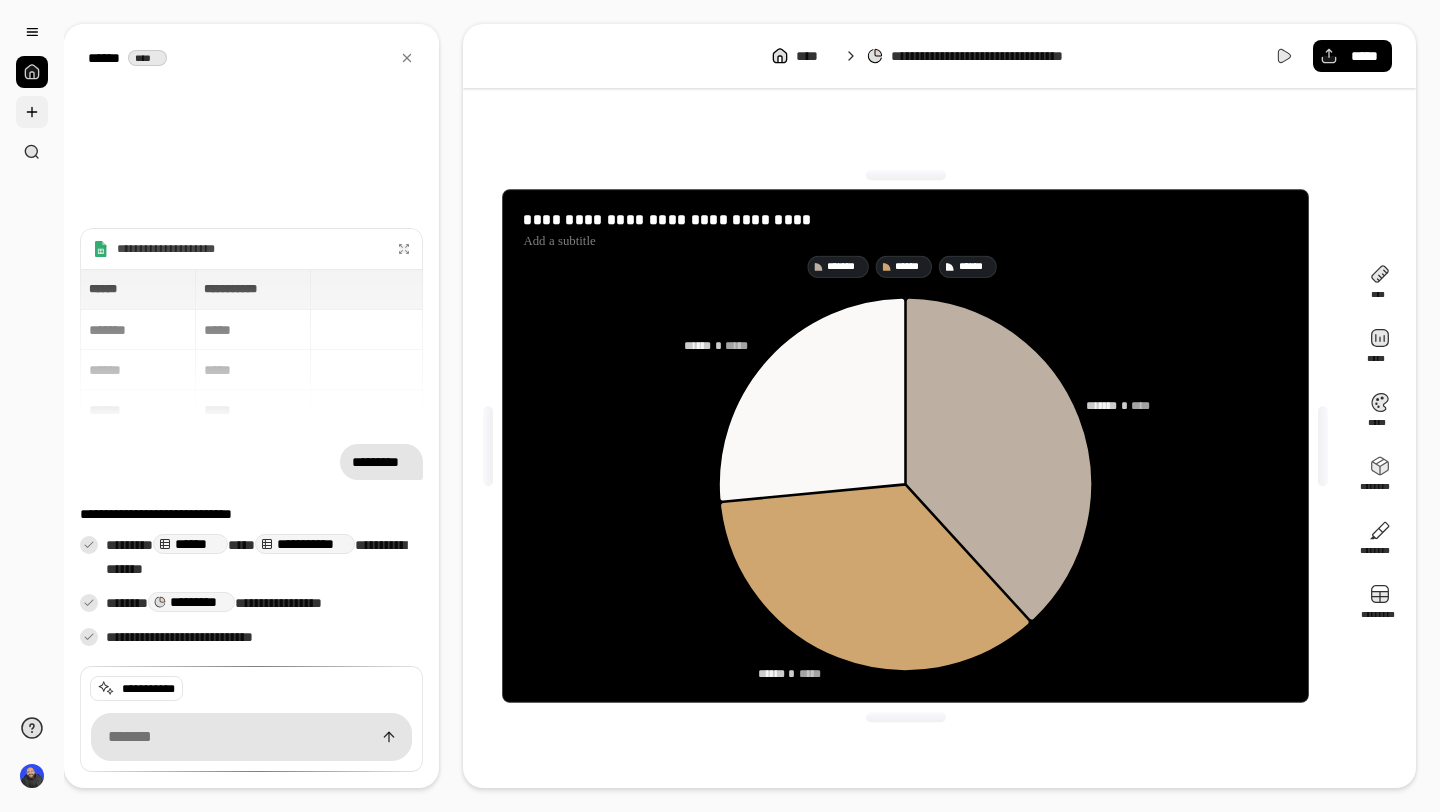 click at bounding box center [32, 112] 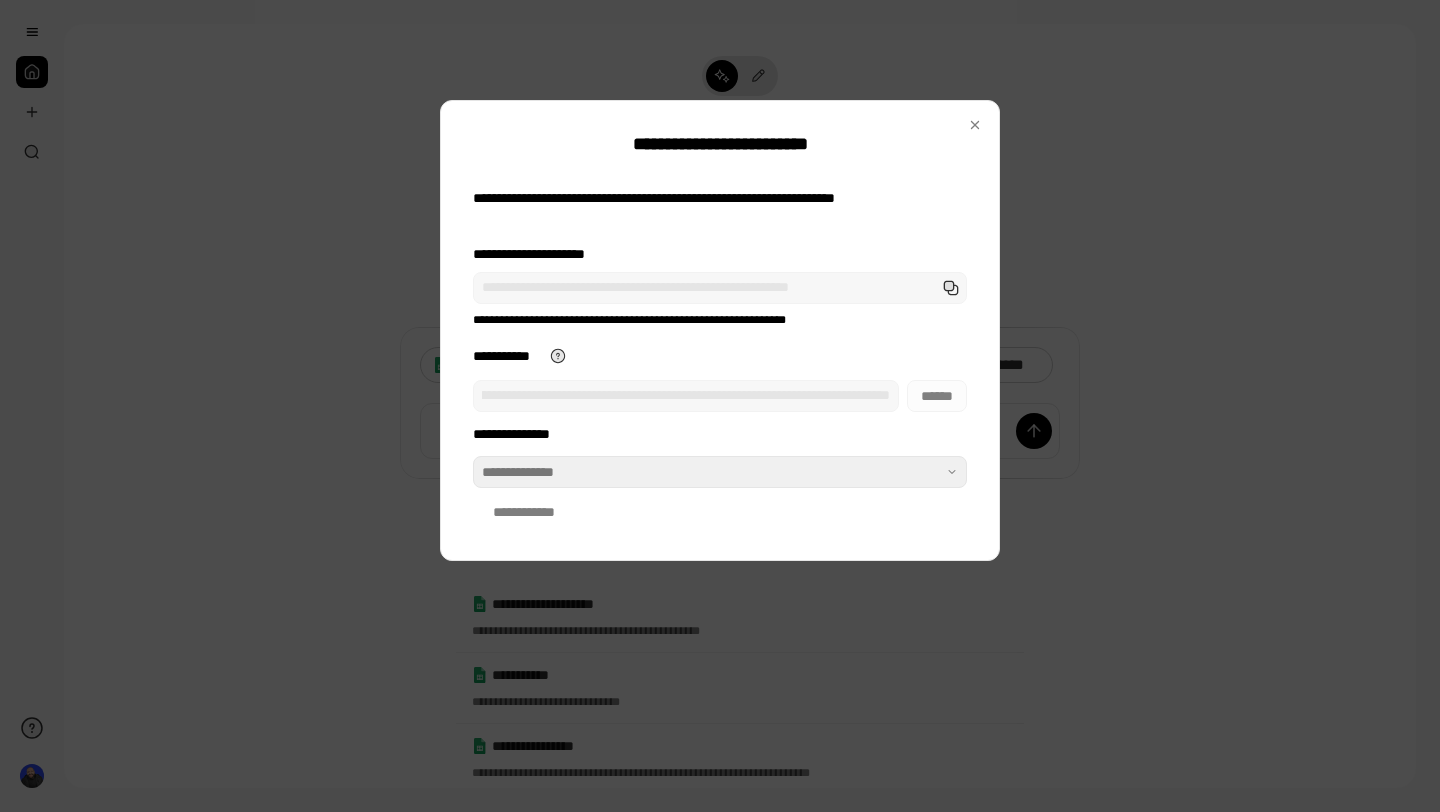 scroll, scrollTop: 0, scrollLeft: 0, axis: both 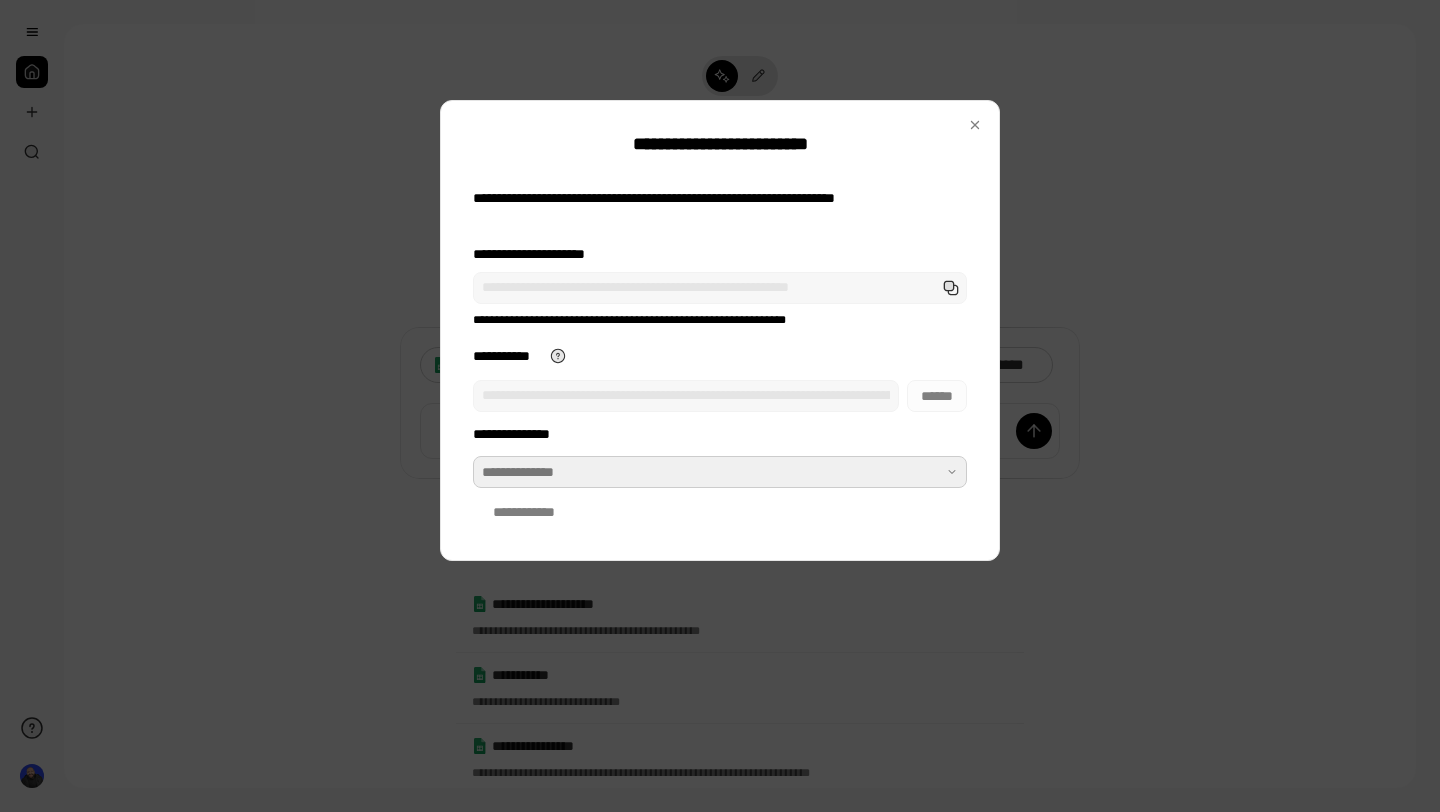 click at bounding box center [720, 472] 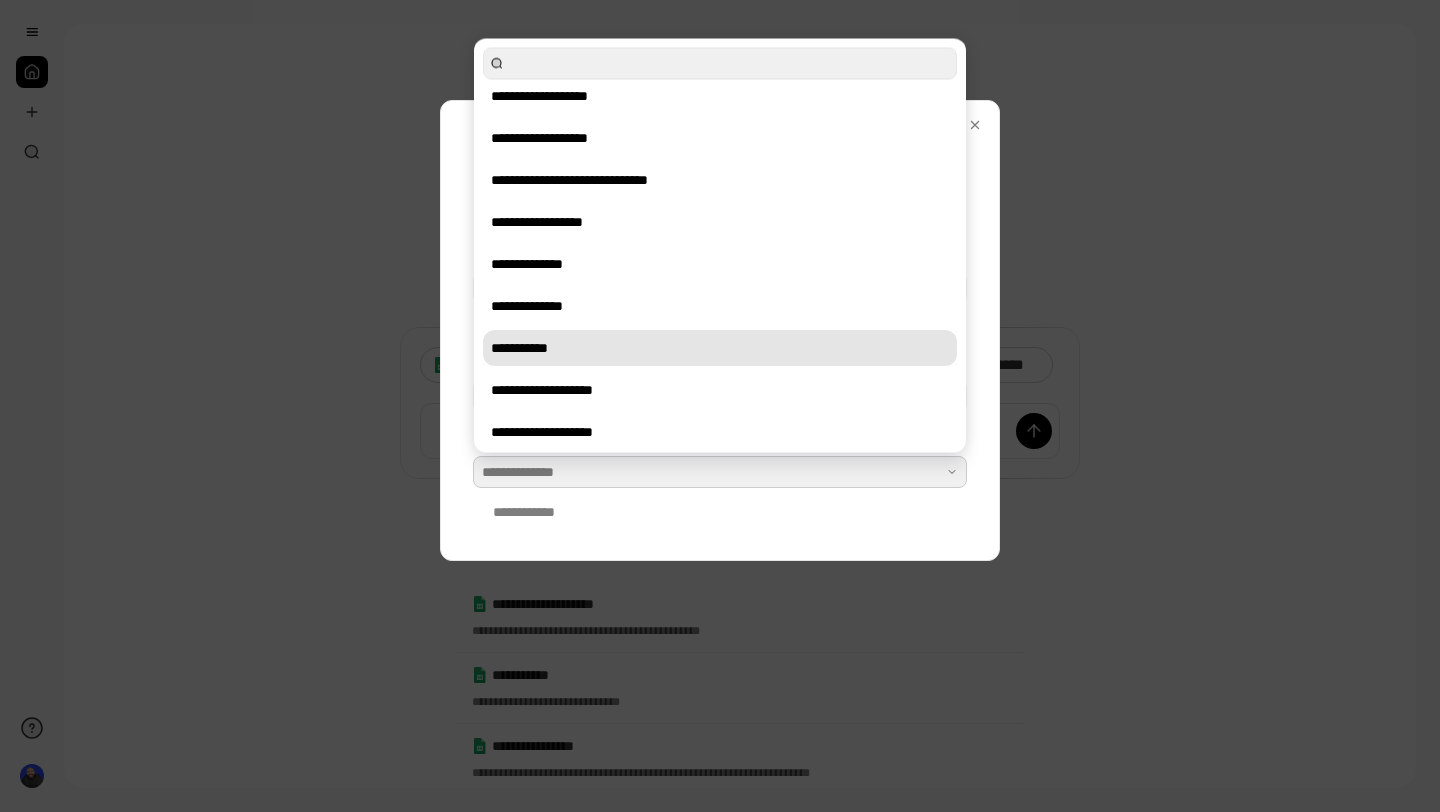scroll, scrollTop: 60, scrollLeft: 0, axis: vertical 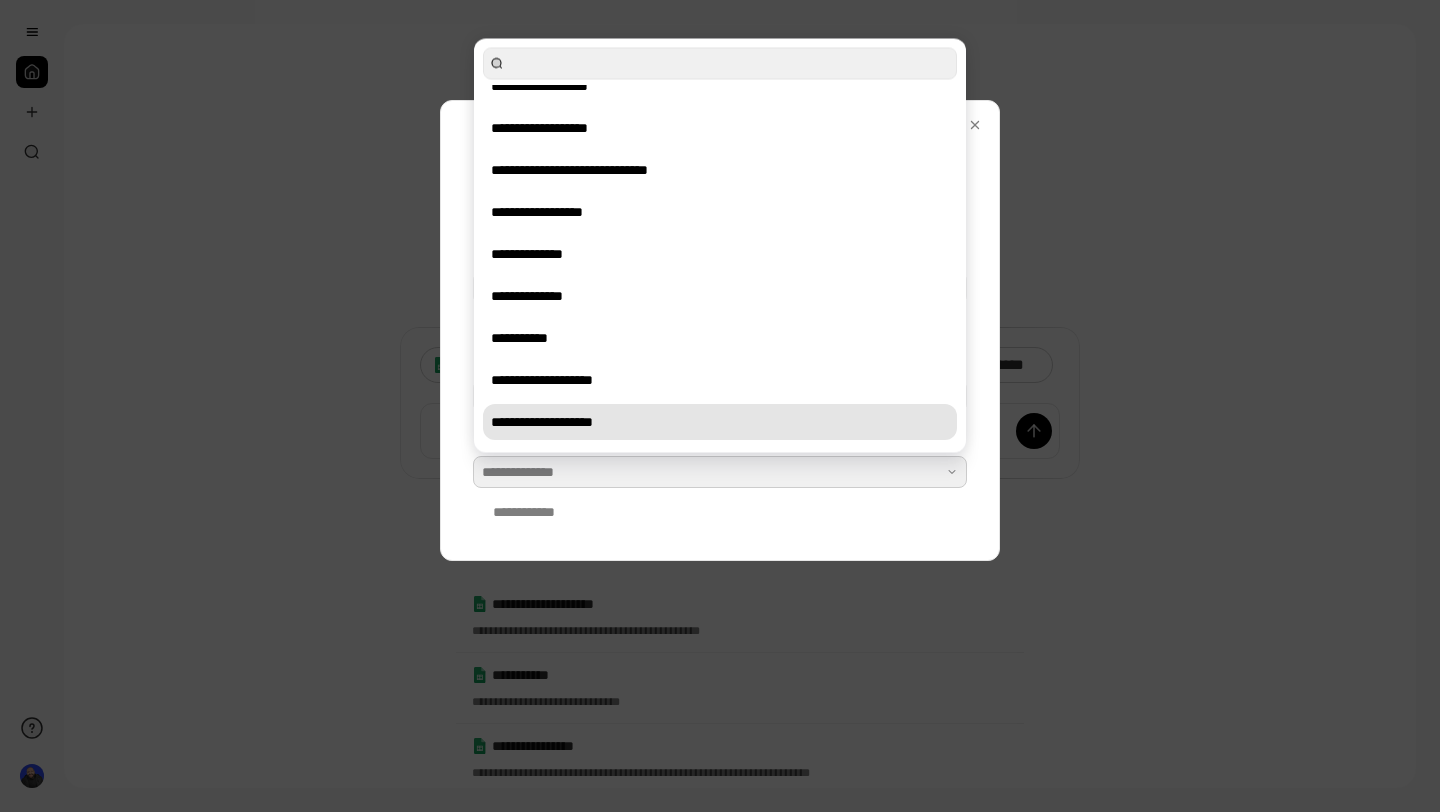 click on "**********" at bounding box center (720, 422) 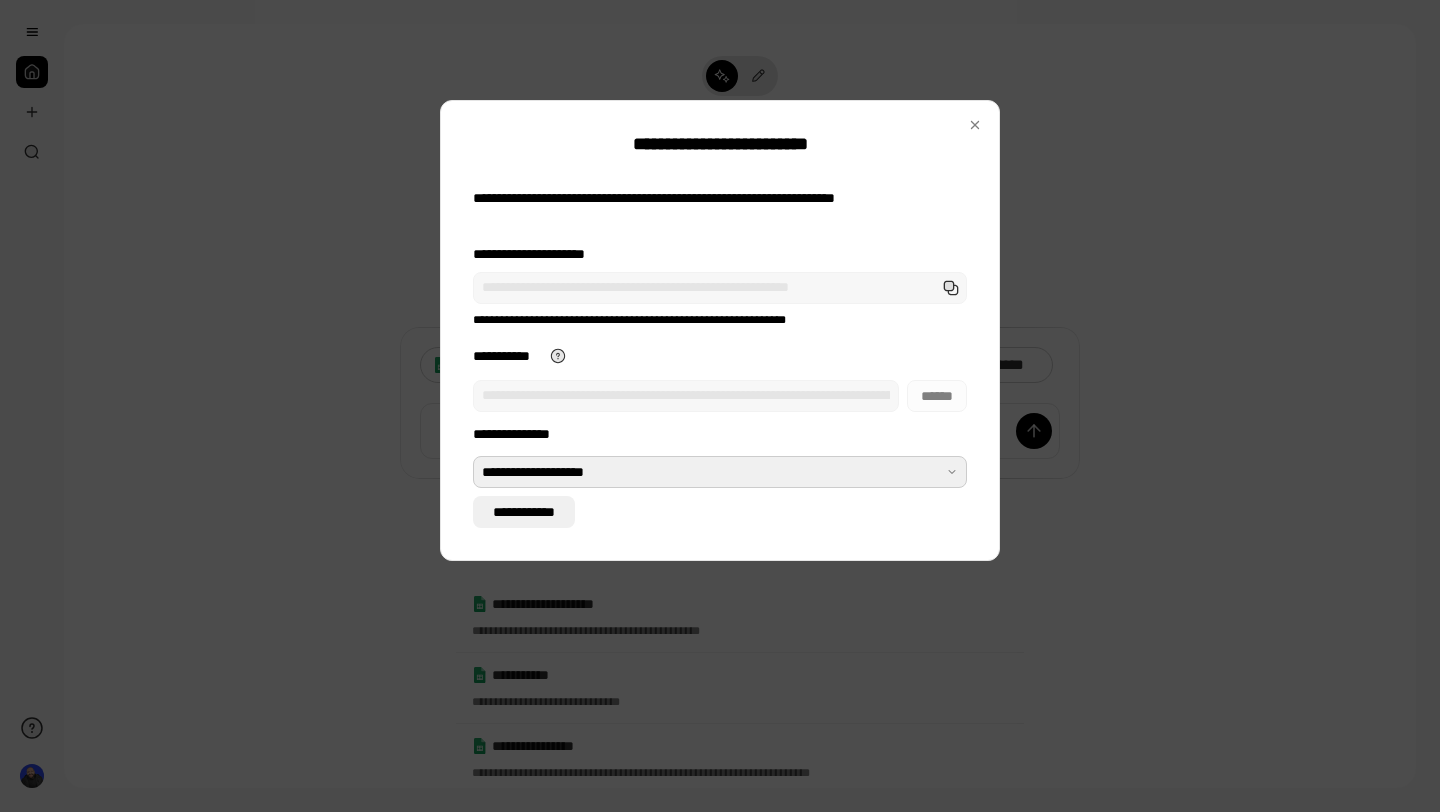 click on "**********" at bounding box center [524, 512] 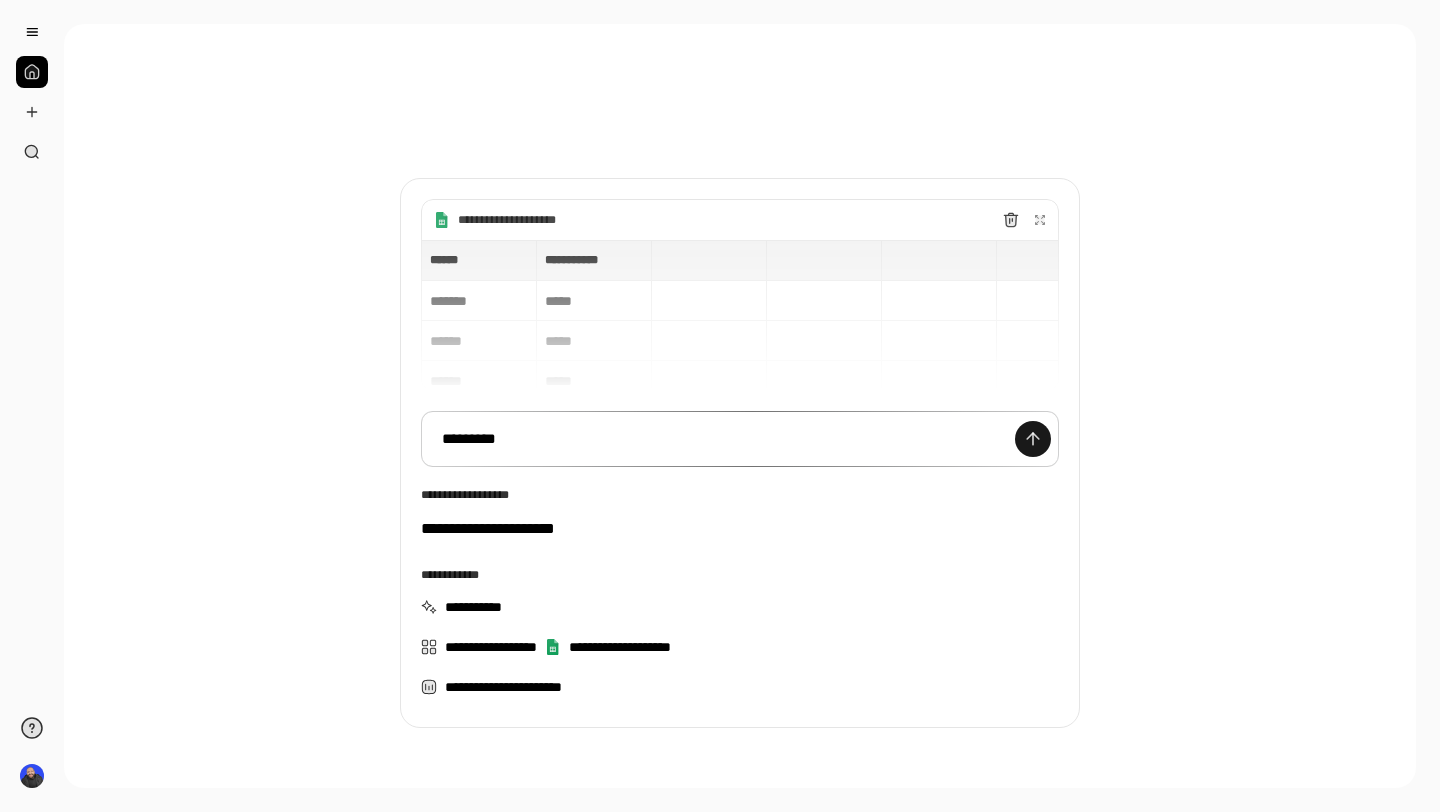 click at bounding box center (1033, 439) 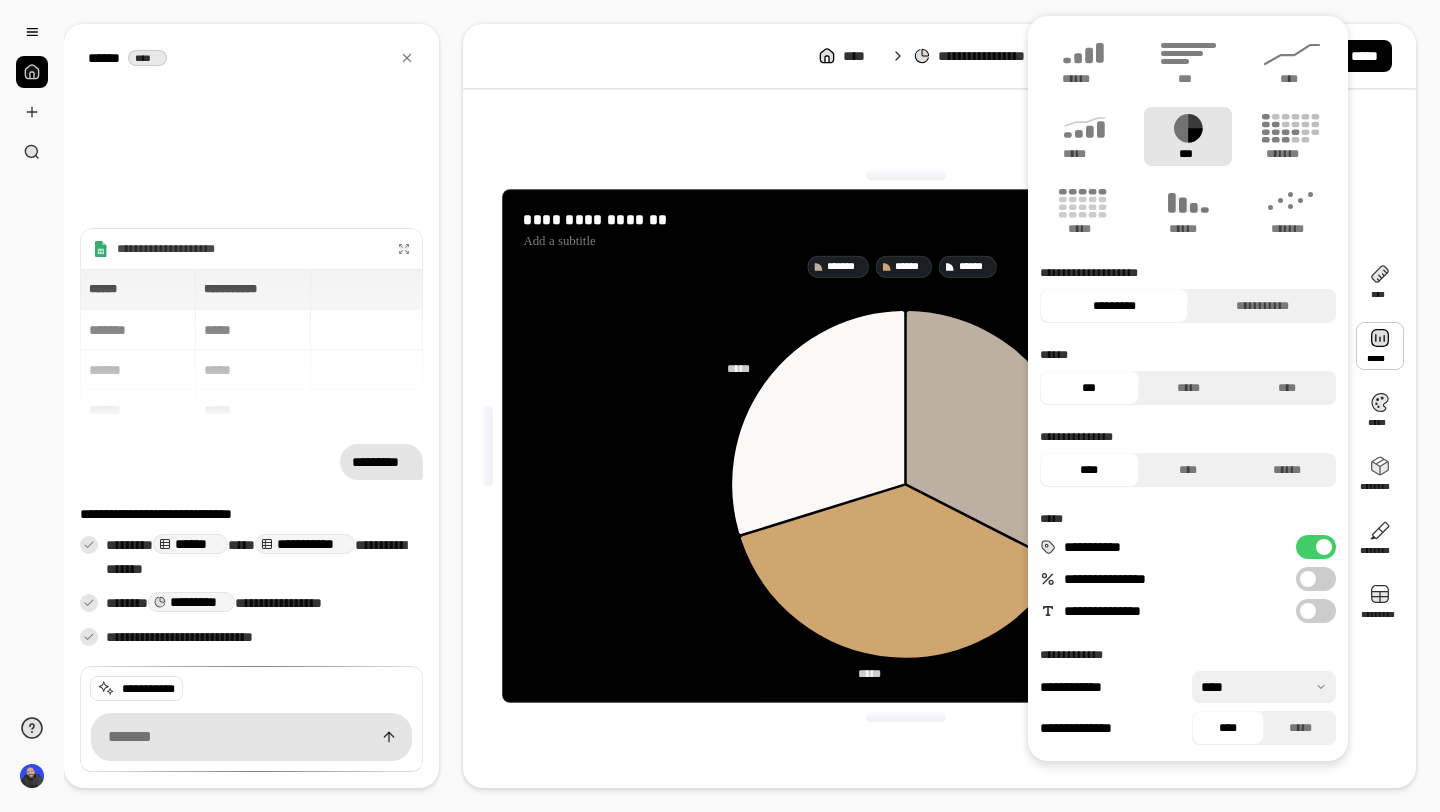 click on "**********" at bounding box center [1316, 579] 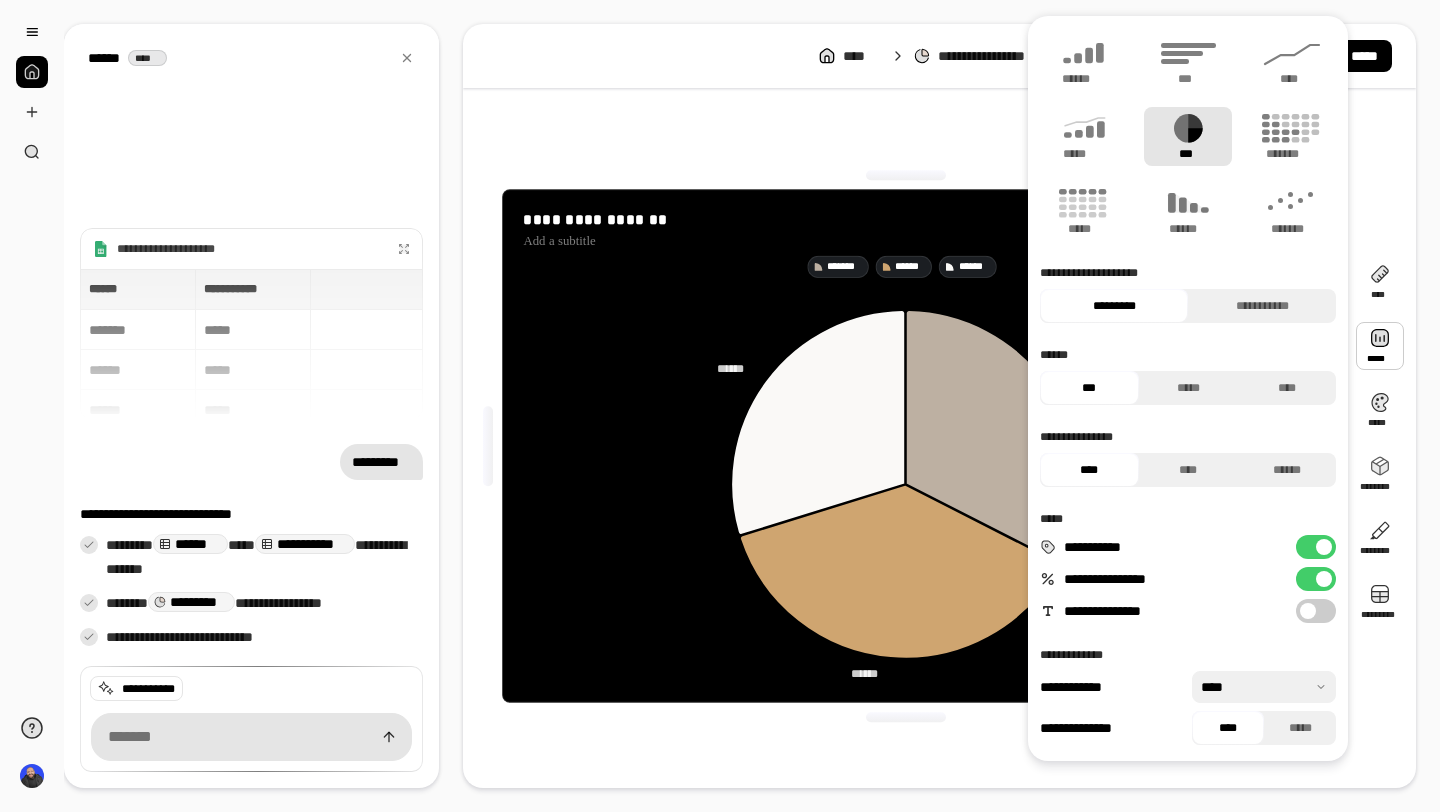 click on "**********" at bounding box center (1316, 611) 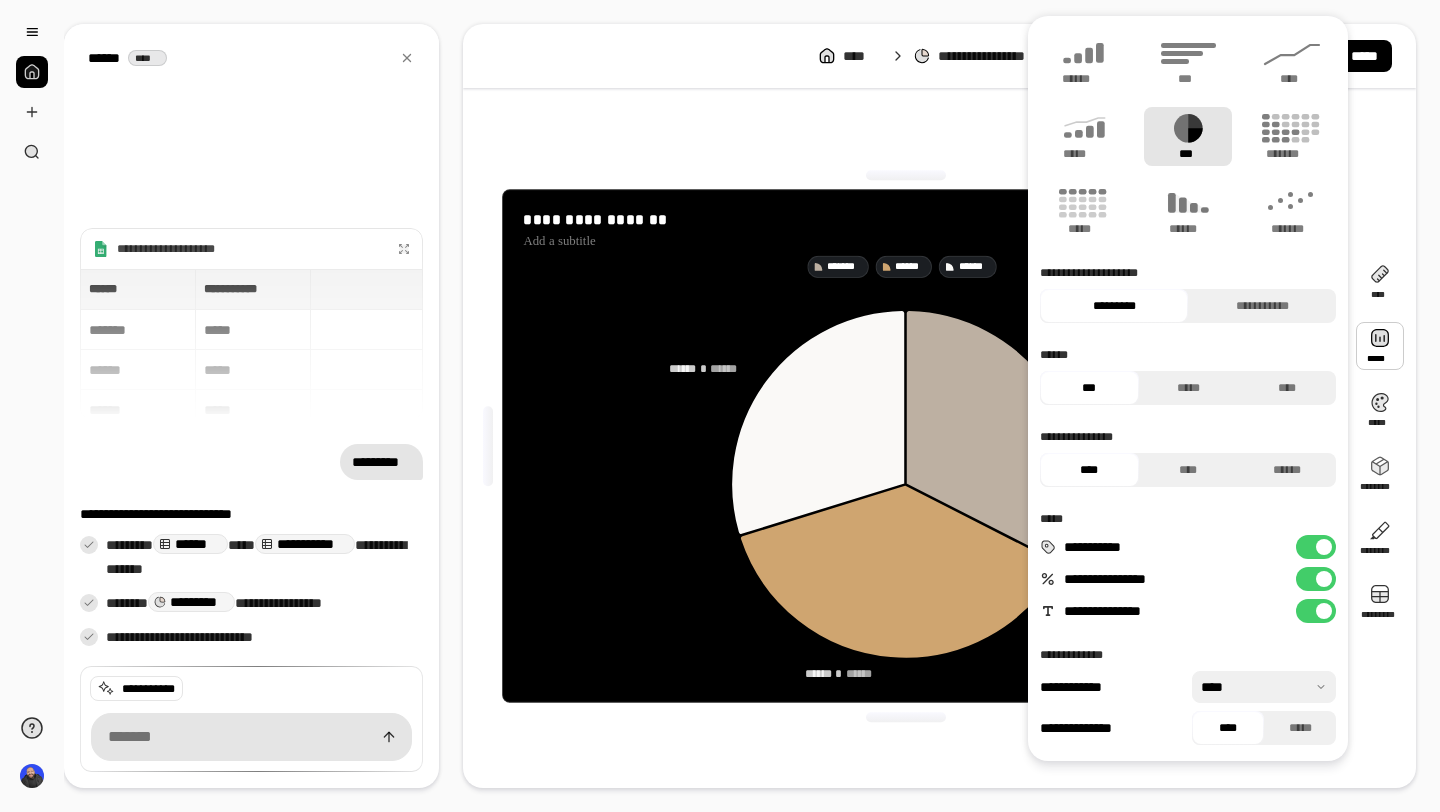 click on "**********" at bounding box center (1316, 579) 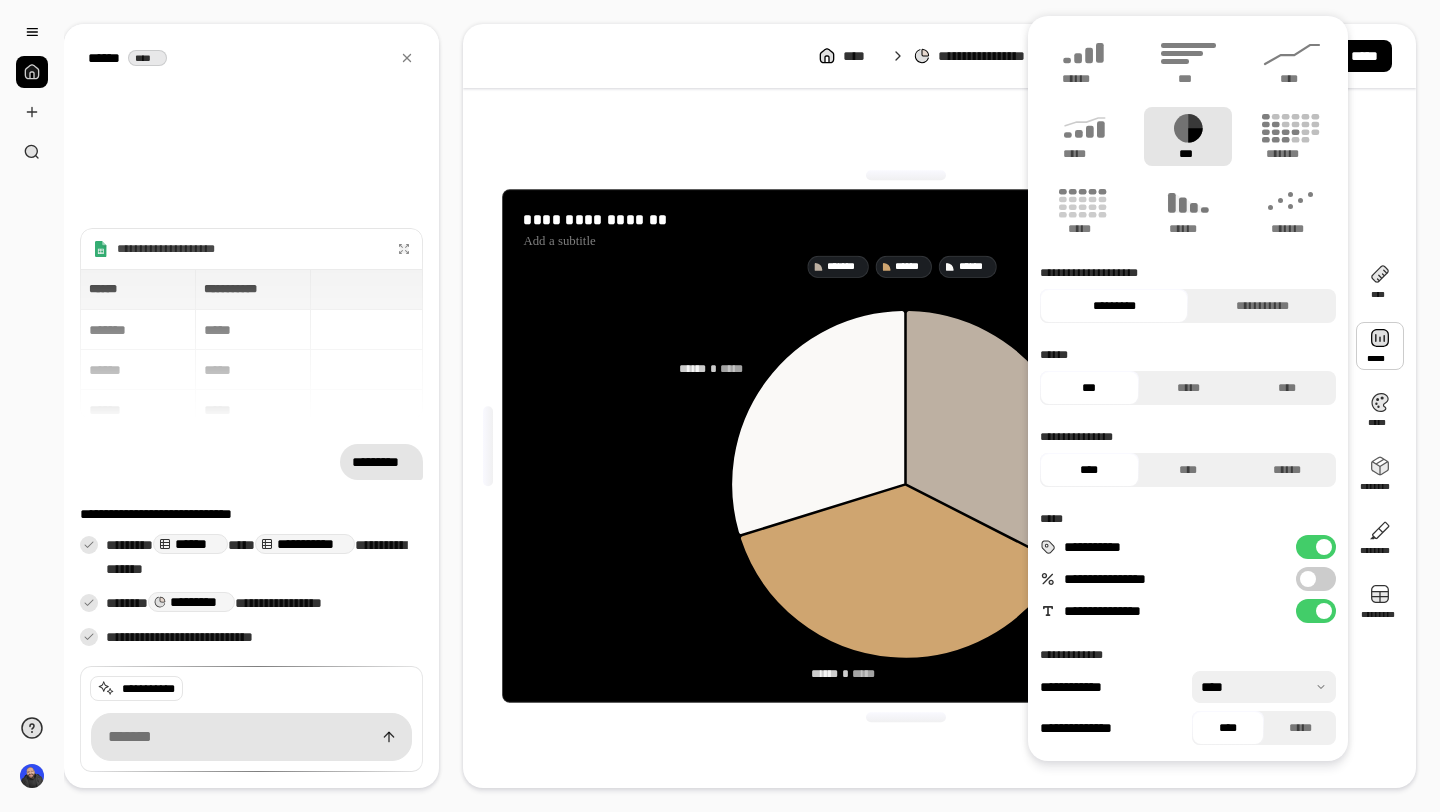 click on "**********" at bounding box center [905, 446] 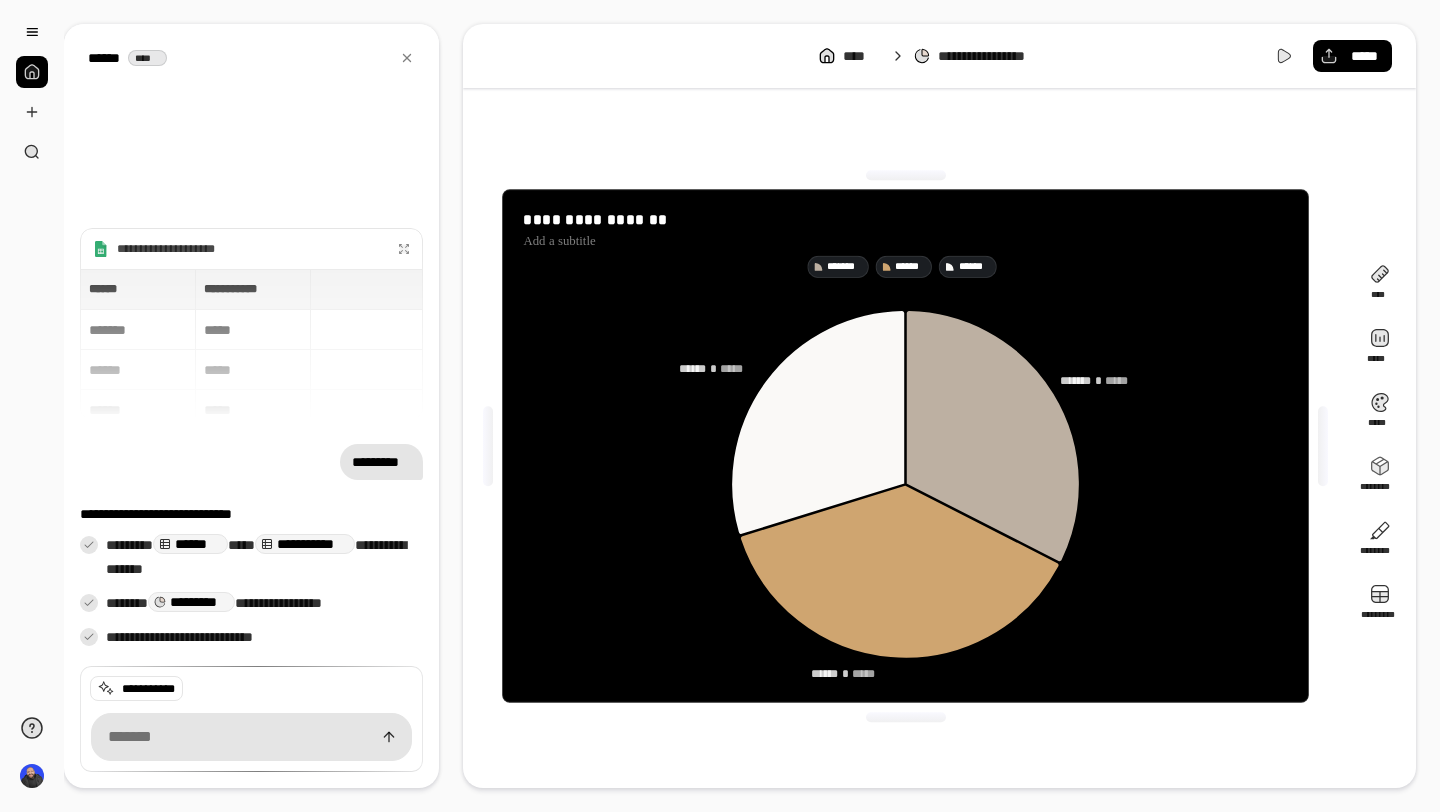 click on "**********" at bounding box center (905, 446) 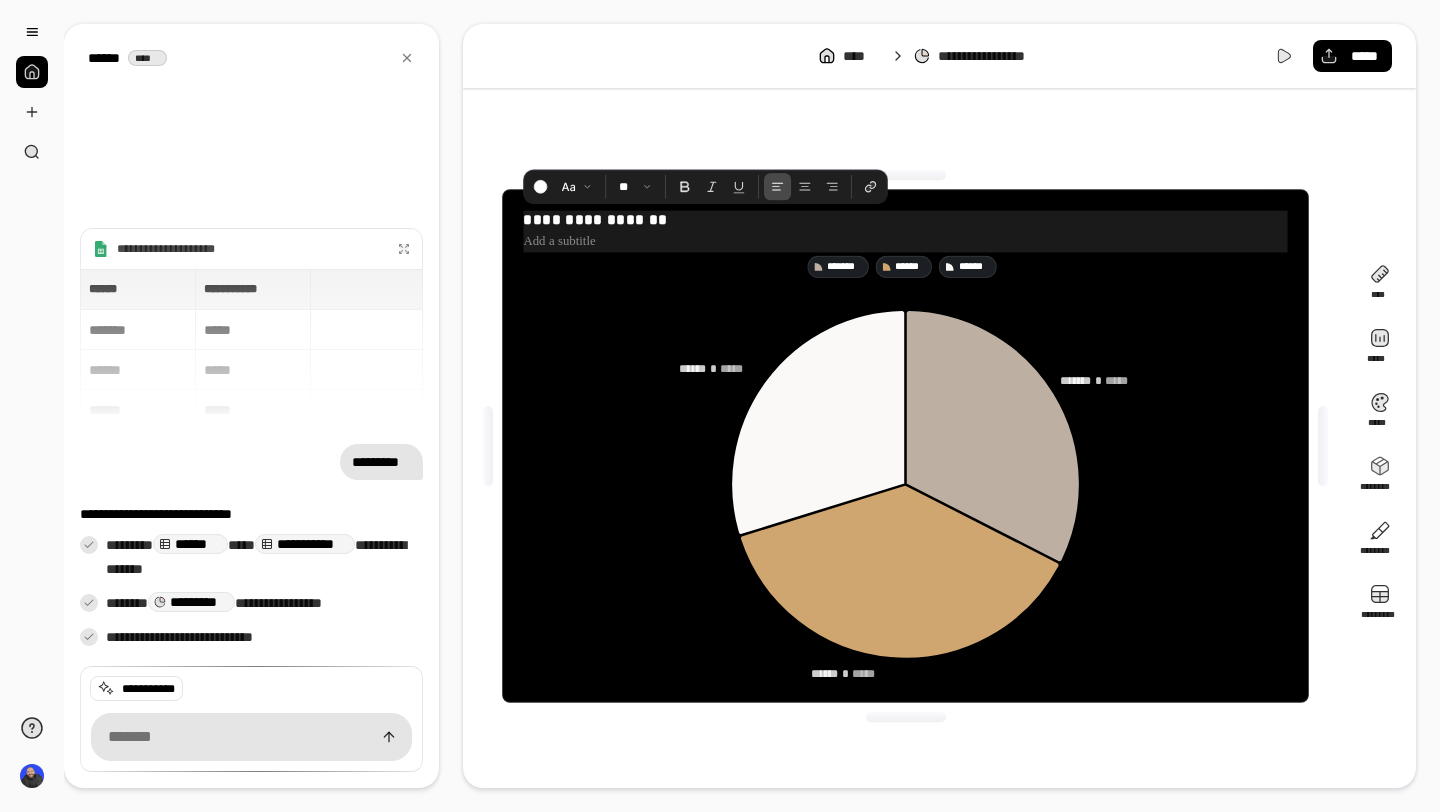 click on "**********" at bounding box center [906, 220] 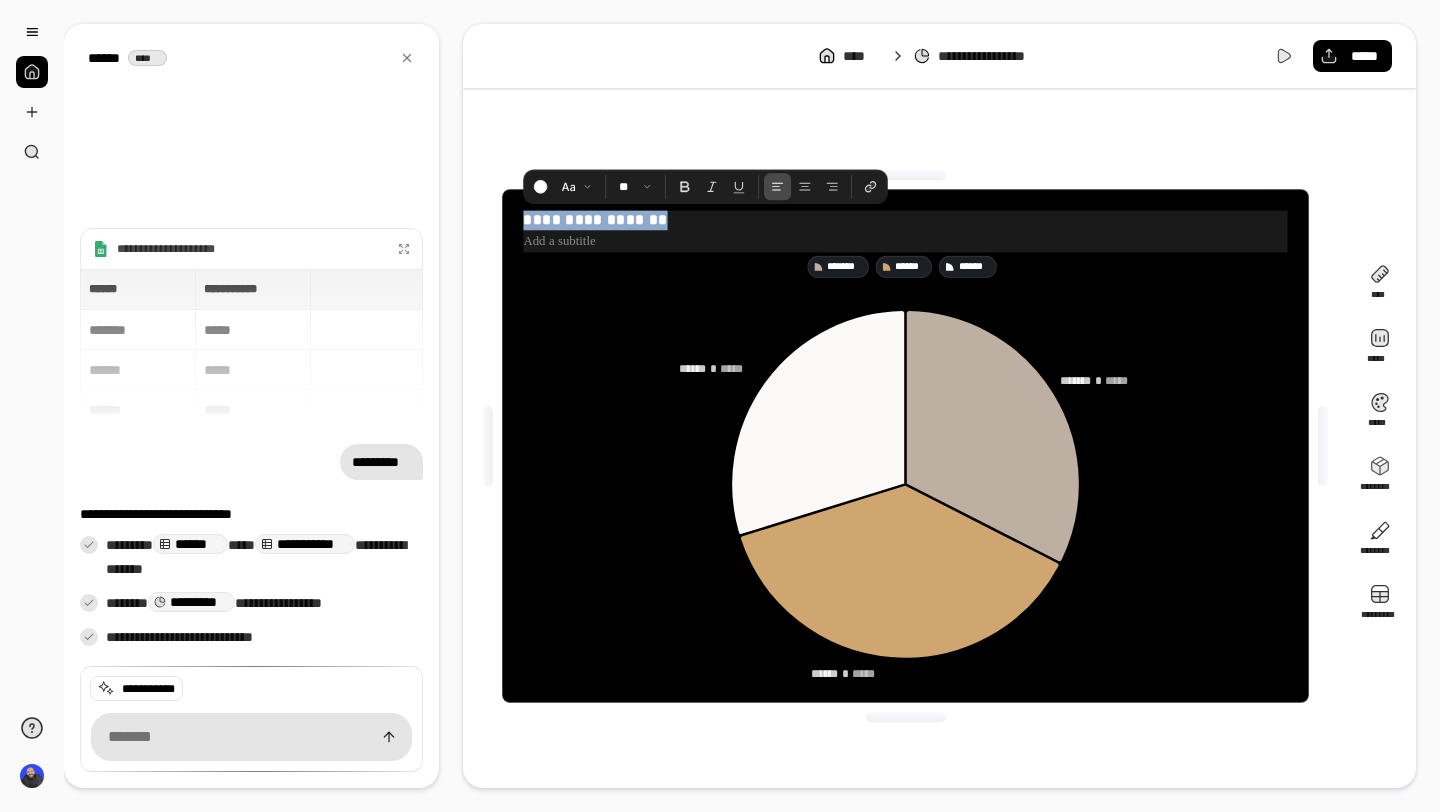 drag, startPoint x: 676, startPoint y: 219, endPoint x: 516, endPoint y: 224, distance: 160.07811 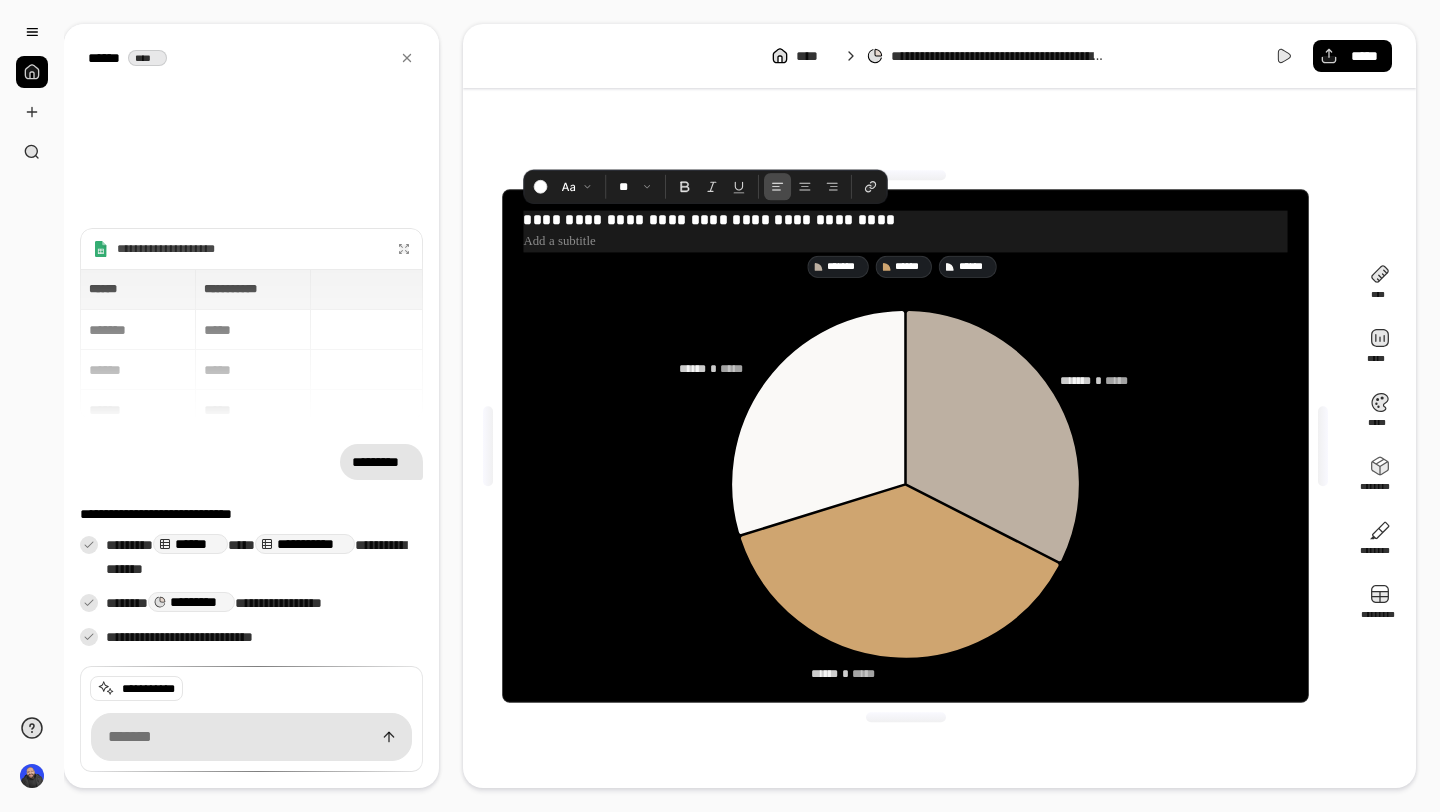click at bounding box center (906, 175) 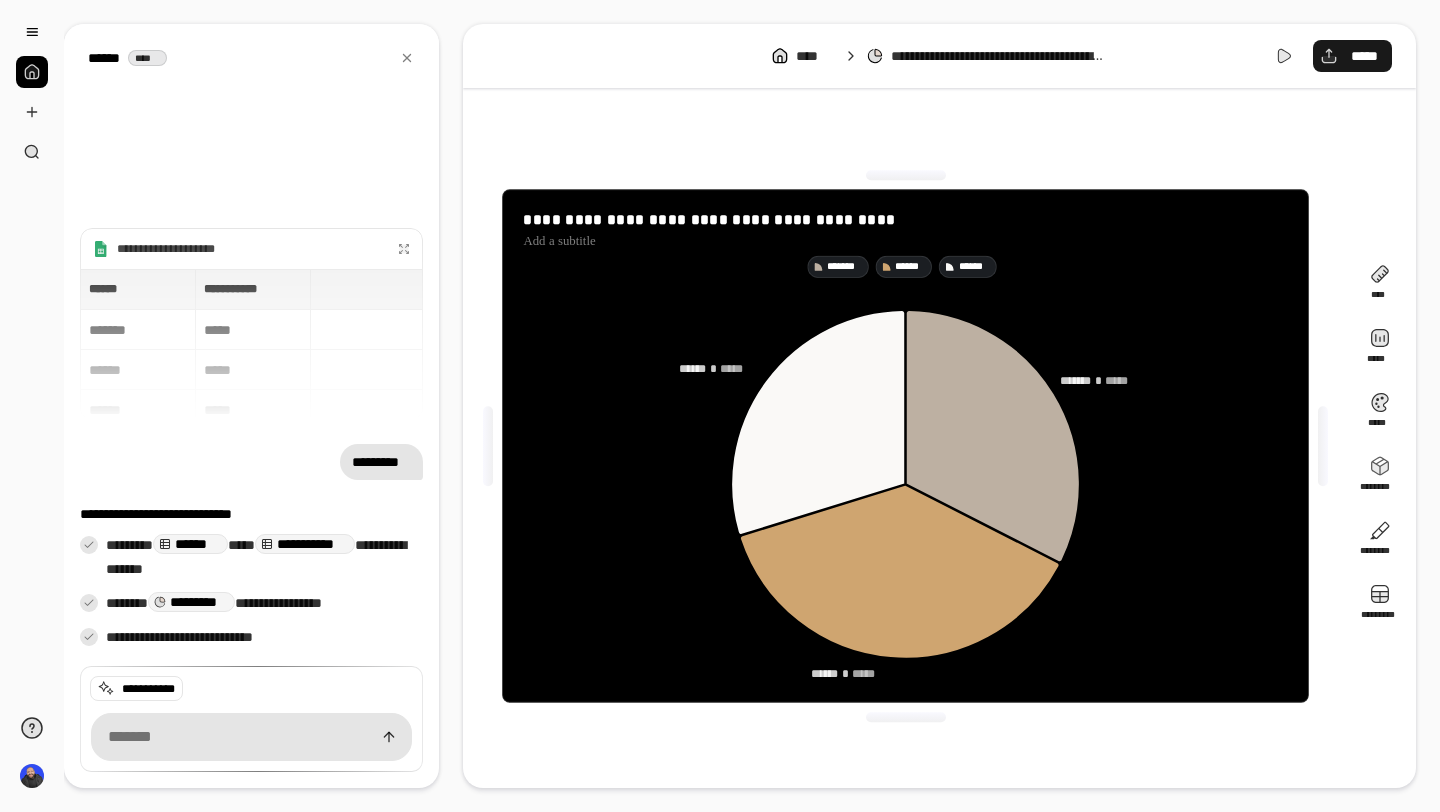 click on "*****" at bounding box center (1352, 56) 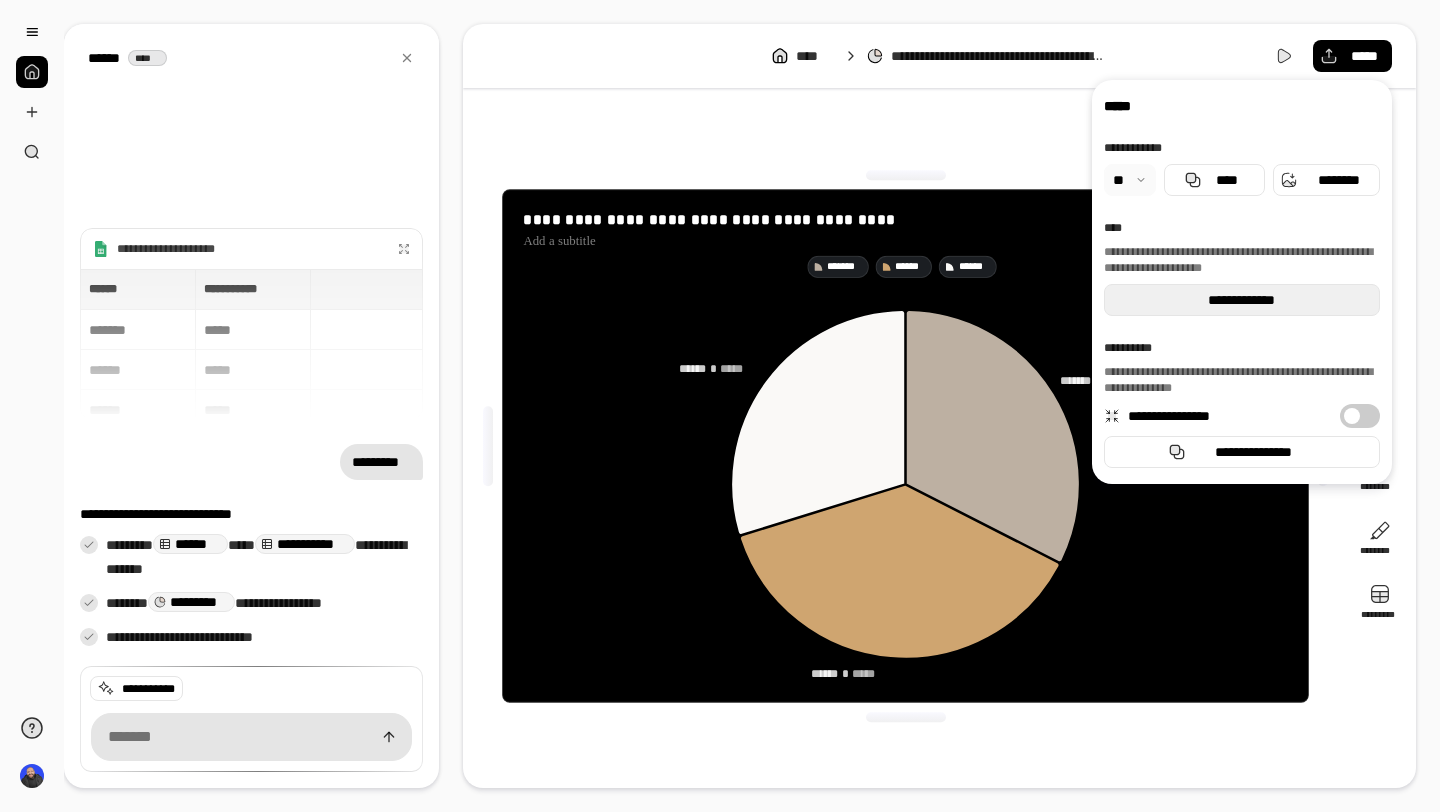 click on "**********" at bounding box center [1242, 300] 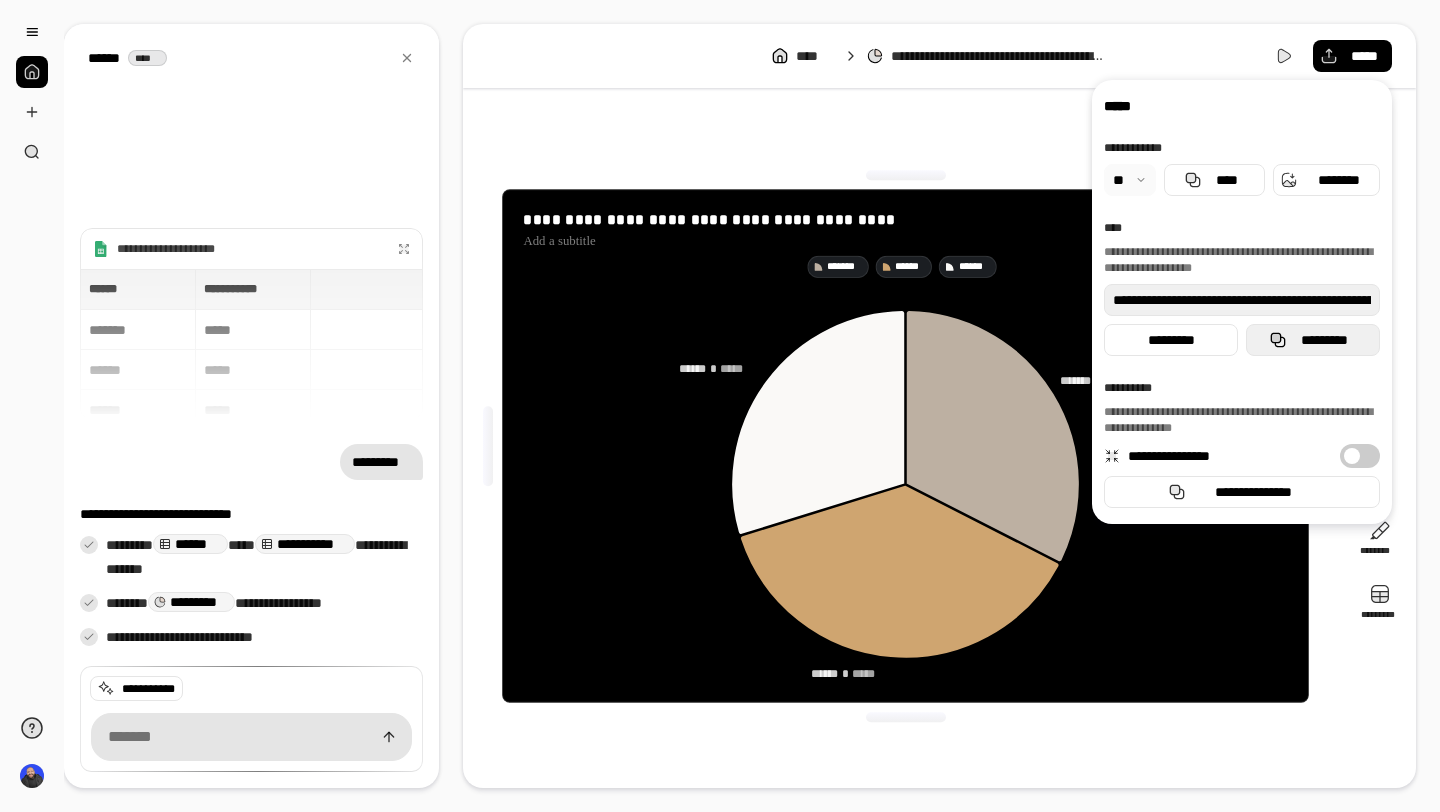 click on "*********" at bounding box center (1313, 340) 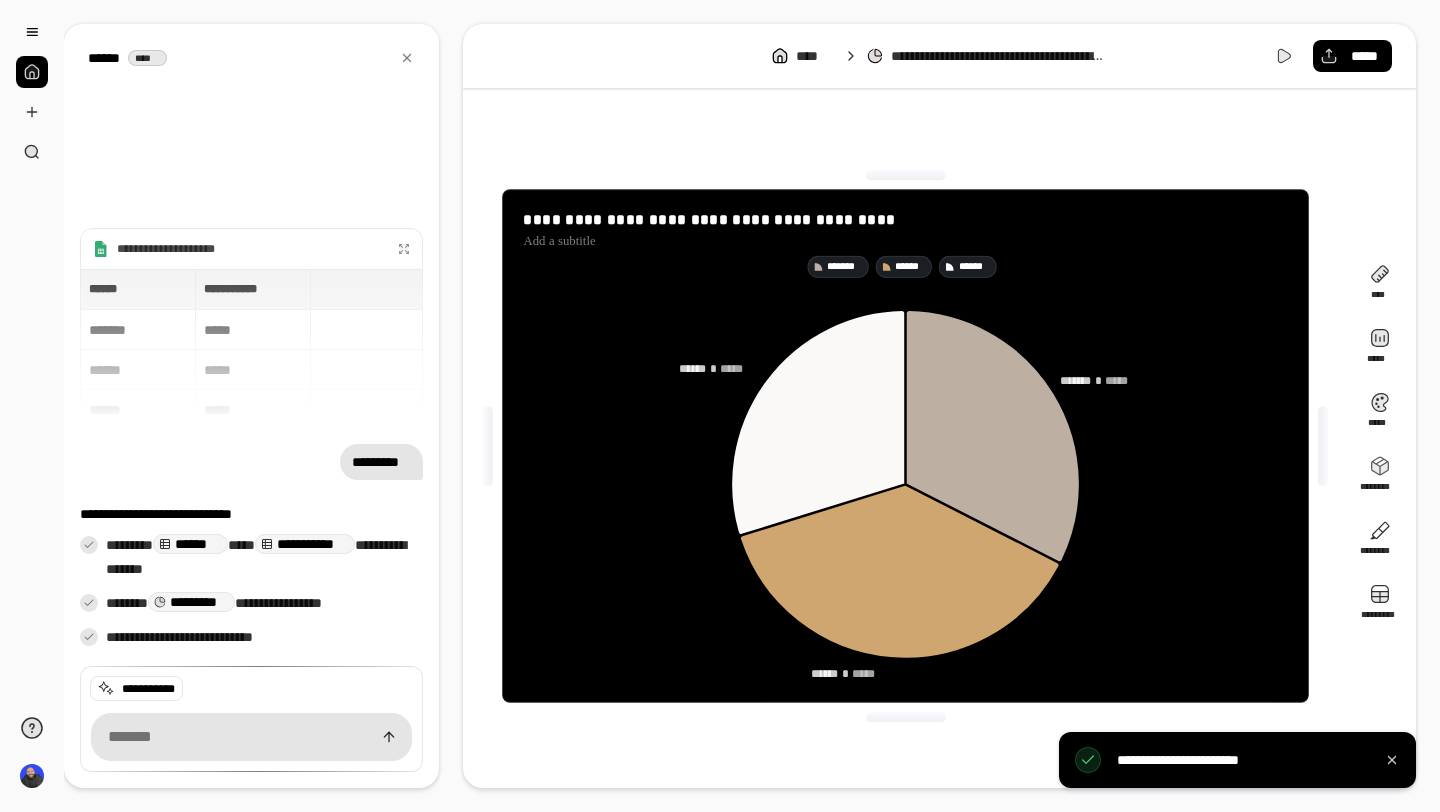 click on "**********" at bounding box center (905, 446) 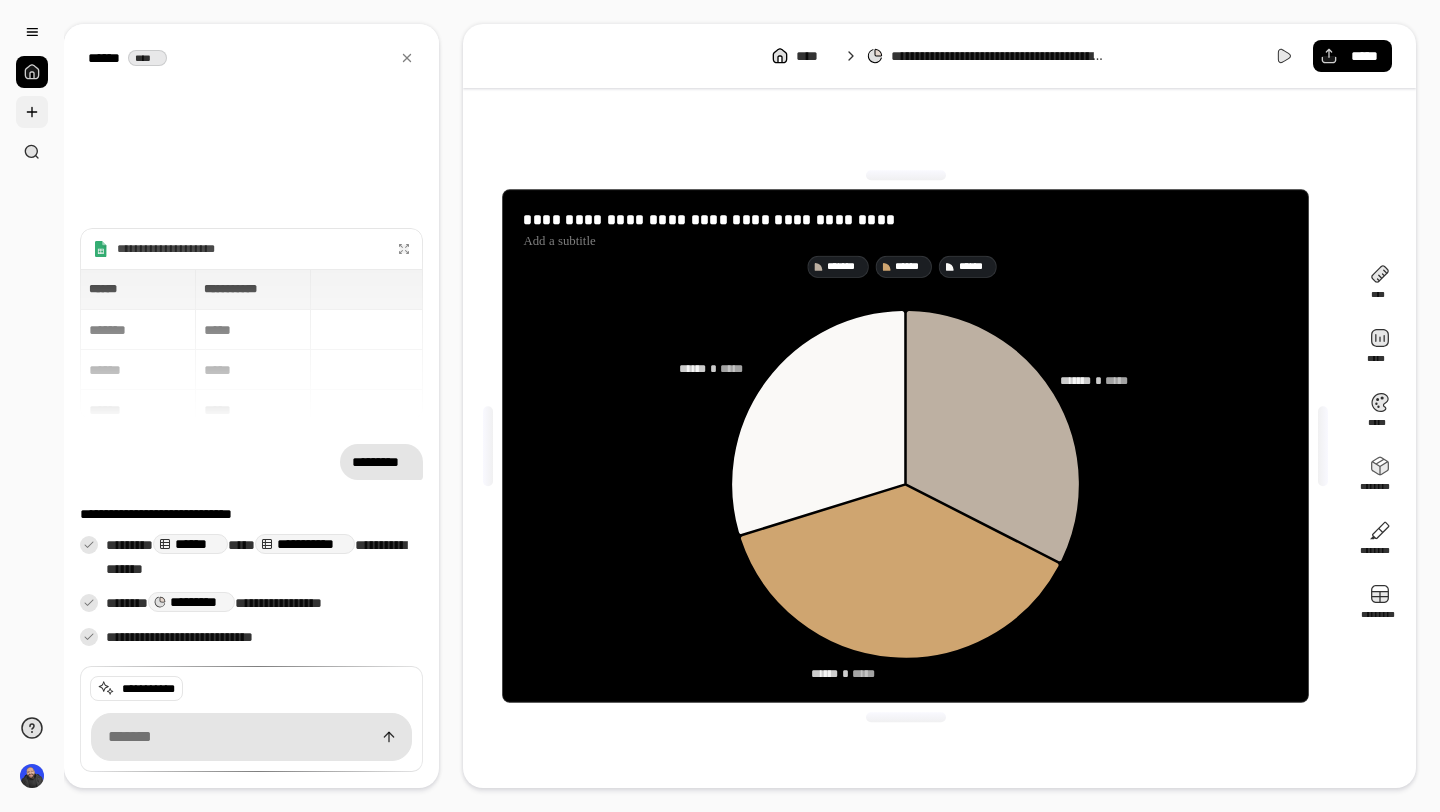 click at bounding box center (32, 112) 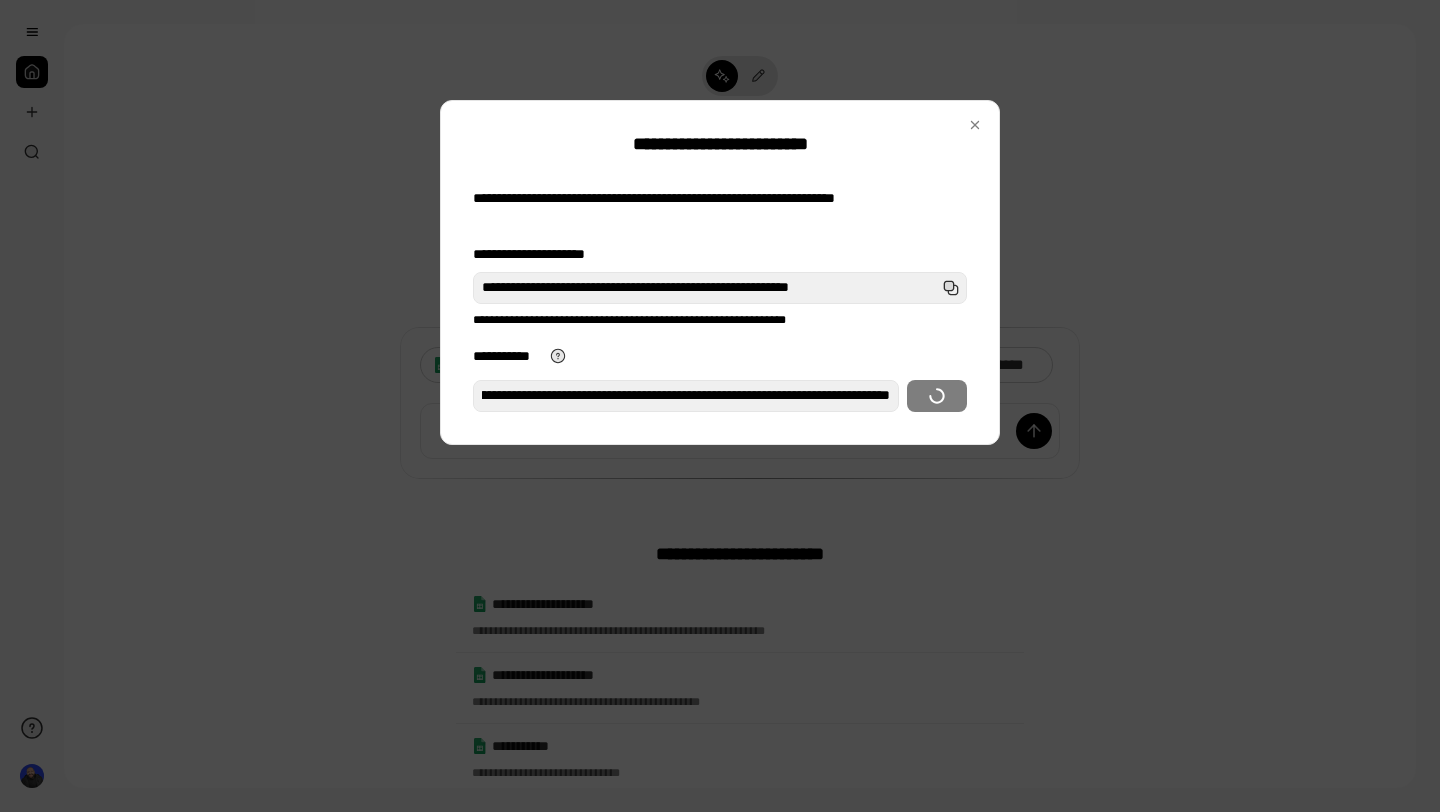 scroll, scrollTop: 0, scrollLeft: 0, axis: both 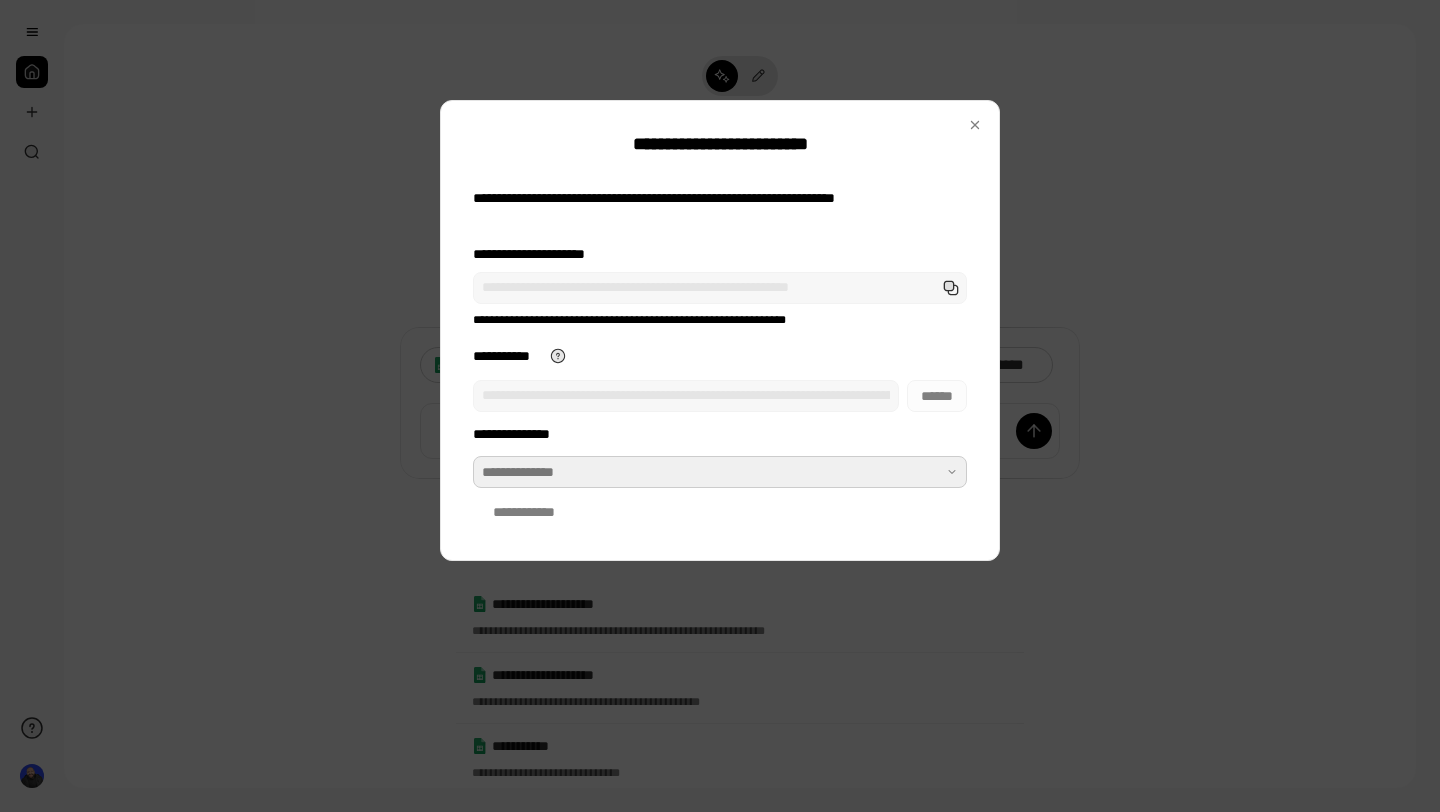 click at bounding box center [720, 472] 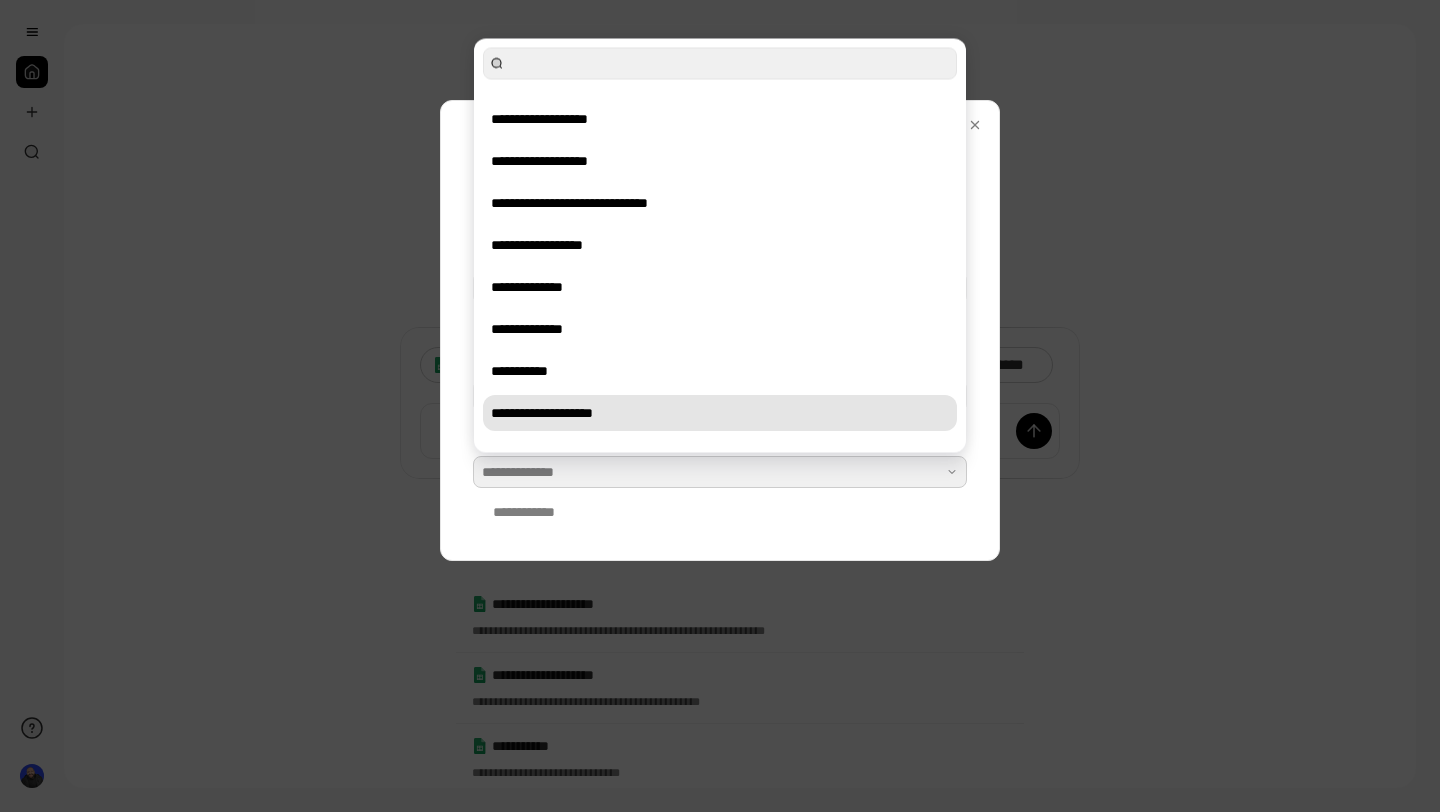 scroll, scrollTop: 0, scrollLeft: 0, axis: both 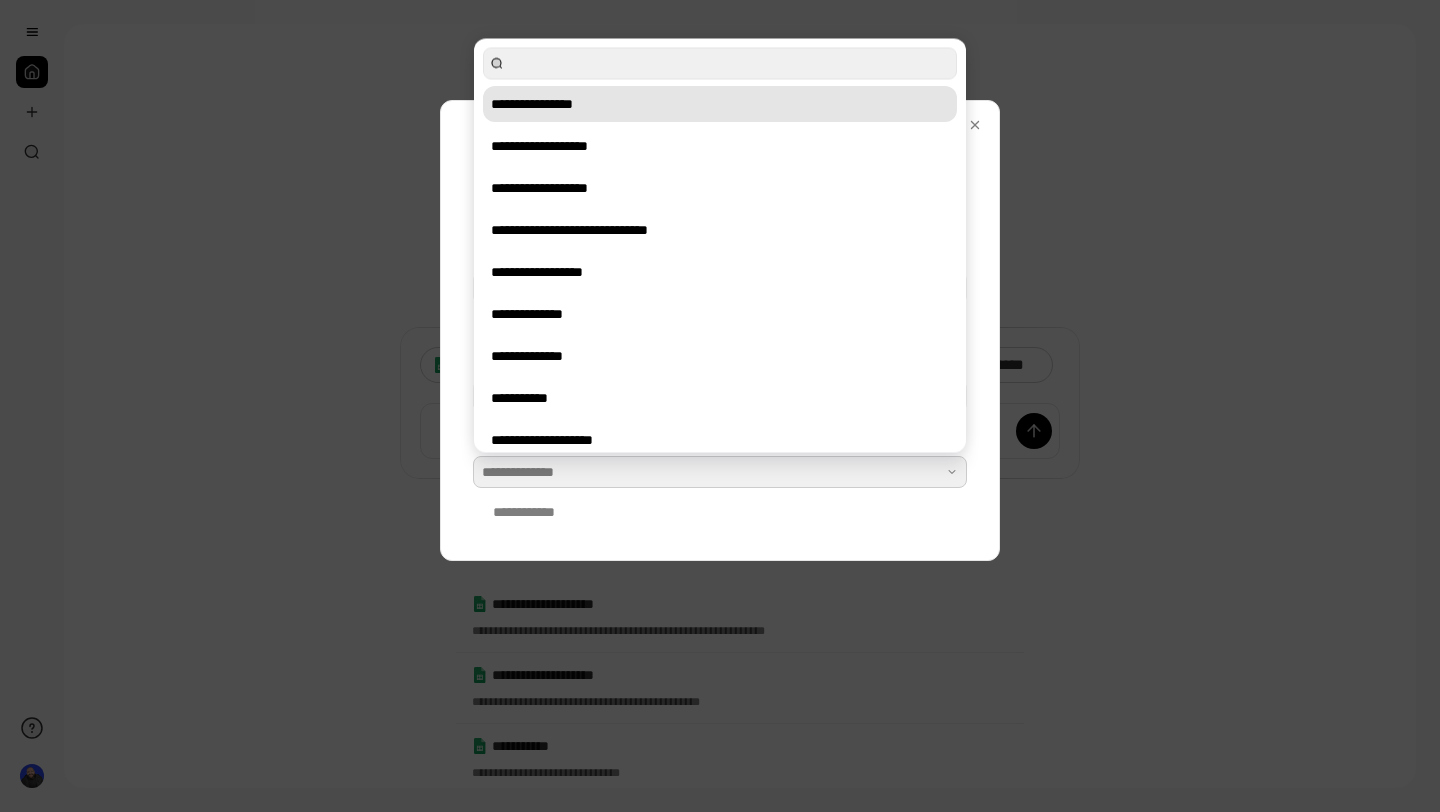 click on "**********" at bounding box center (720, 104) 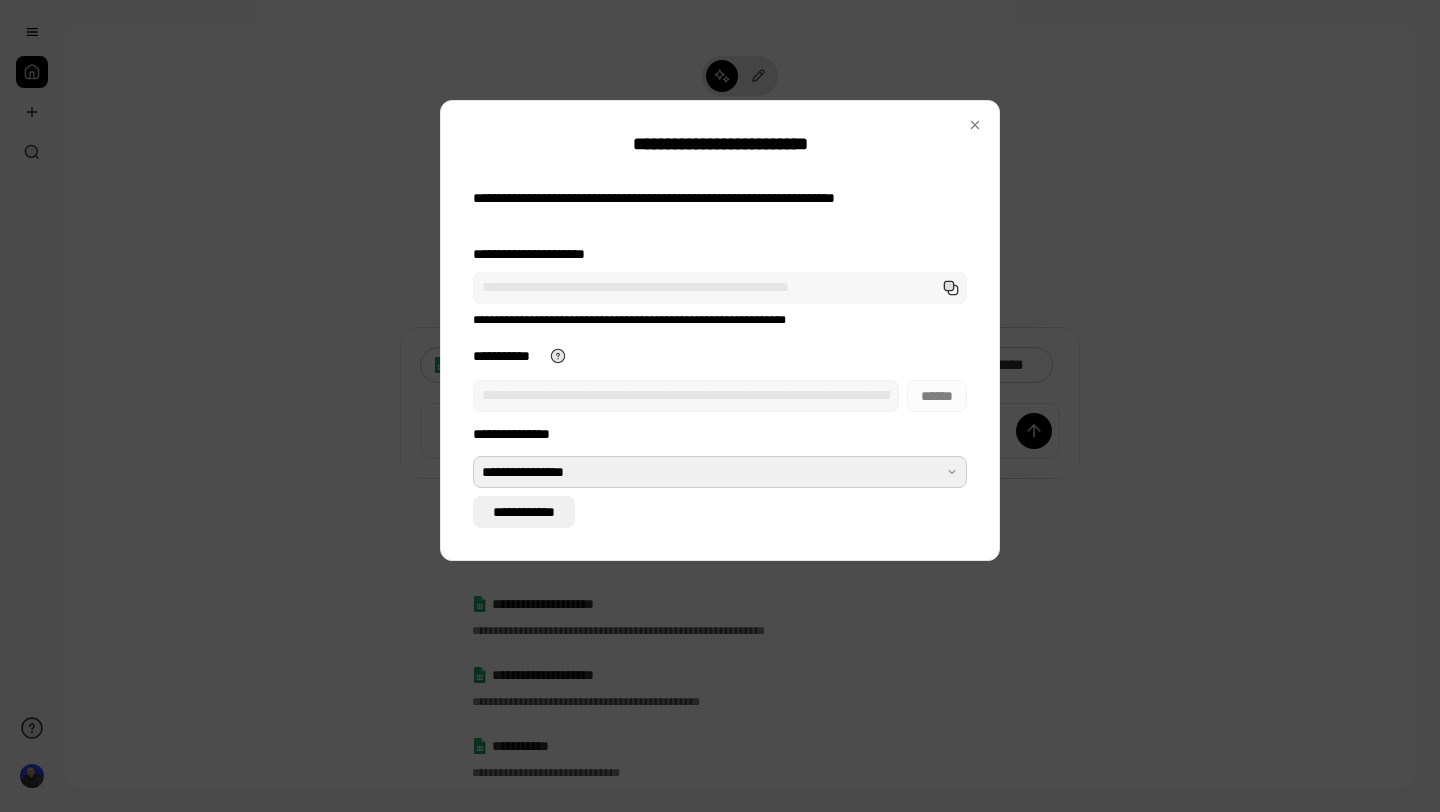 click on "**********" at bounding box center (524, 512) 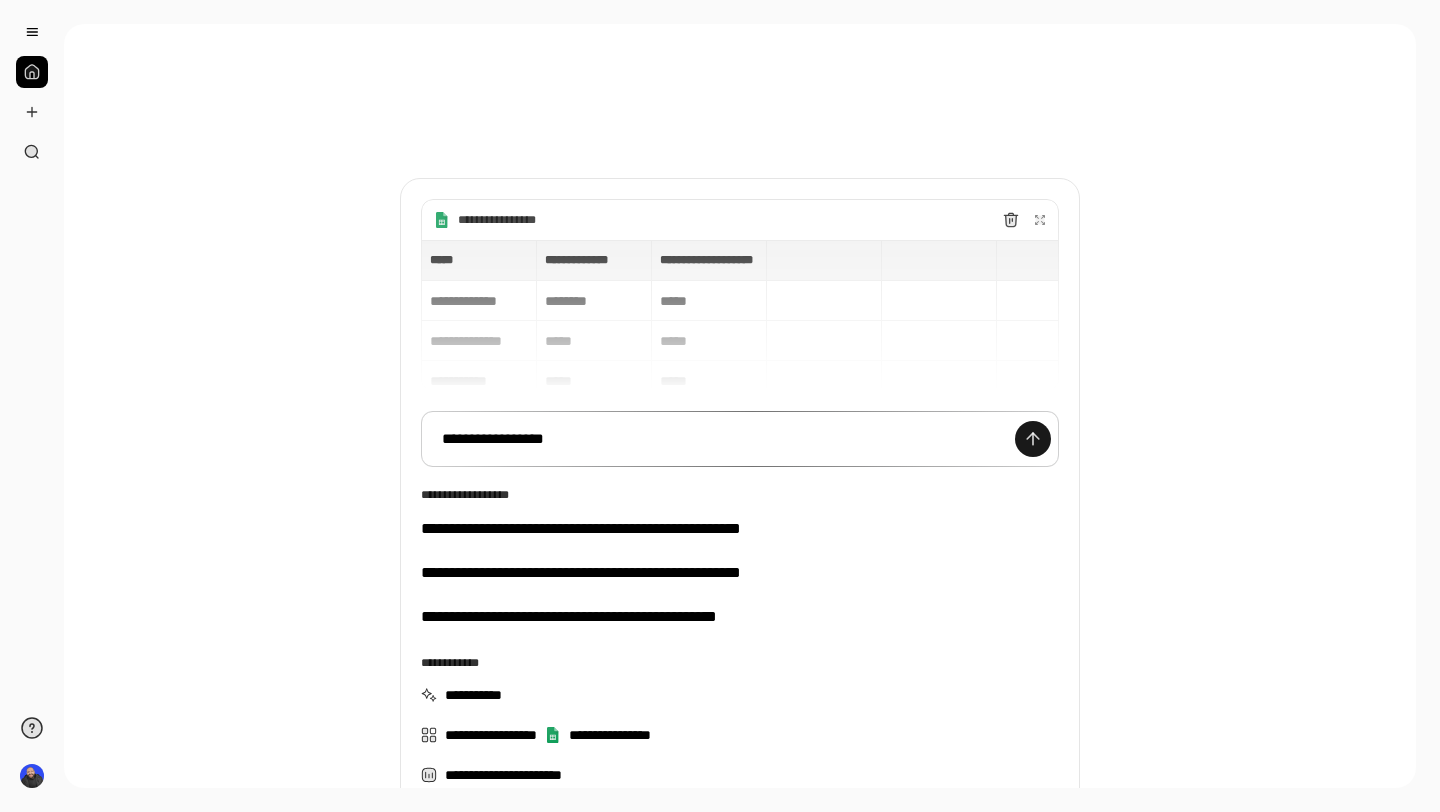 click at bounding box center (1033, 439) 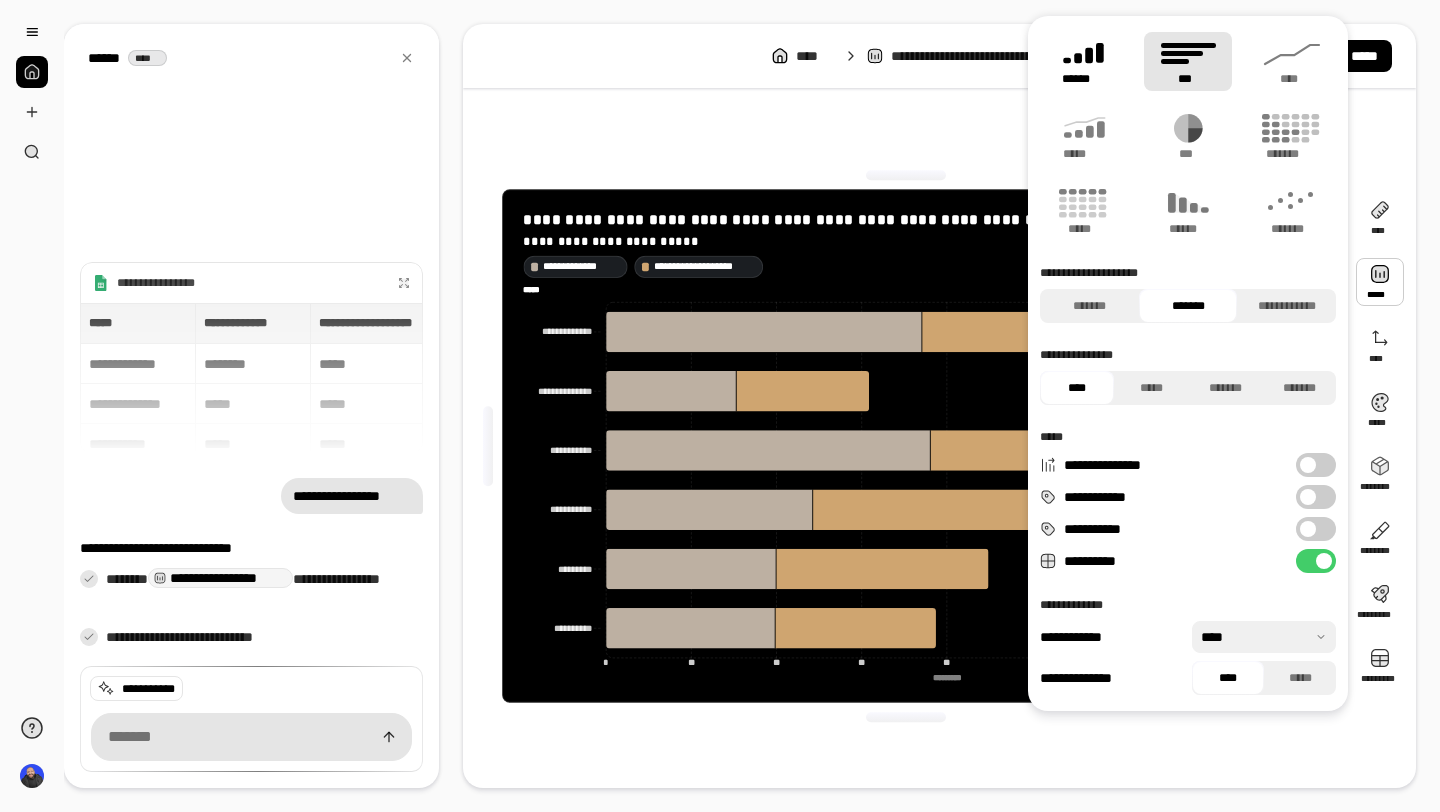 click 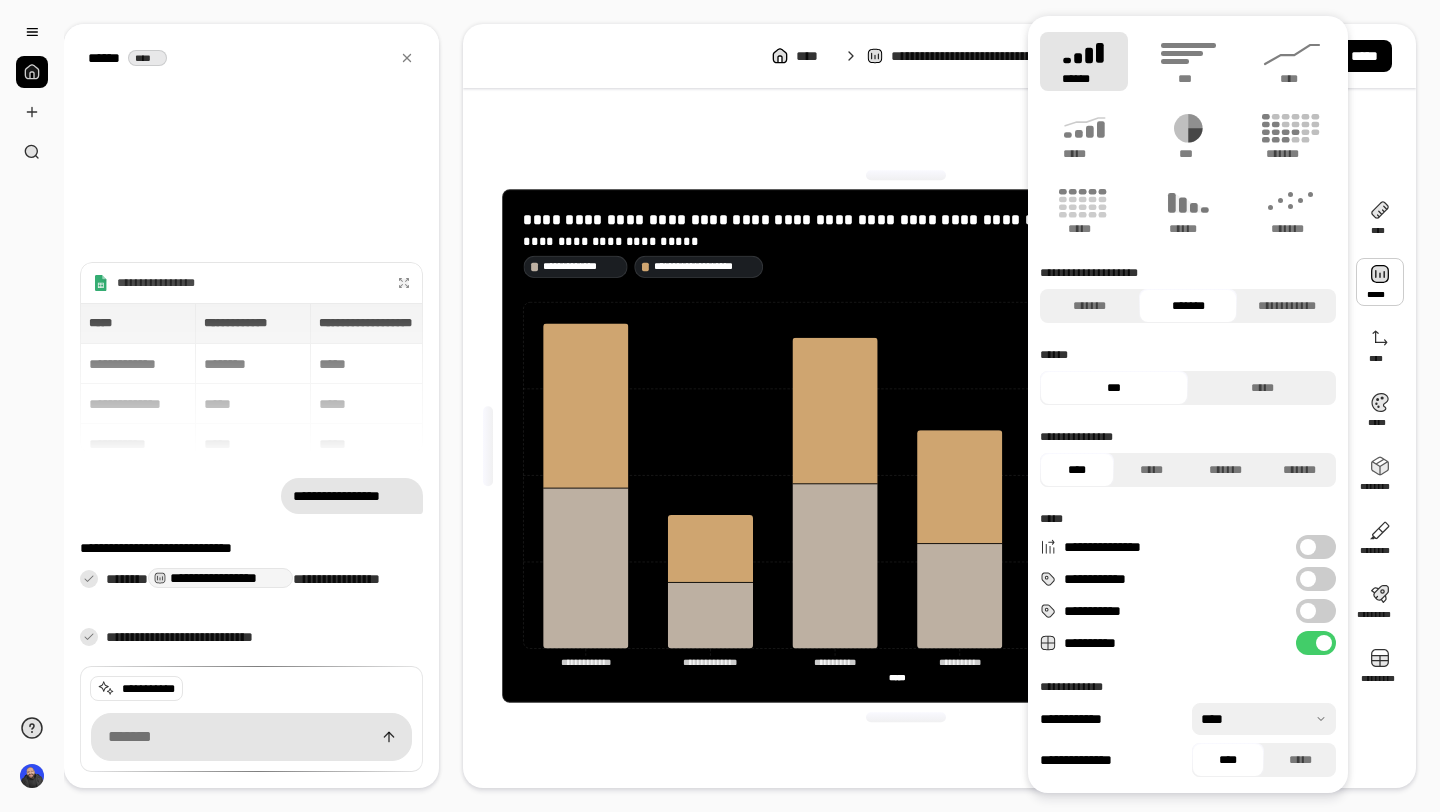 click at bounding box center (1308, 579) 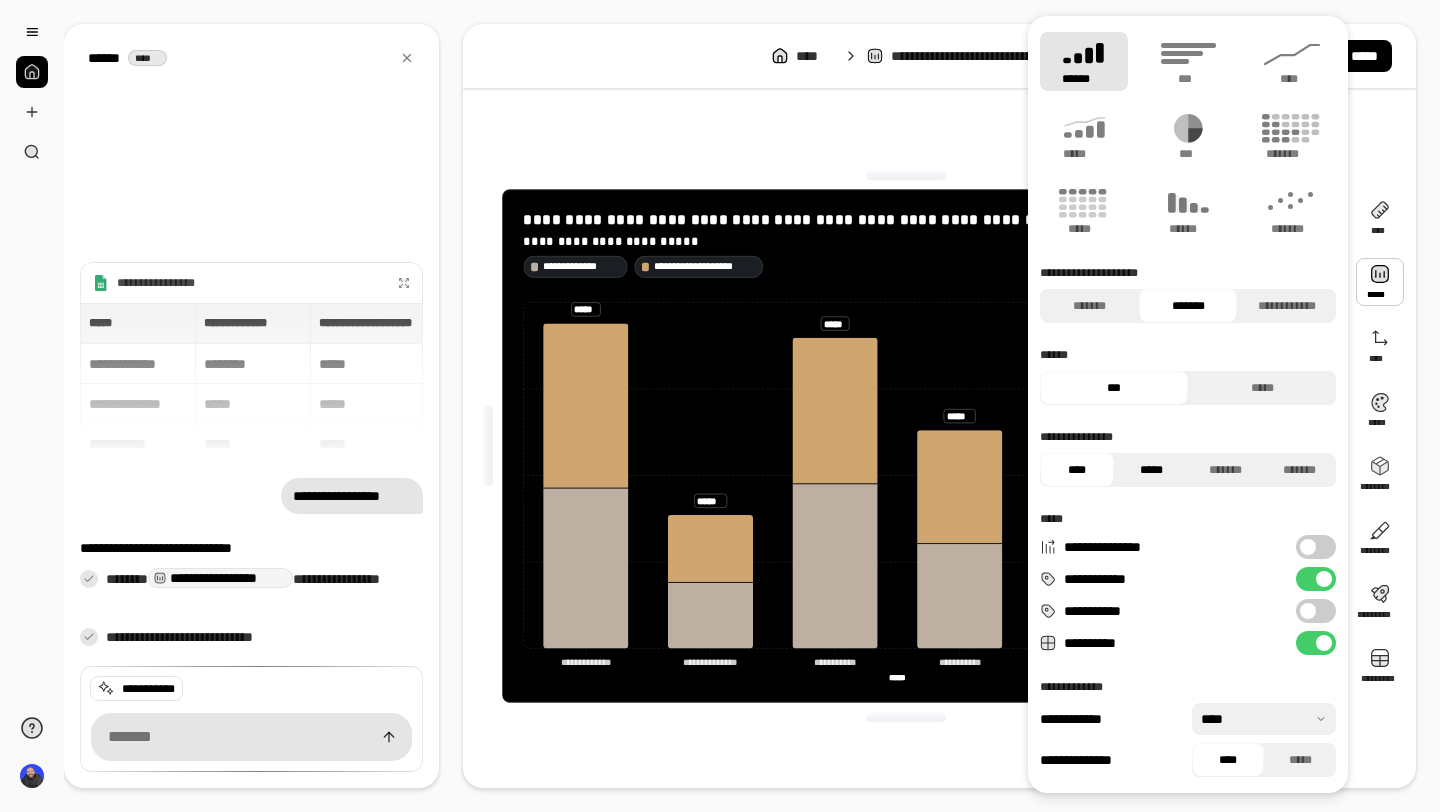 click on "*****" at bounding box center [1151, 470] 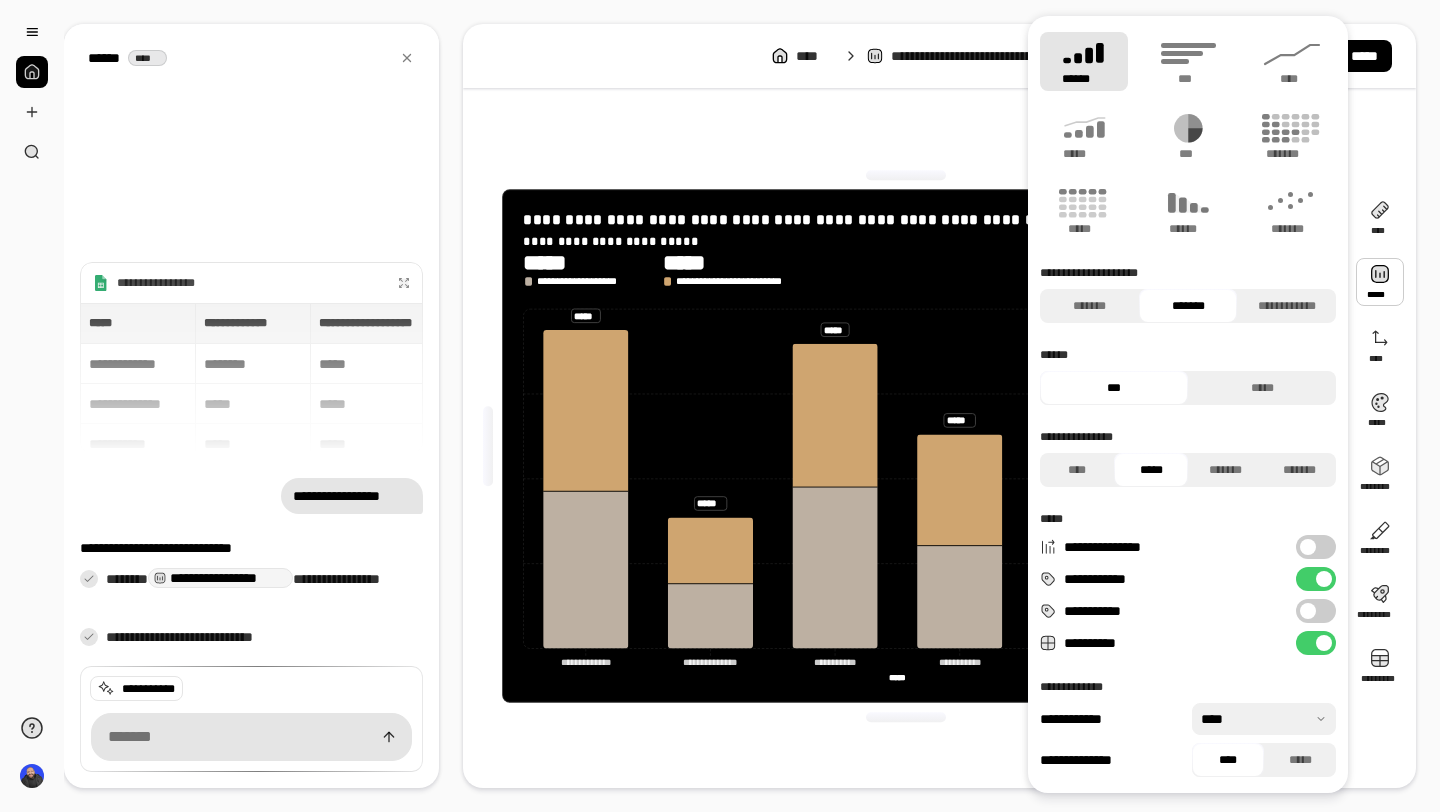 click at bounding box center [906, 175] 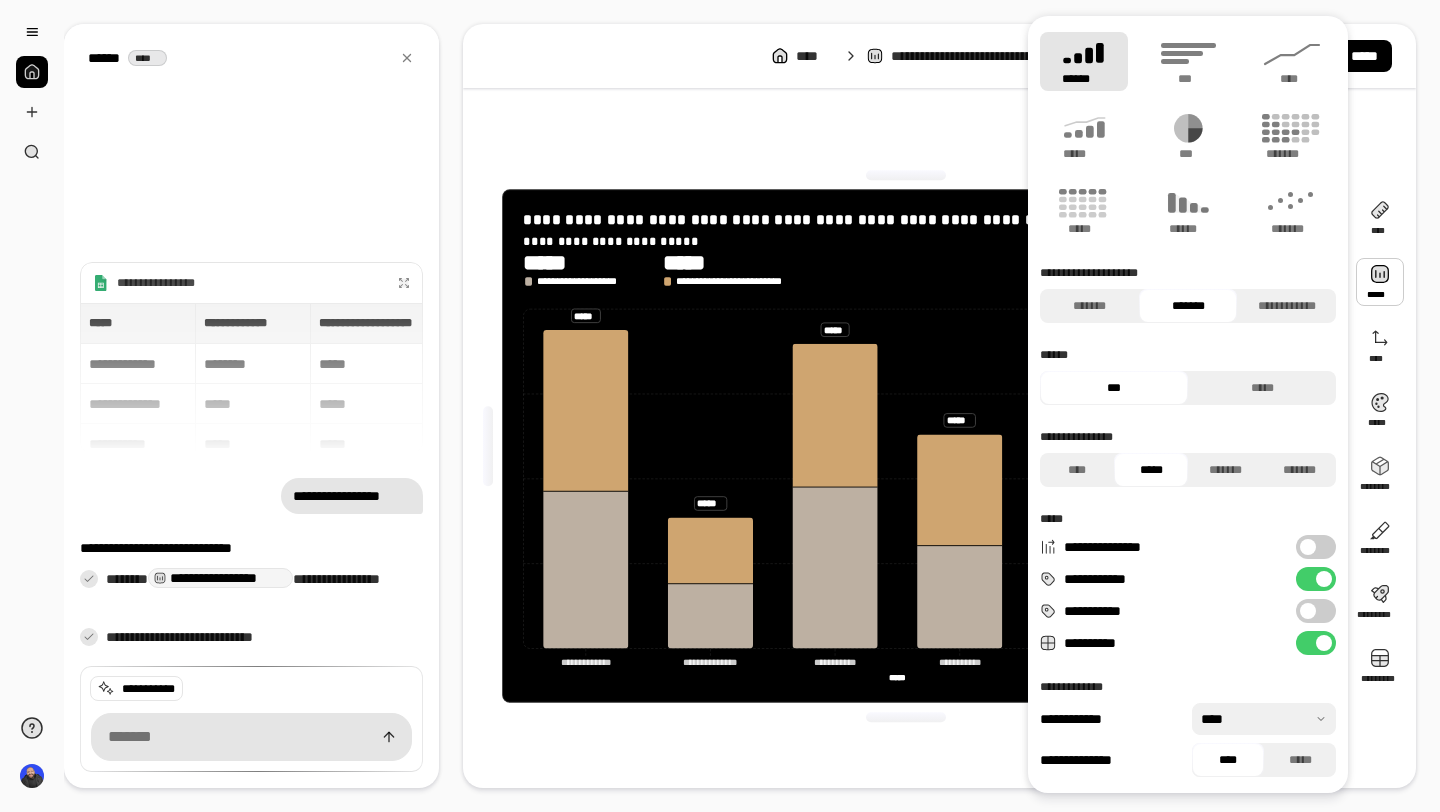 click on "**********" at bounding box center (905, 446) 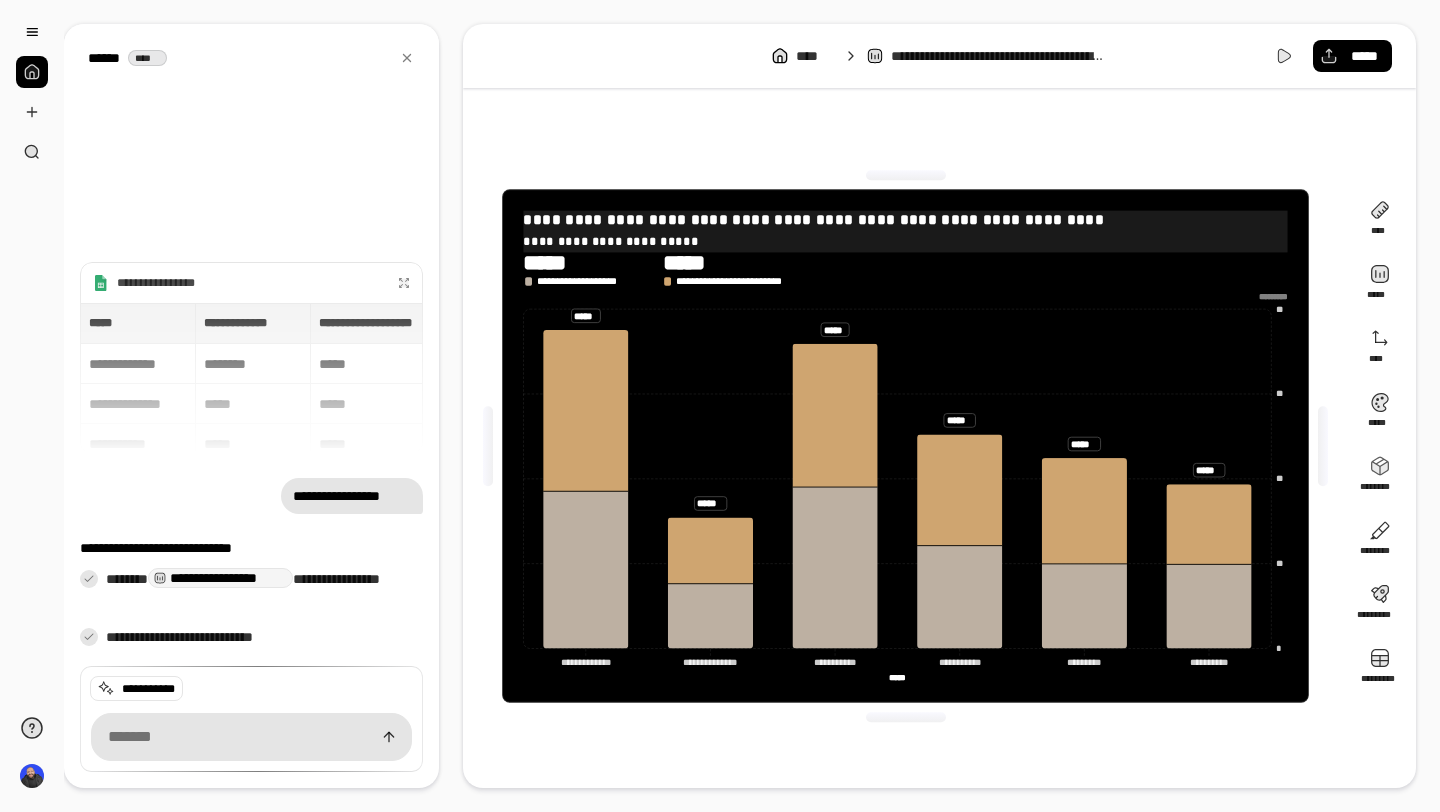 click on "**********" at bounding box center [906, 220] 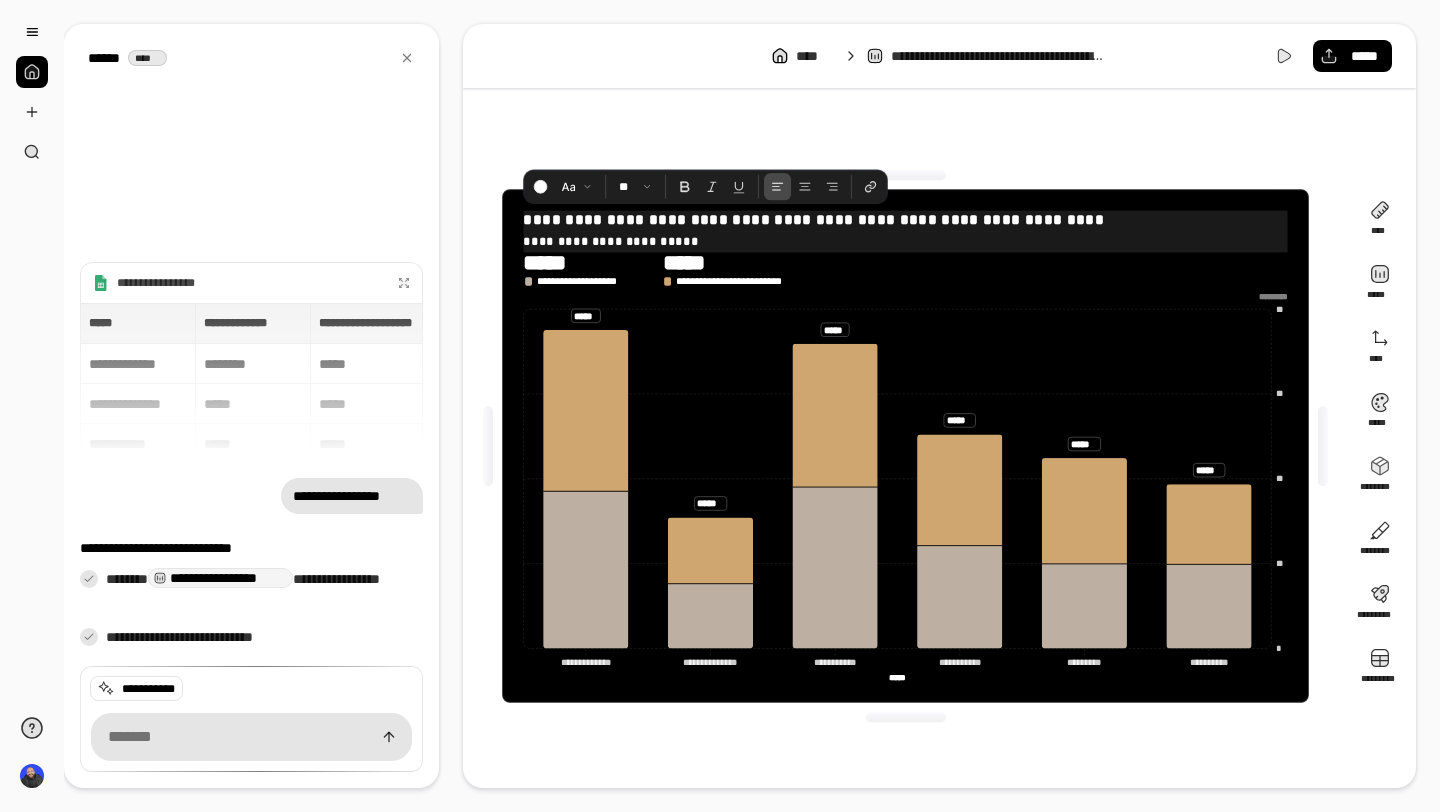 click on "**********" at bounding box center (906, 220) 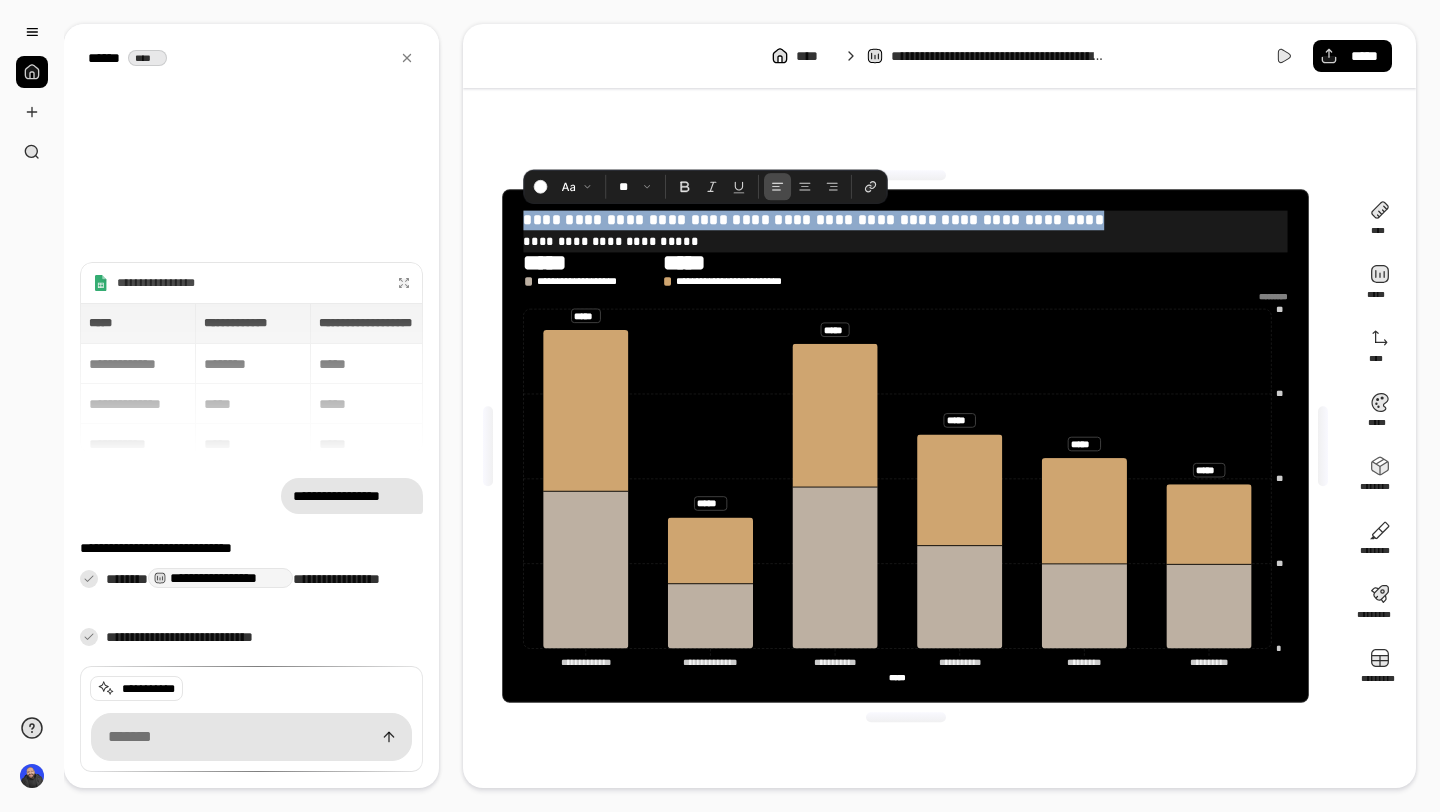 drag, startPoint x: 1071, startPoint y: 221, endPoint x: 525, endPoint y: 214, distance: 546.04486 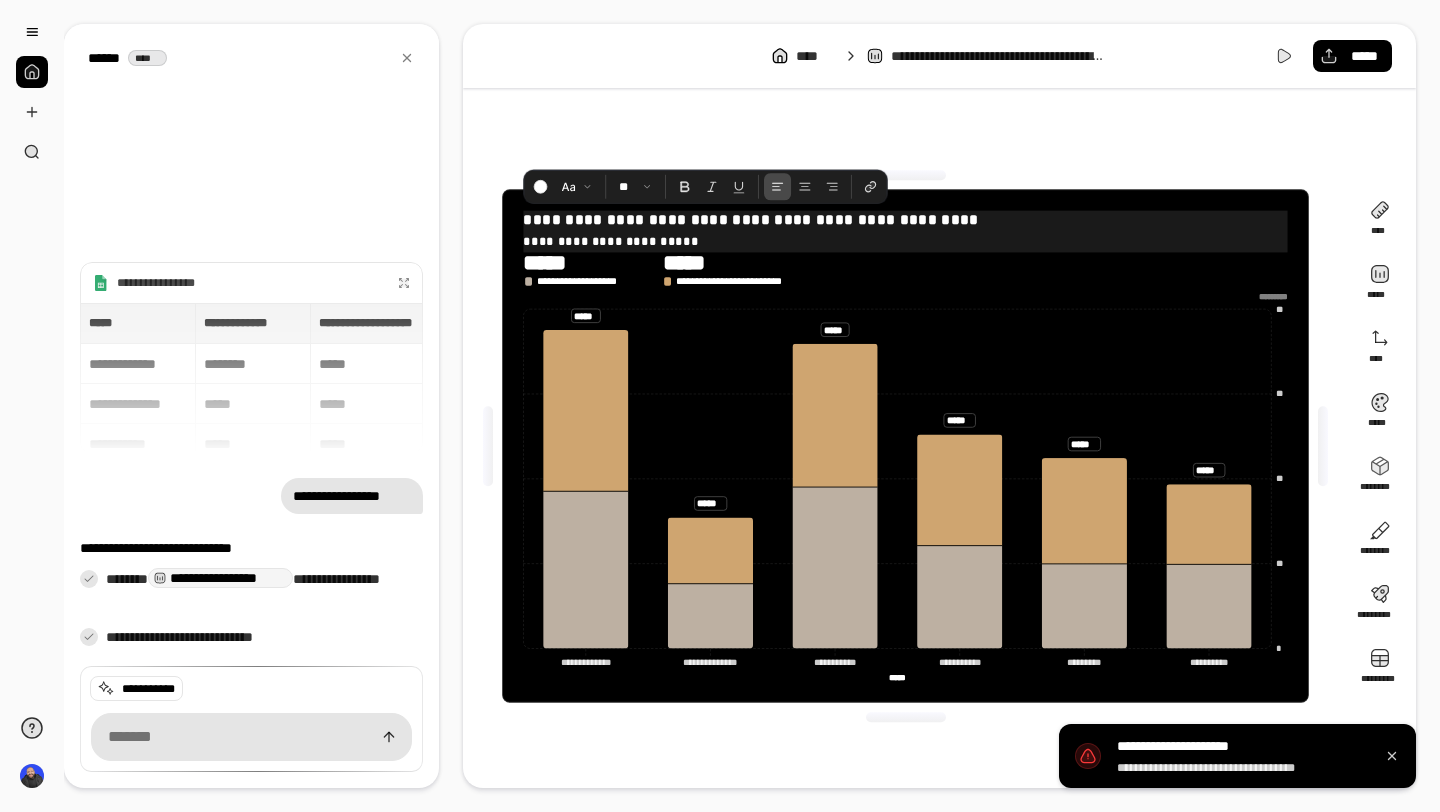 click on "**********" at bounding box center (906, 220) 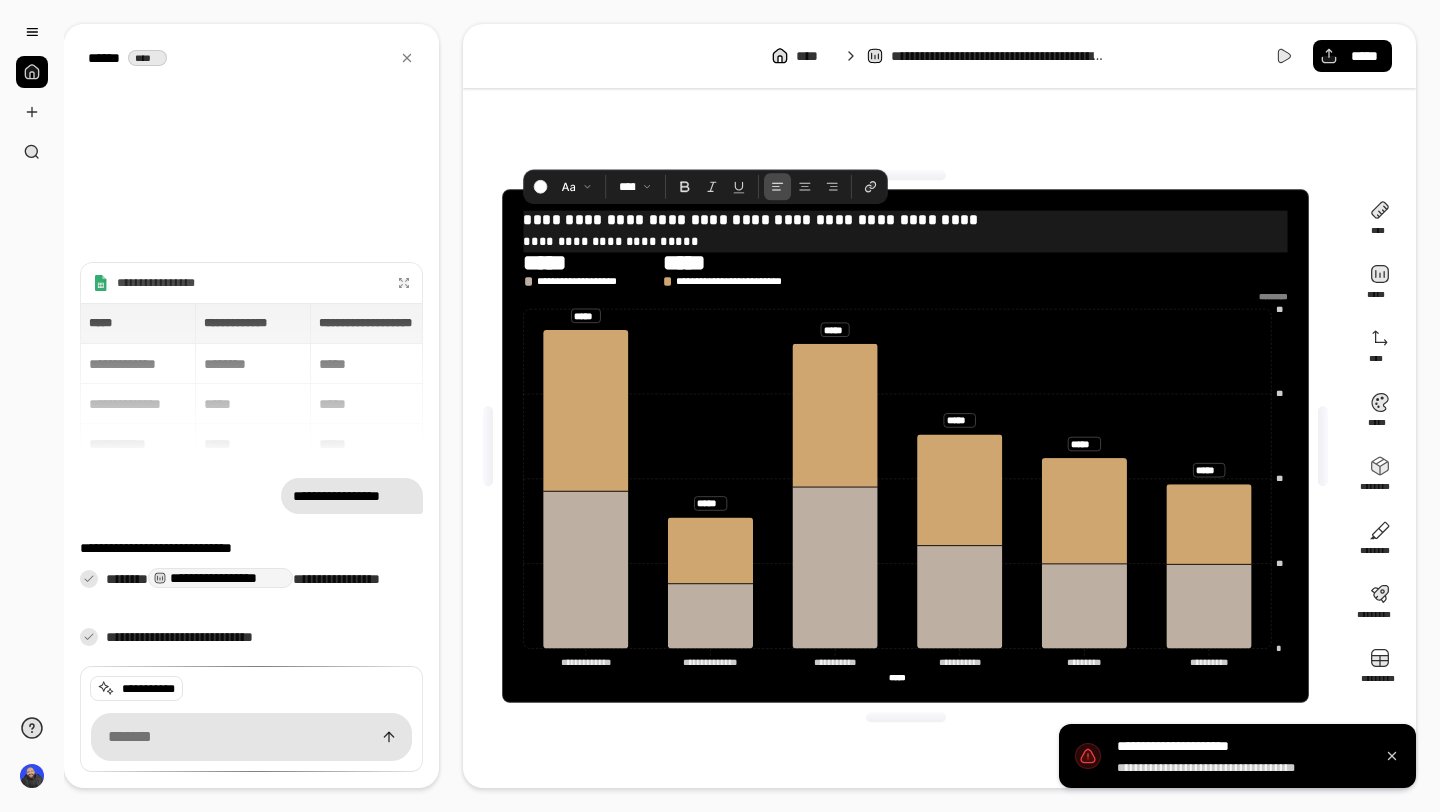 click on "**********" at bounding box center (906, 240) 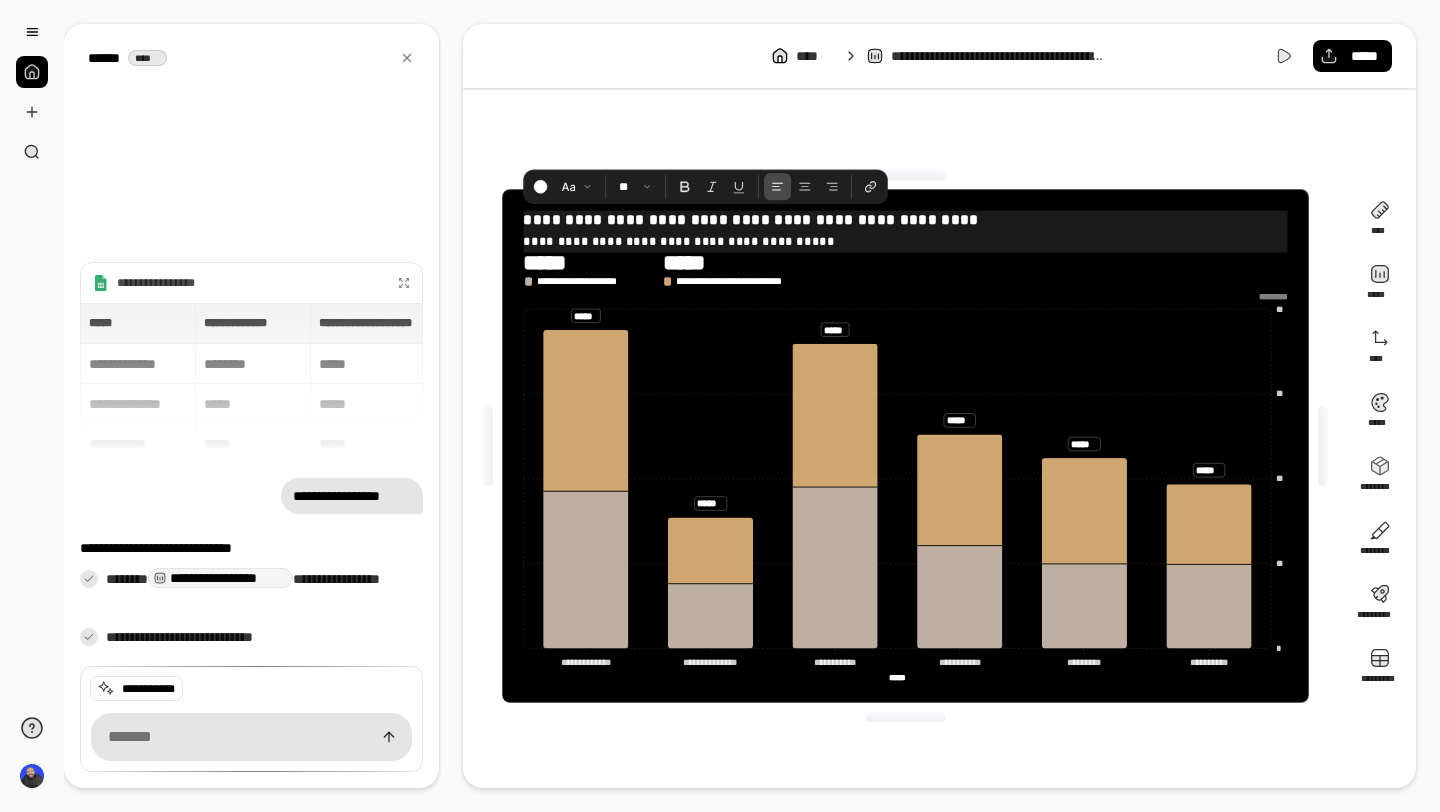 click on "**********" at bounding box center (906, 220) 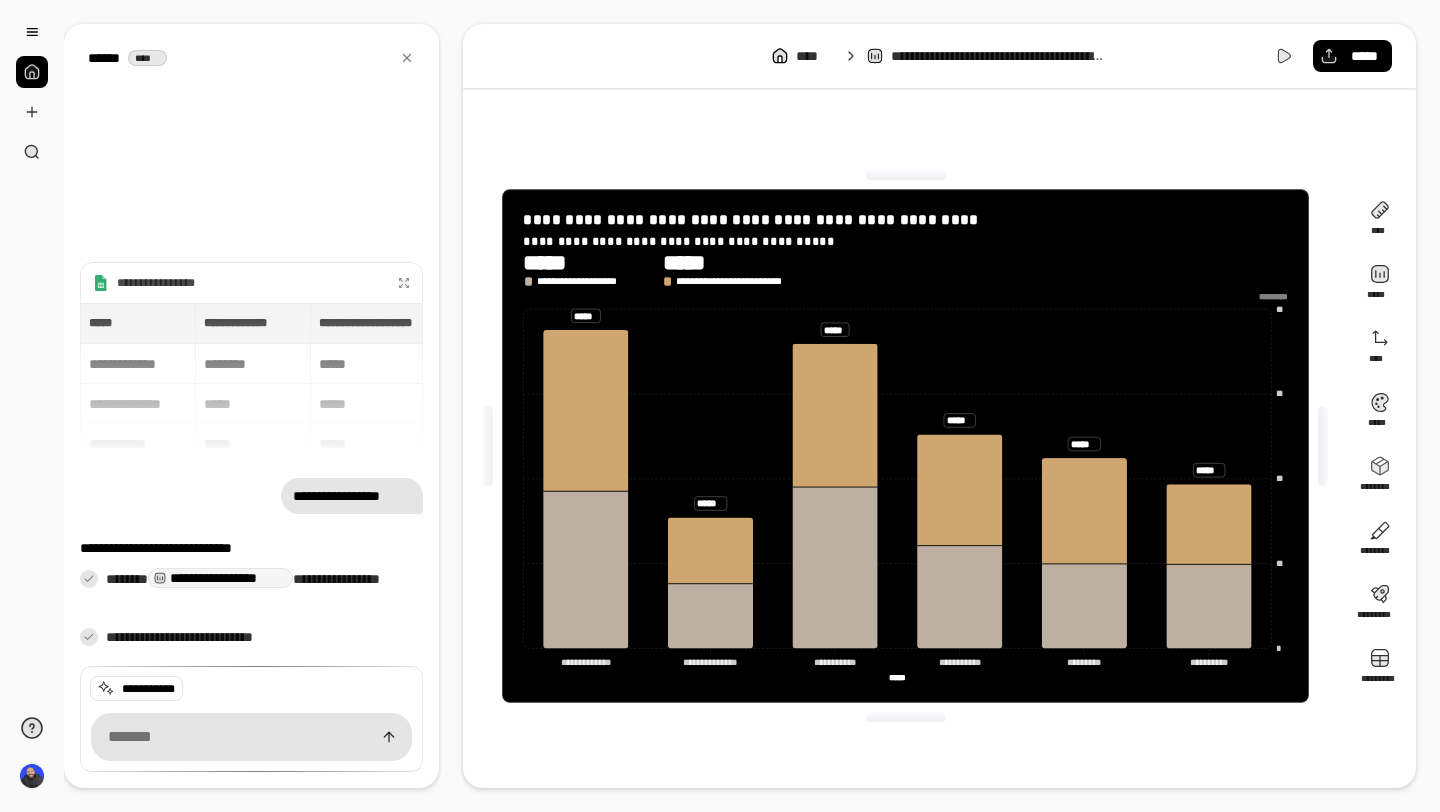 click on "**********" at bounding box center [906, 269] 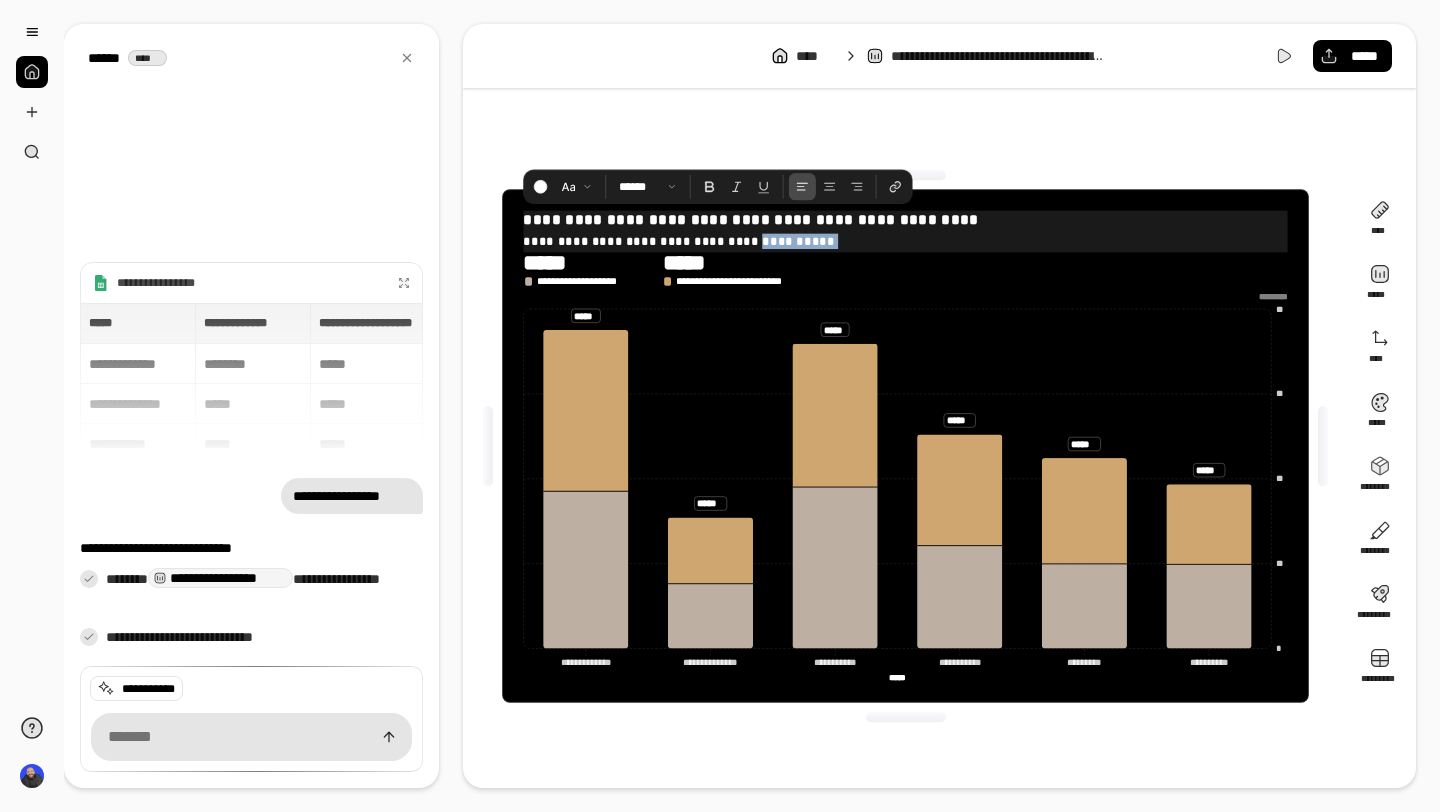 drag, startPoint x: 804, startPoint y: 242, endPoint x: 740, endPoint y: 240, distance: 64.03124 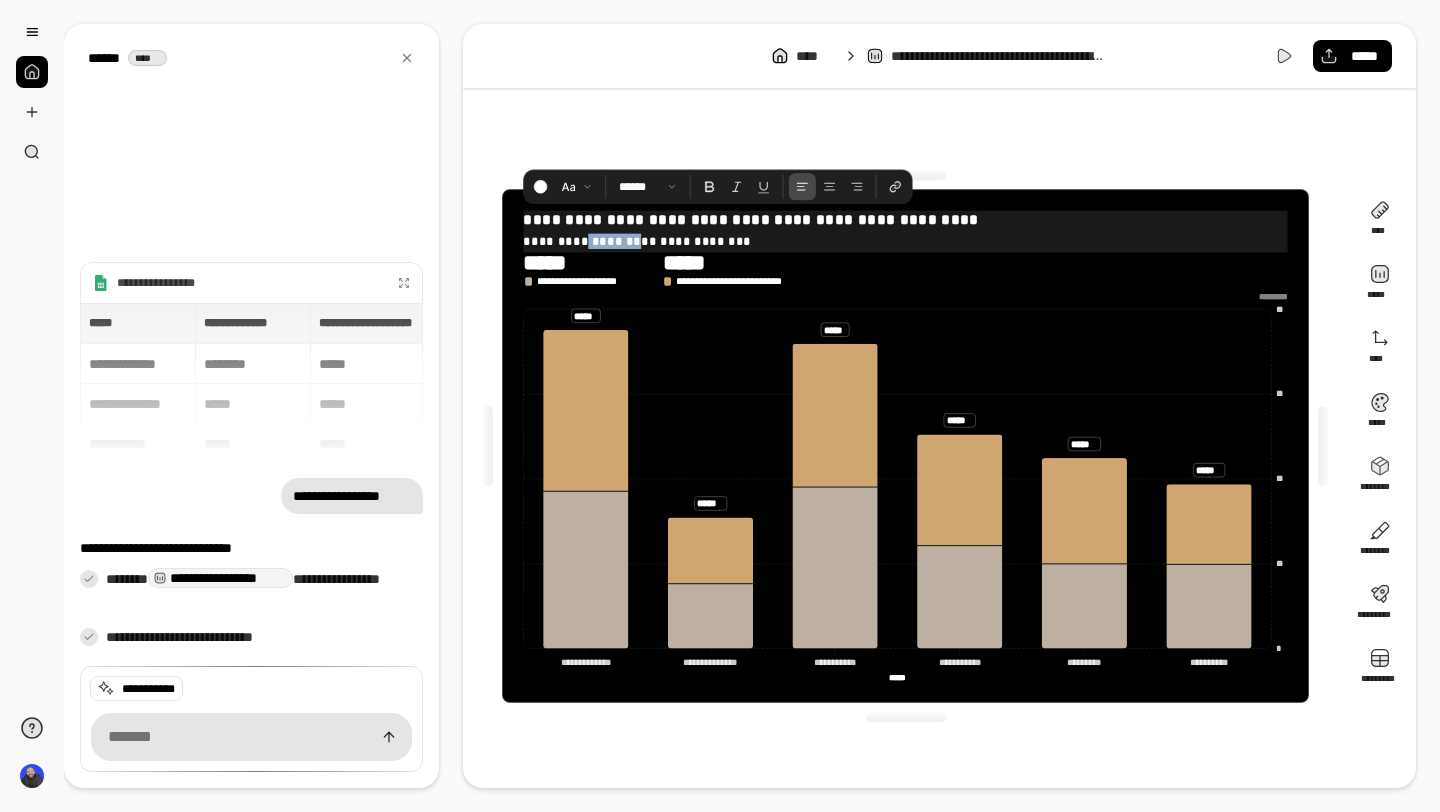 drag, startPoint x: 629, startPoint y: 246, endPoint x: 579, endPoint y: 245, distance: 50.01 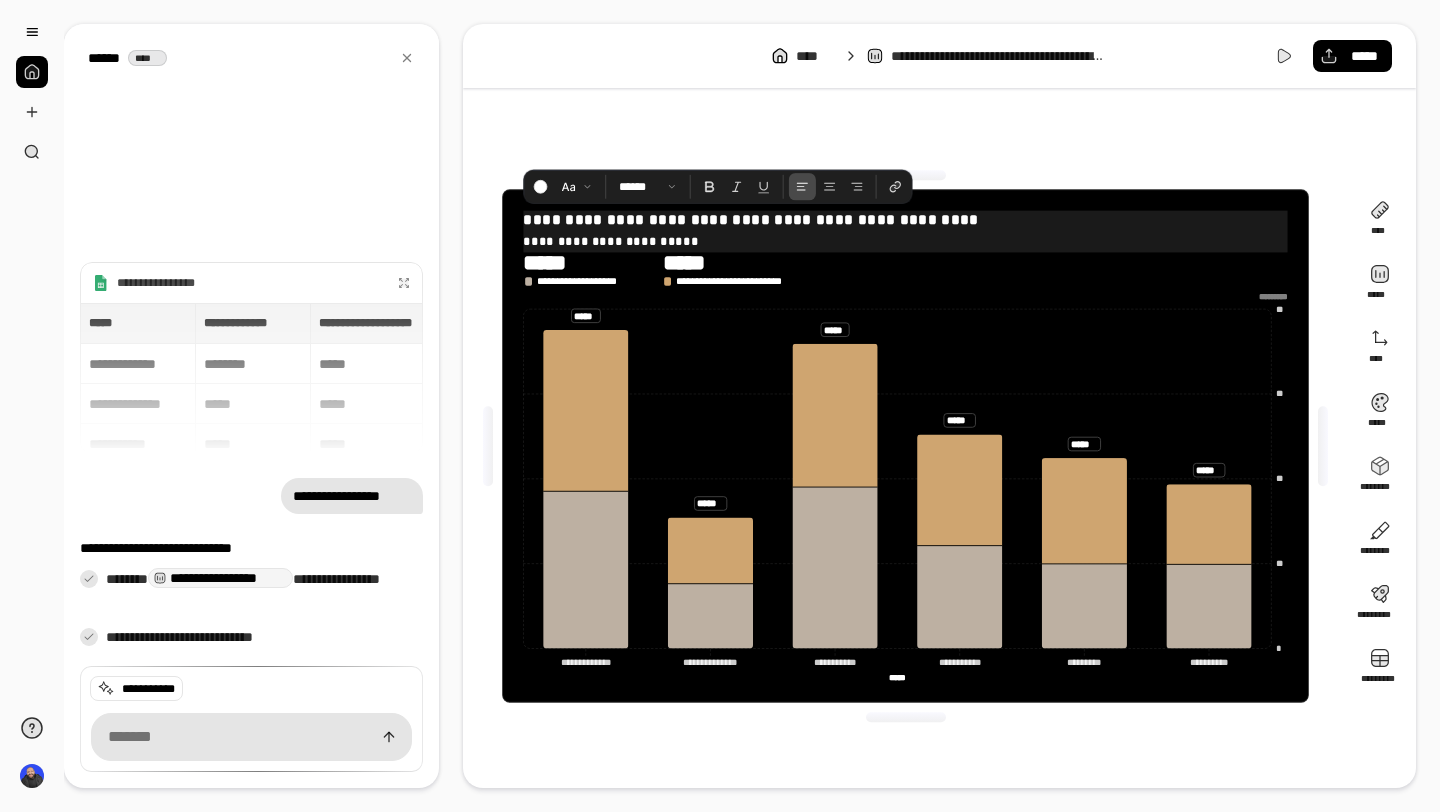 click on "**********" at bounding box center [906, 240] 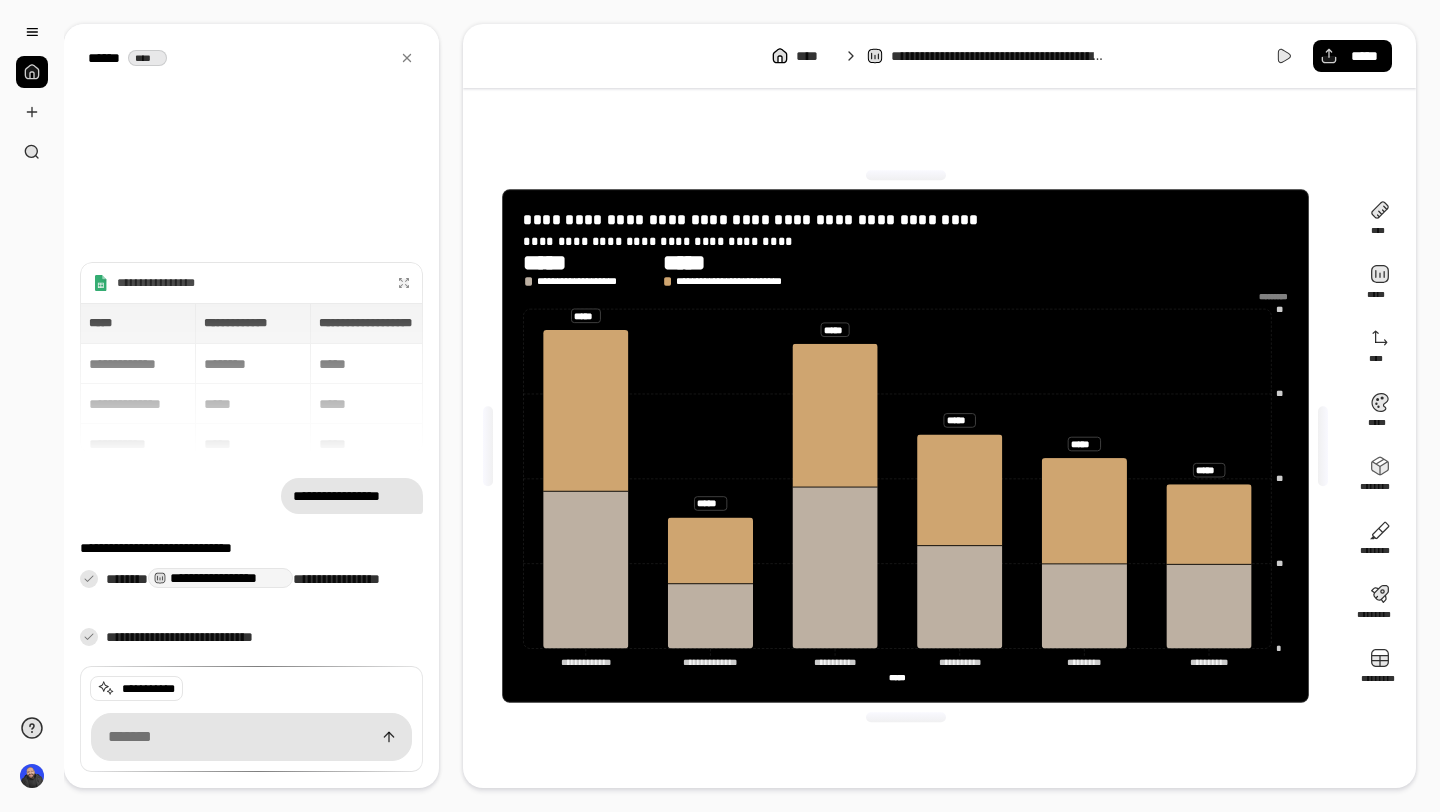 click on "**********" at bounding box center [752, 406] 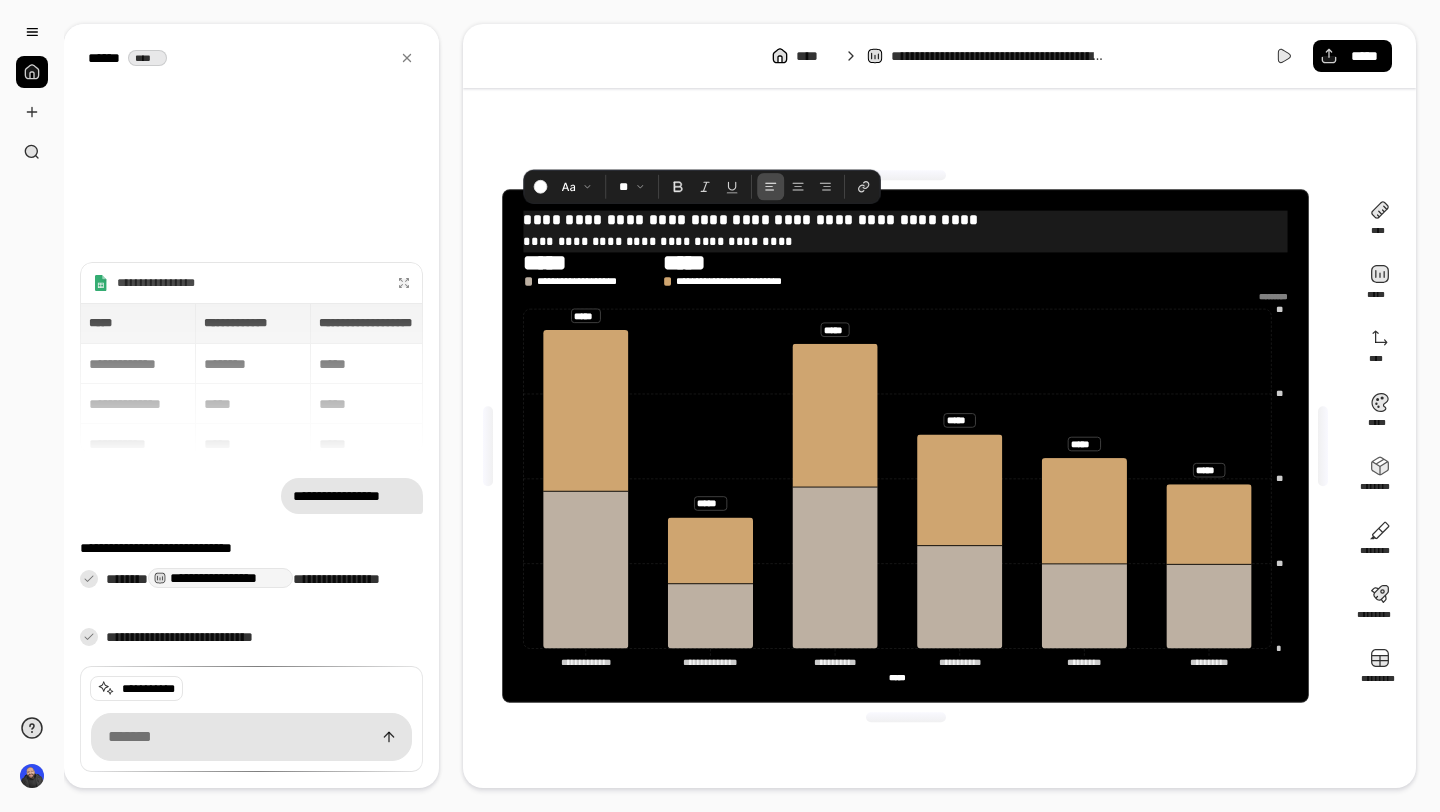click on "**********" at bounding box center (906, 220) 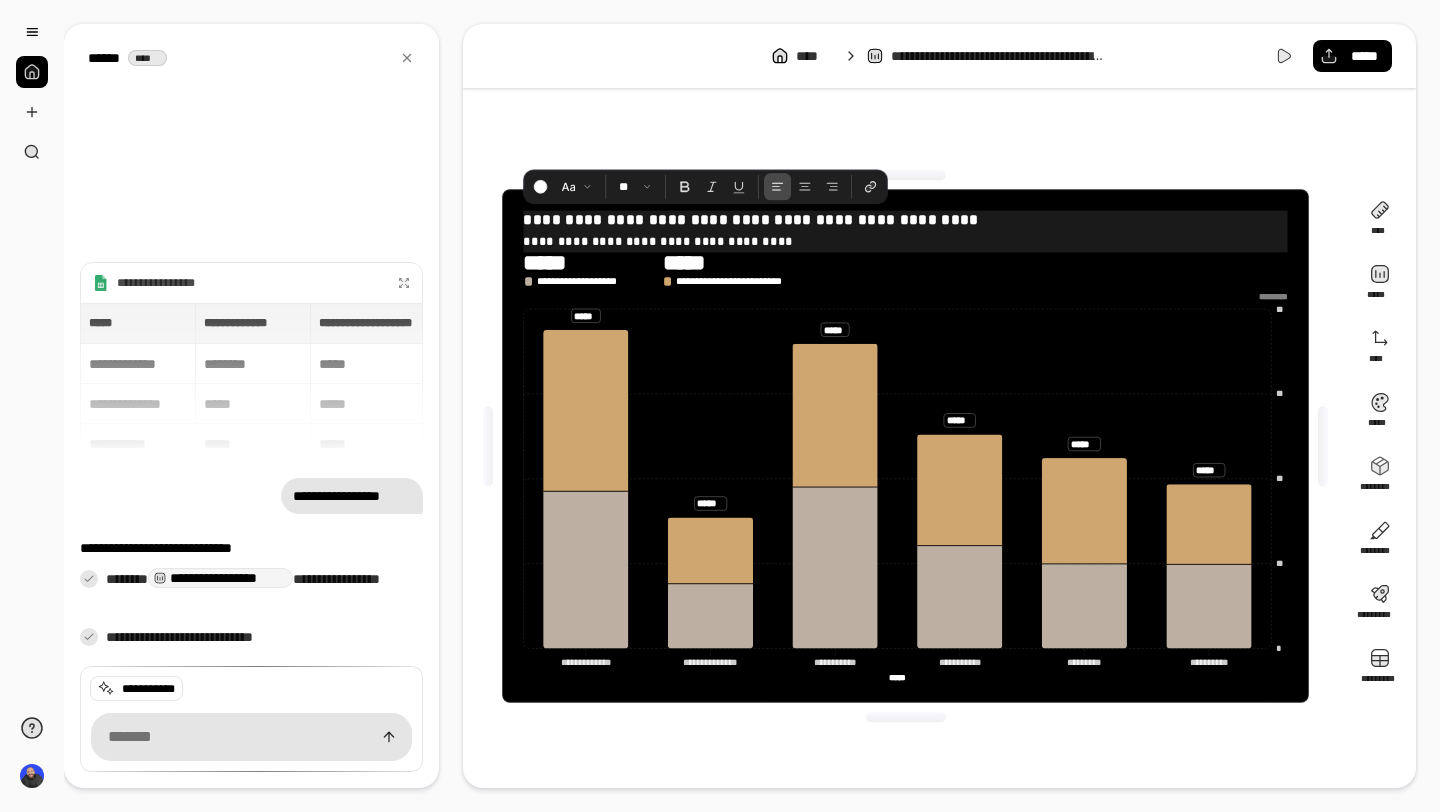 click on "**********" at bounding box center (906, 240) 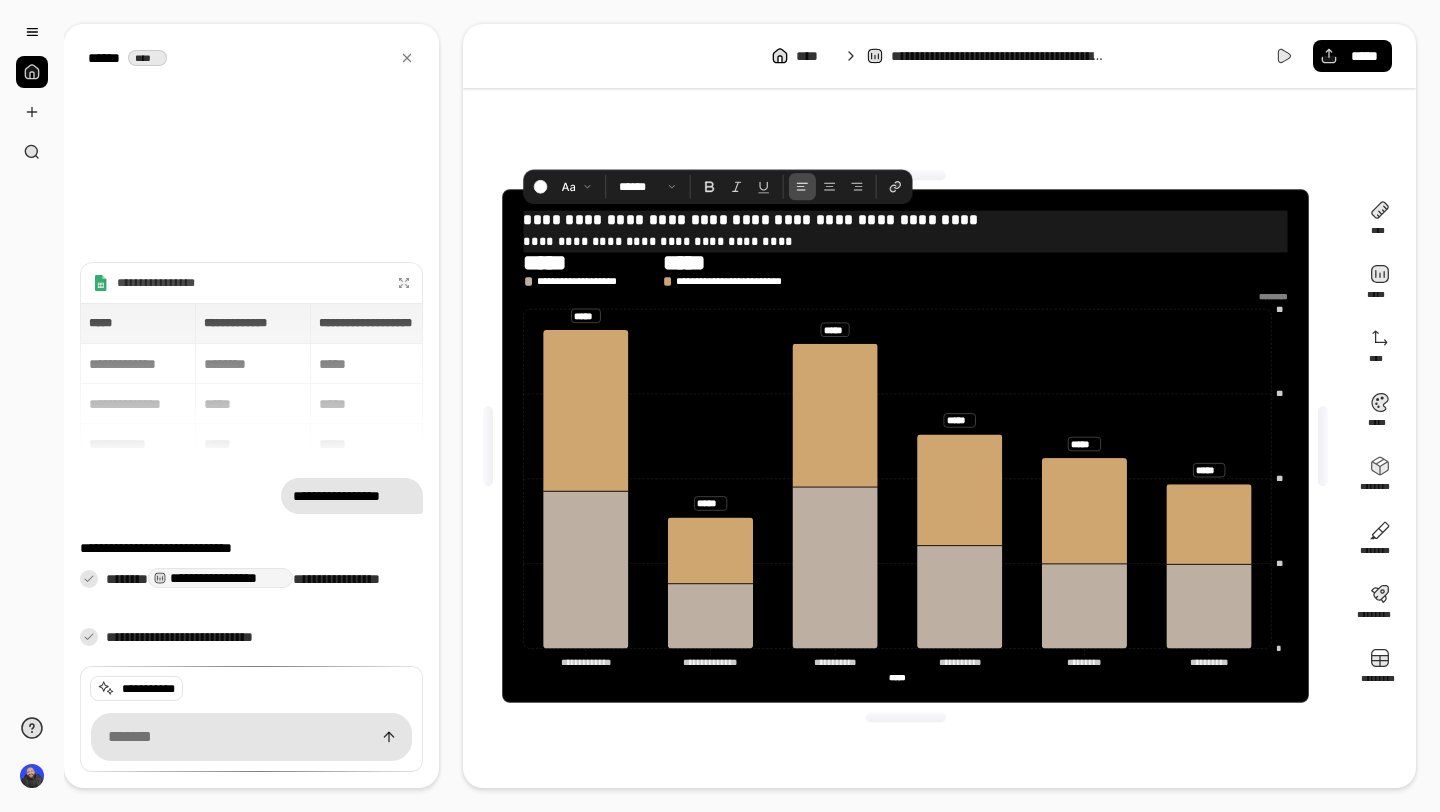 click on "**********" at bounding box center (906, 240) 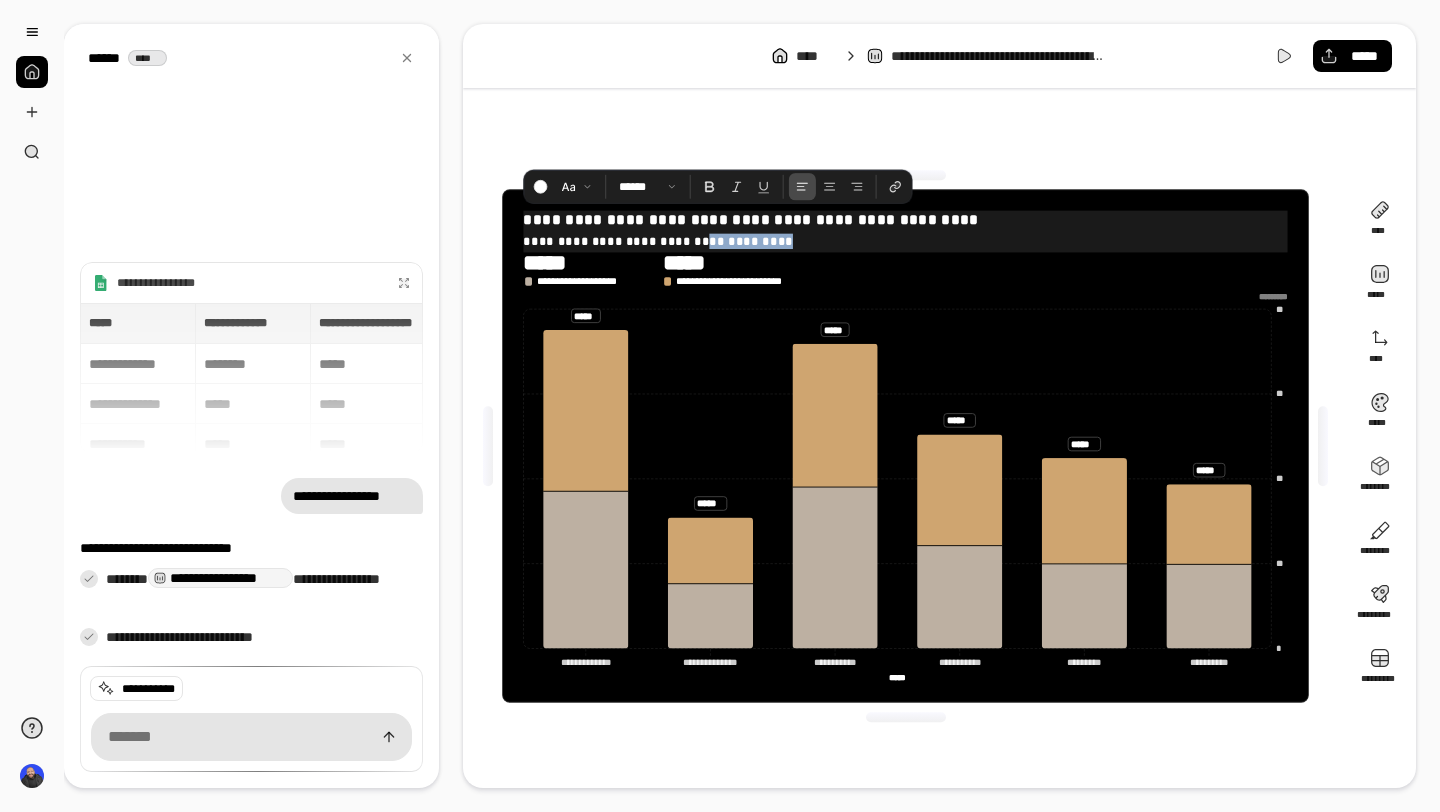 drag, startPoint x: 783, startPoint y: 239, endPoint x: 690, endPoint y: 240, distance: 93.00538 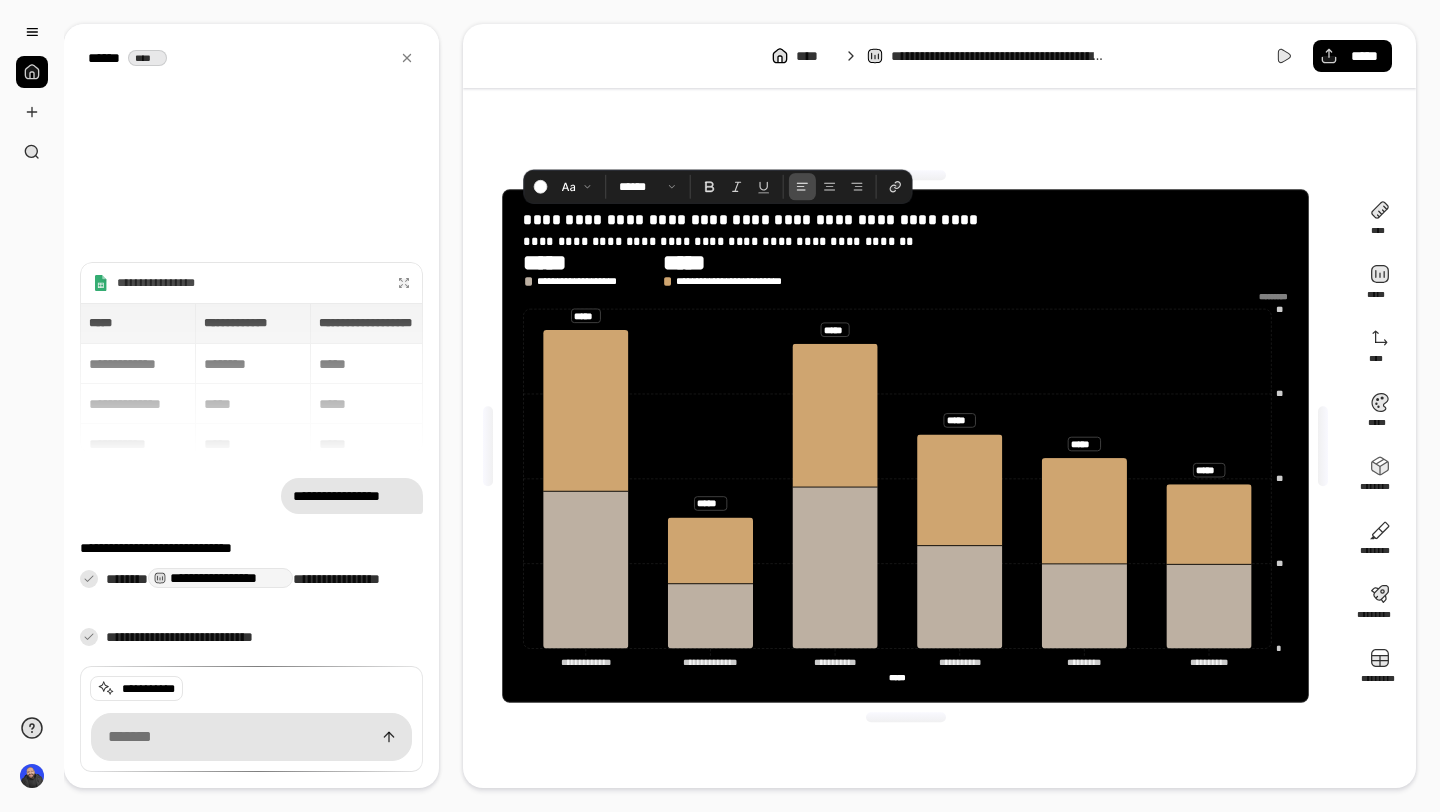 click on "**********" at bounding box center [905, 446] 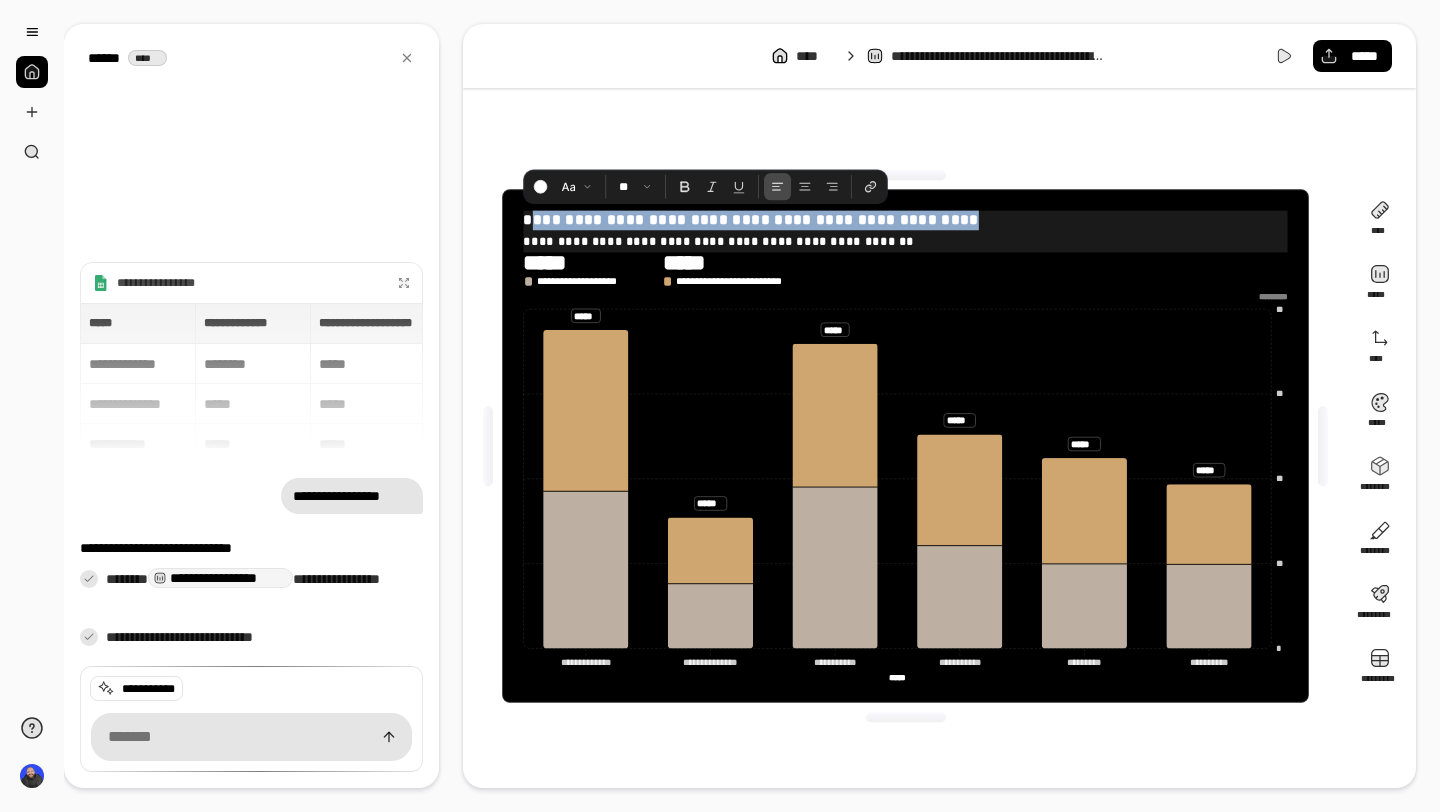 drag, startPoint x: 959, startPoint y: 226, endPoint x: 533, endPoint y: 219, distance: 426.0575 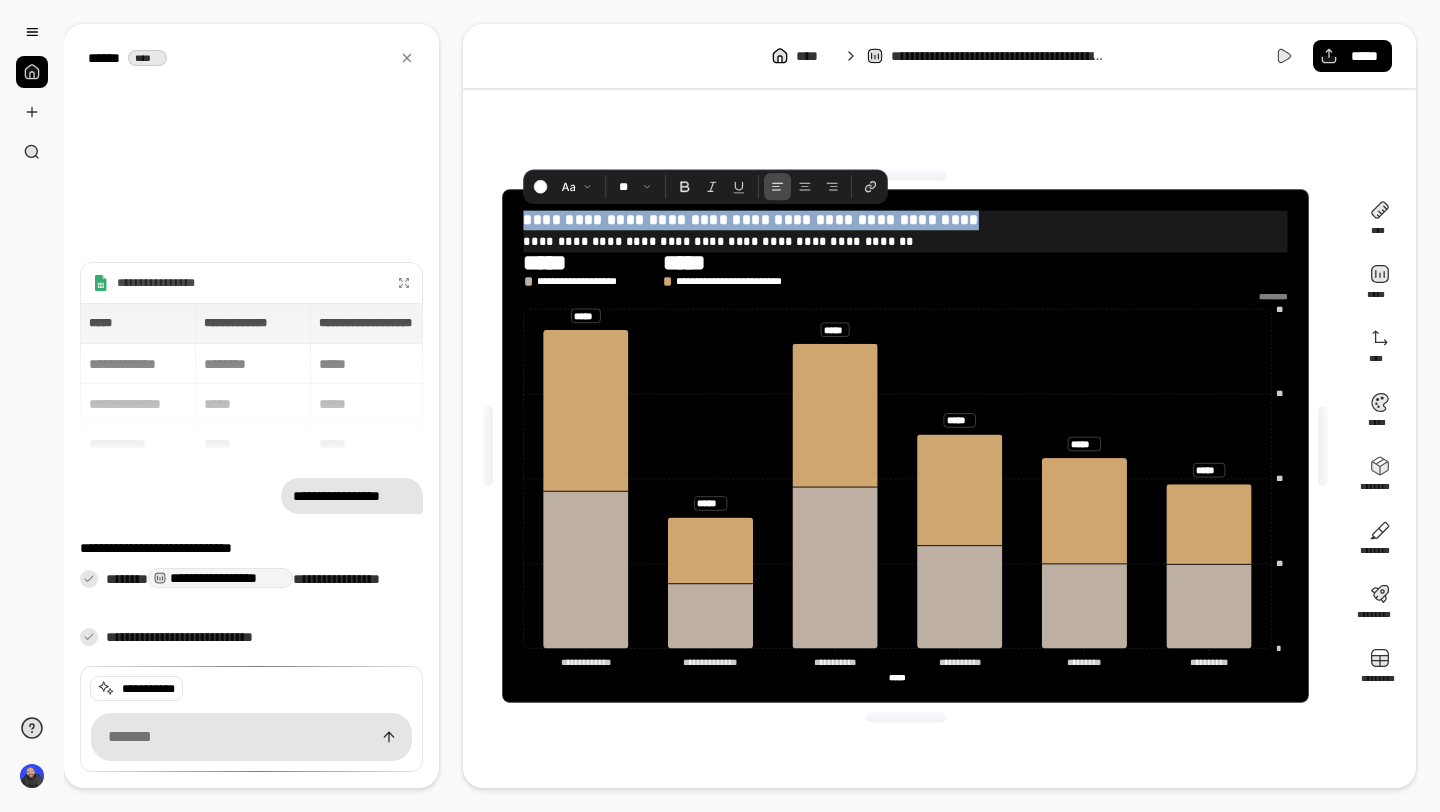drag, startPoint x: 955, startPoint y: 221, endPoint x: 603, endPoint y: 206, distance: 352.31946 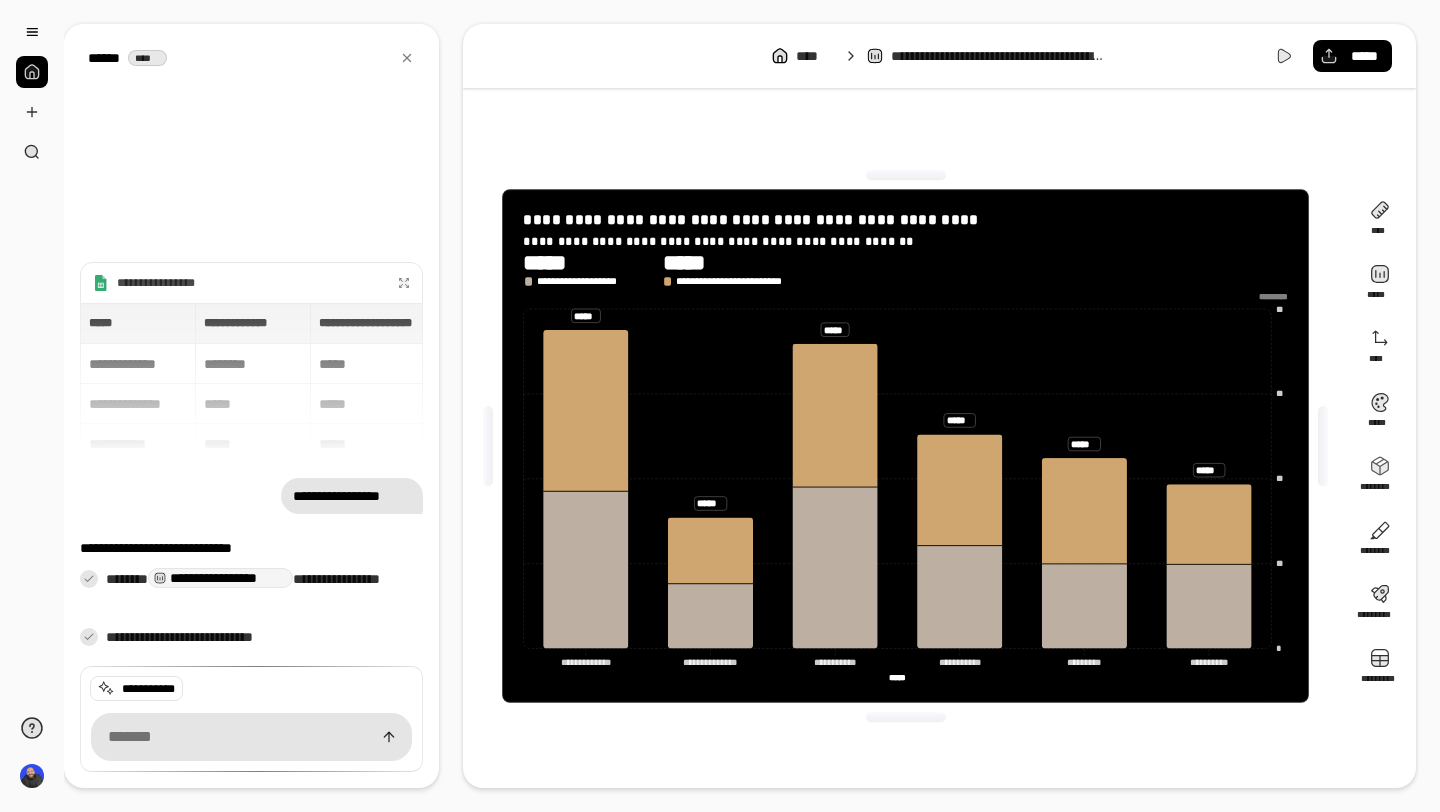 click on "**********" at bounding box center (939, 406) 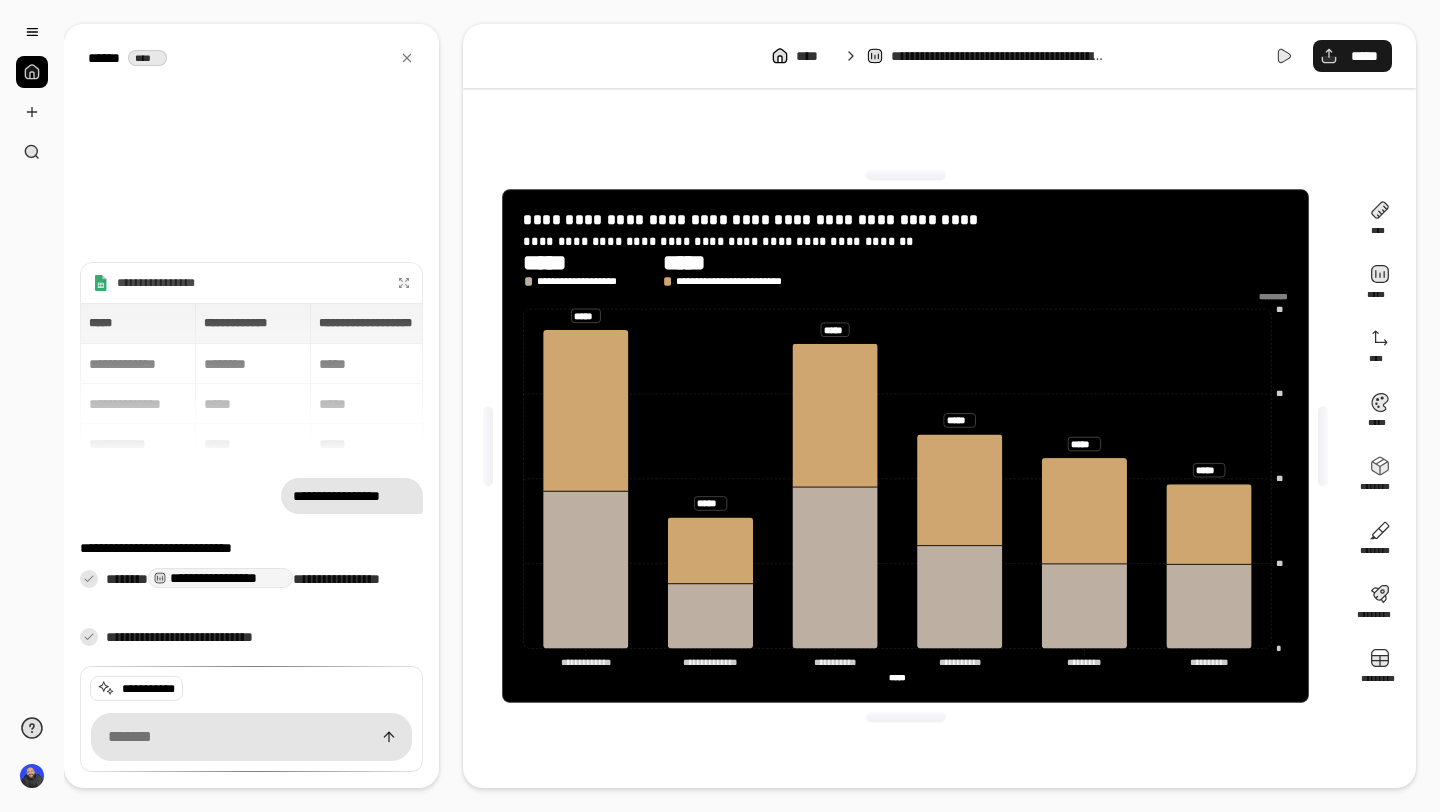 click on "*****" at bounding box center [1352, 56] 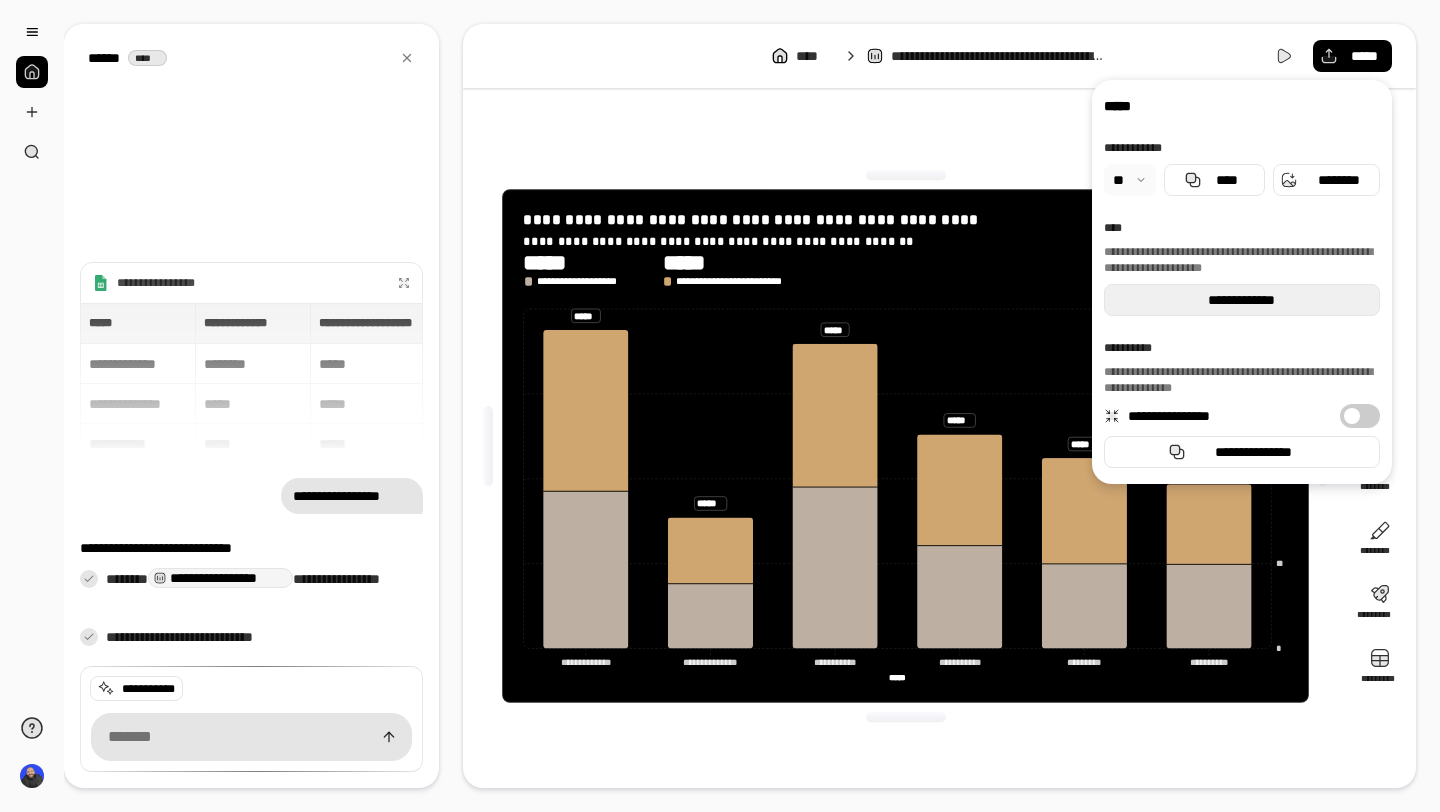 click on "**********" at bounding box center [1242, 300] 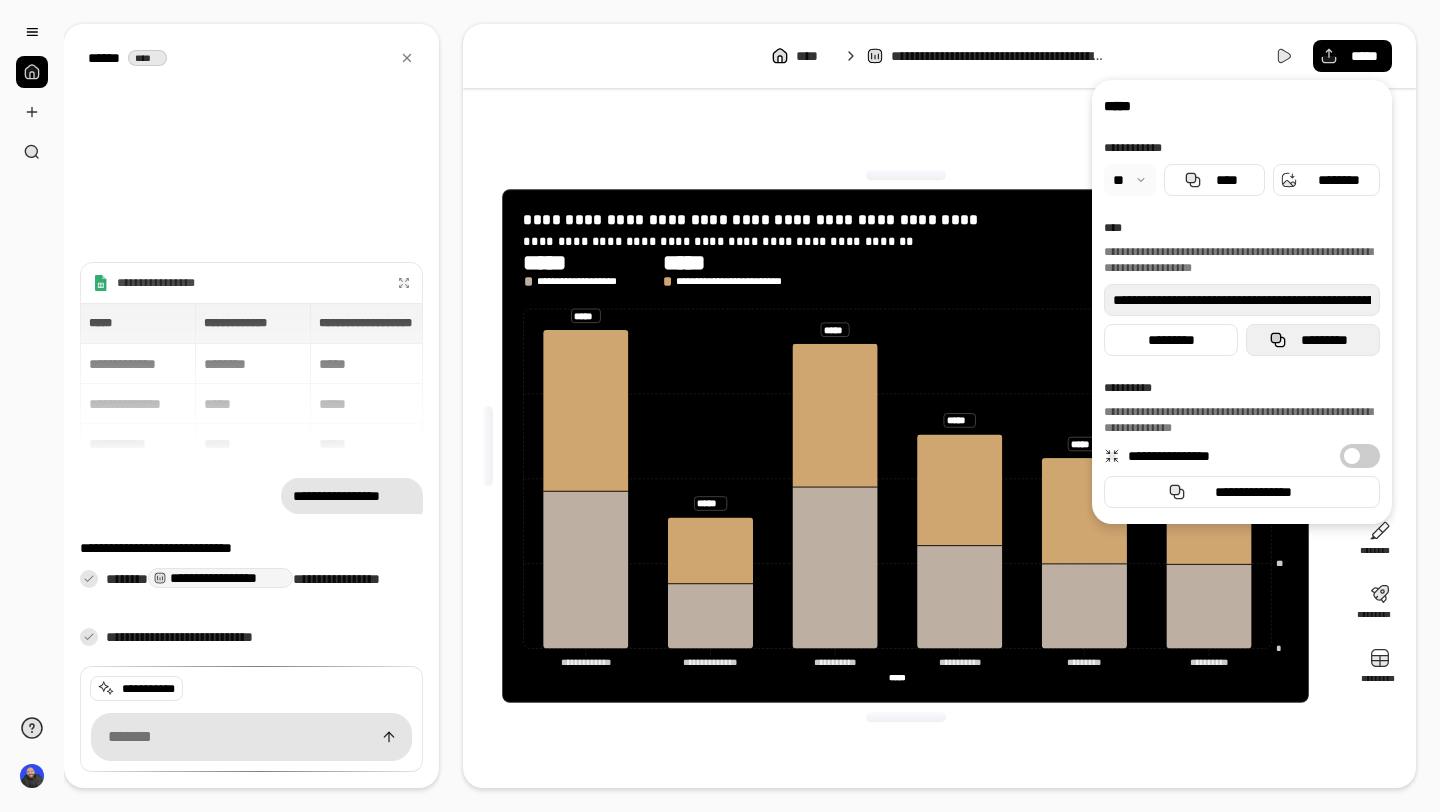 click on "*********" at bounding box center (1325, 340) 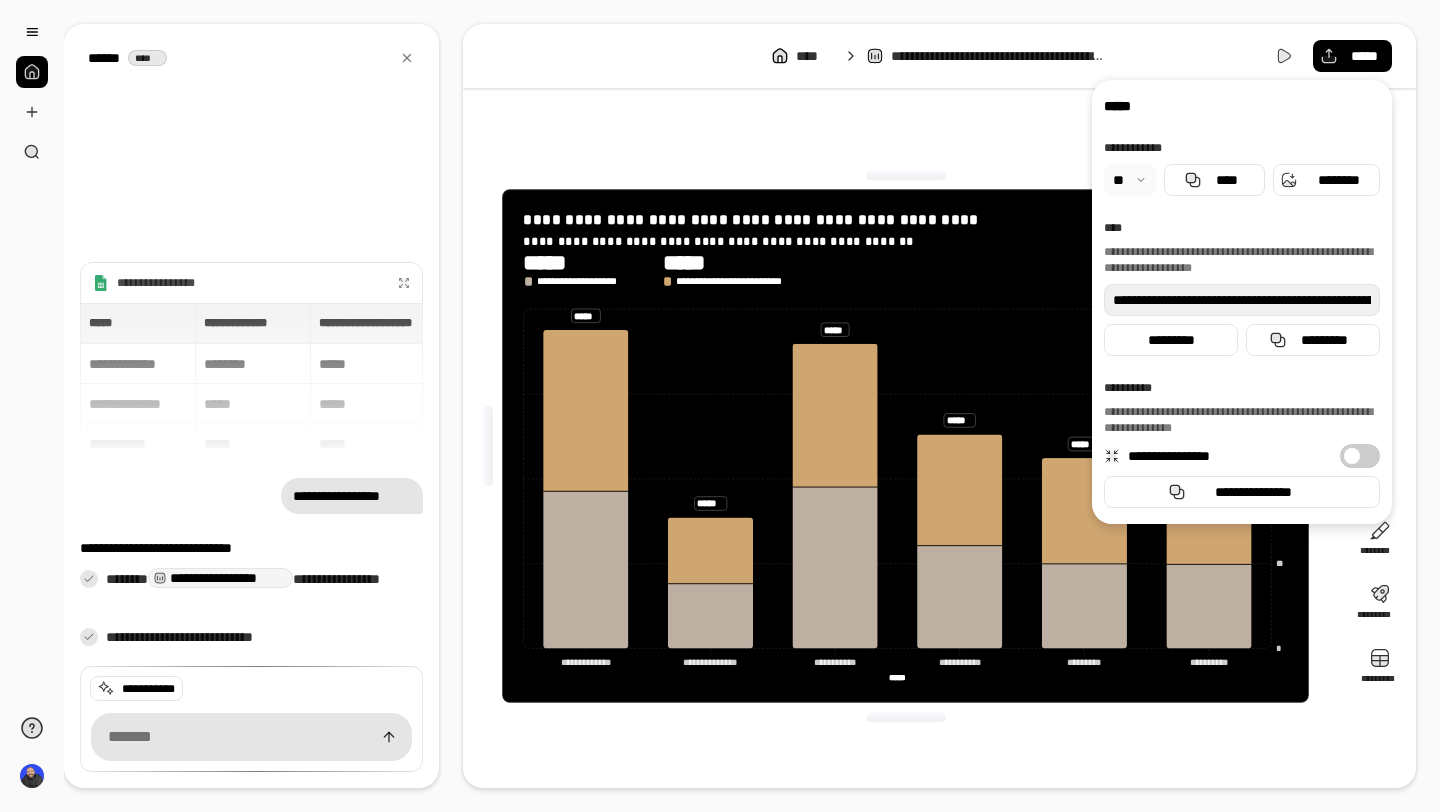 click on "**********" at bounding box center (905, 446) 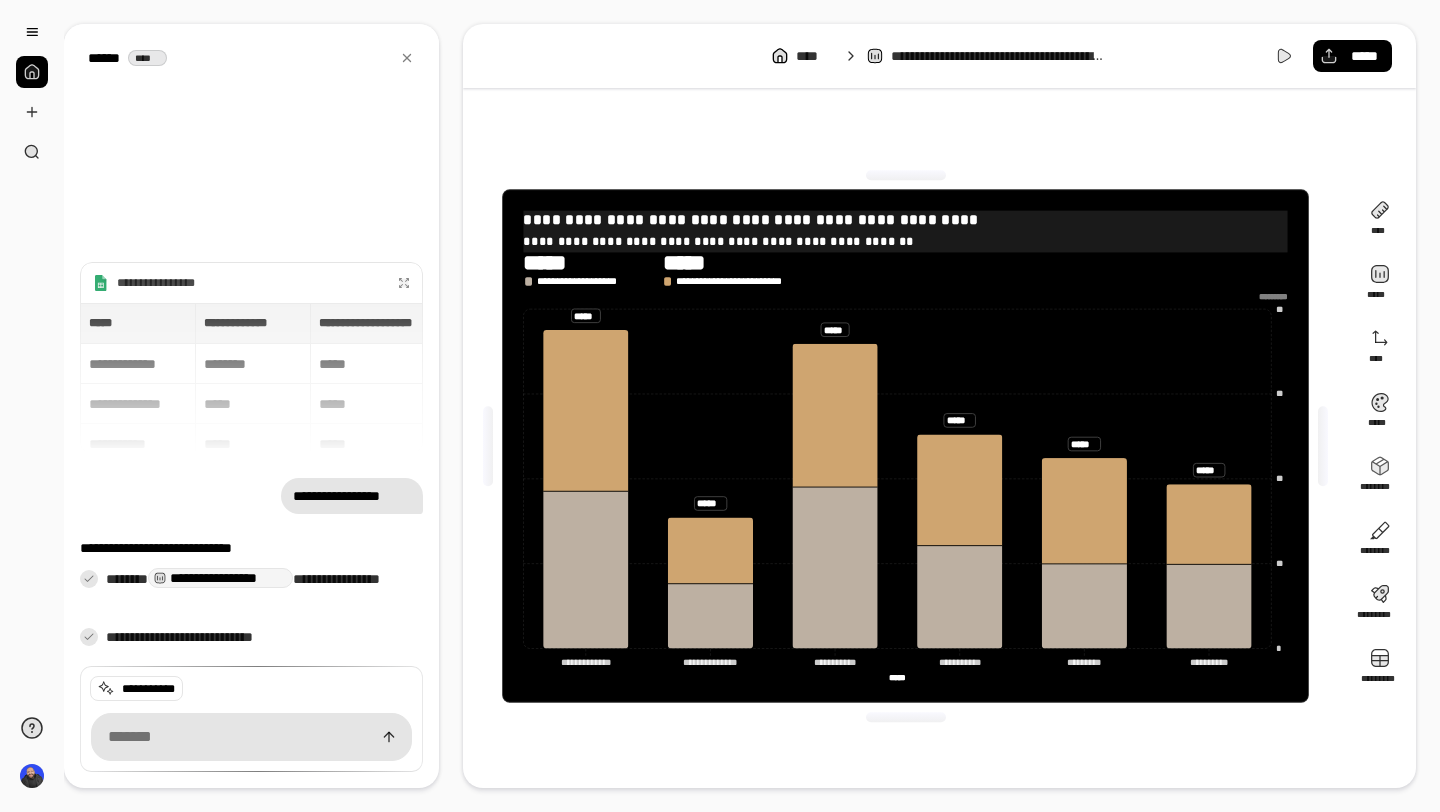 click on "**********" at bounding box center (906, 220) 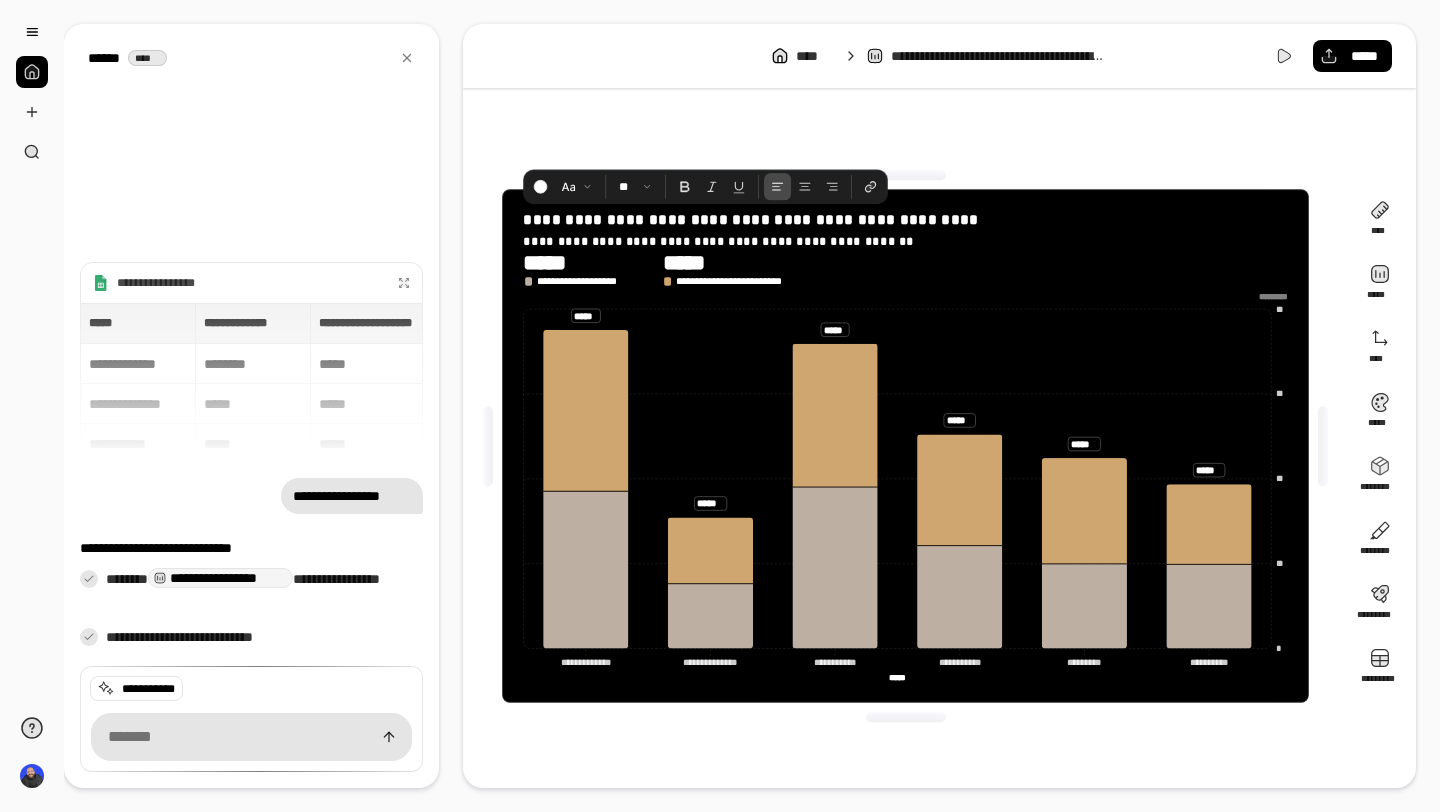click on "**********" at bounding box center (906, 231) 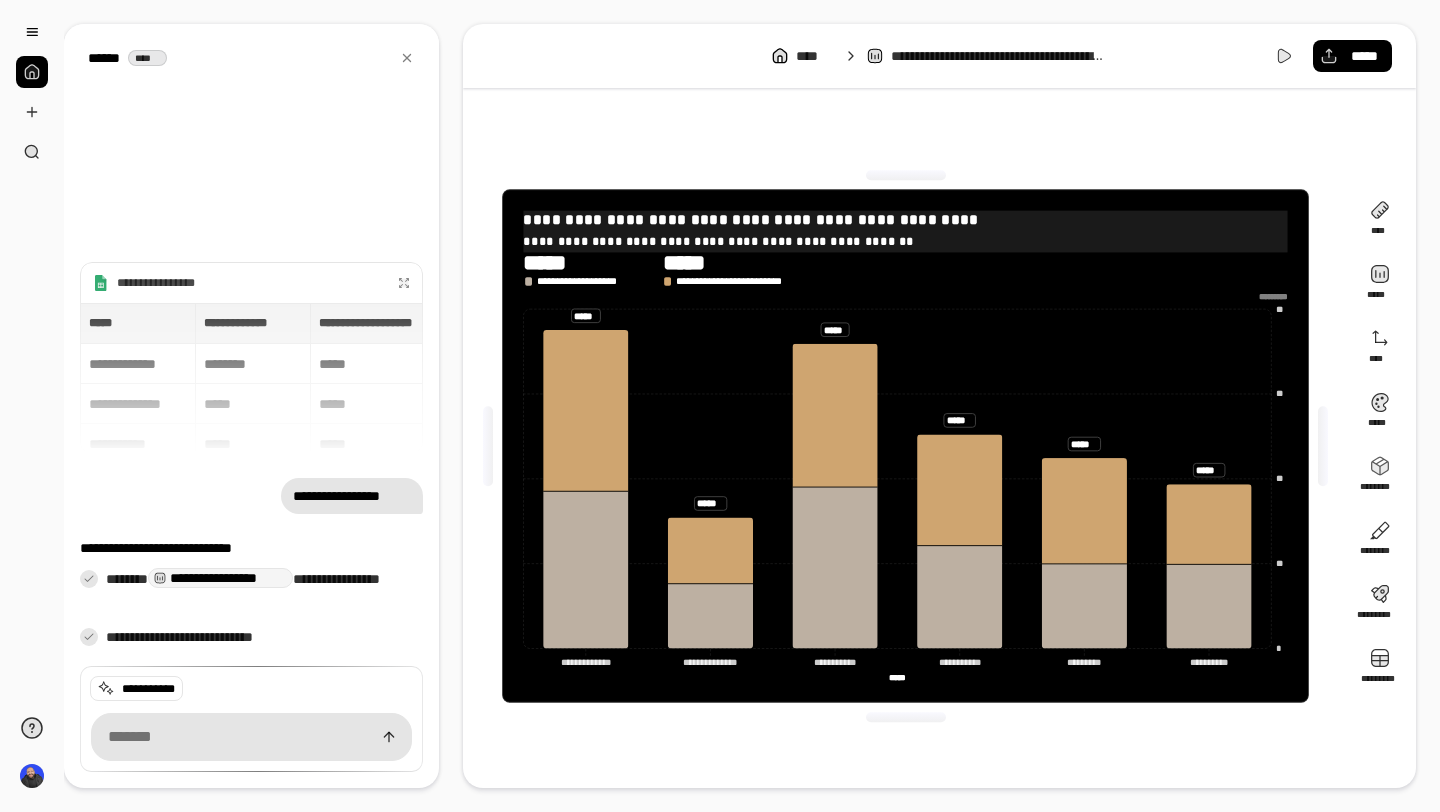 click on "**********" at bounding box center [906, 220] 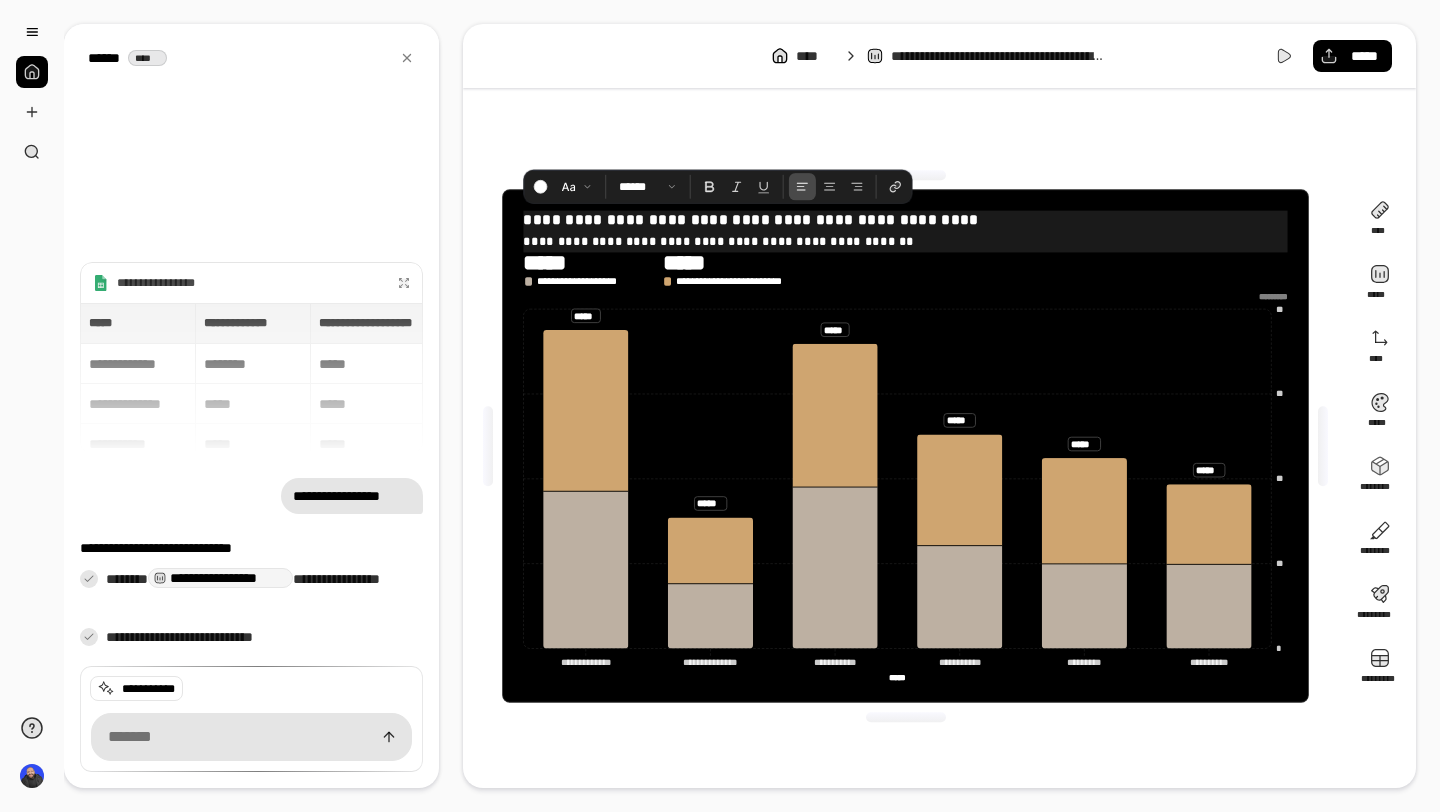 click on "**********" at bounding box center (906, 240) 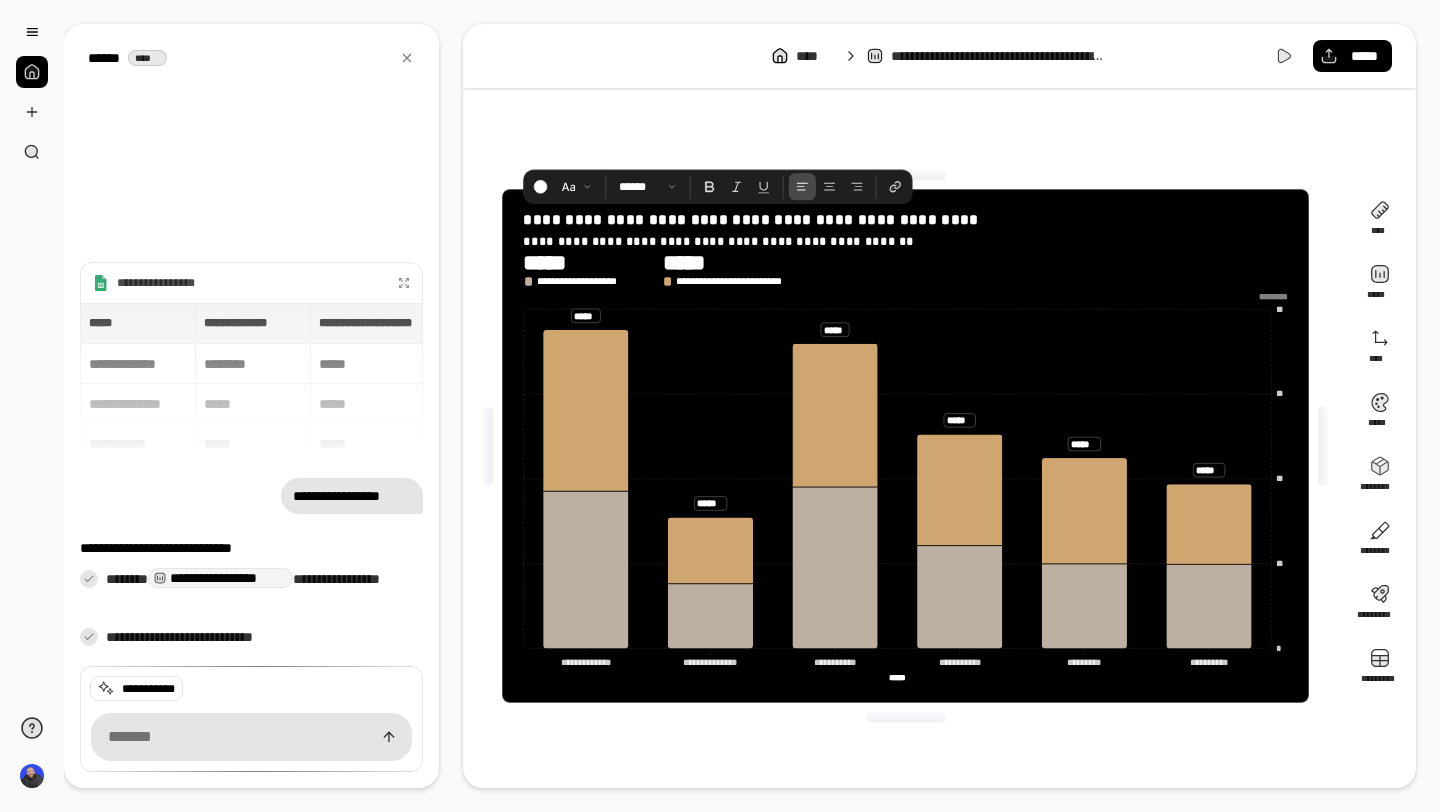 click on "**********" at bounding box center [906, 467] 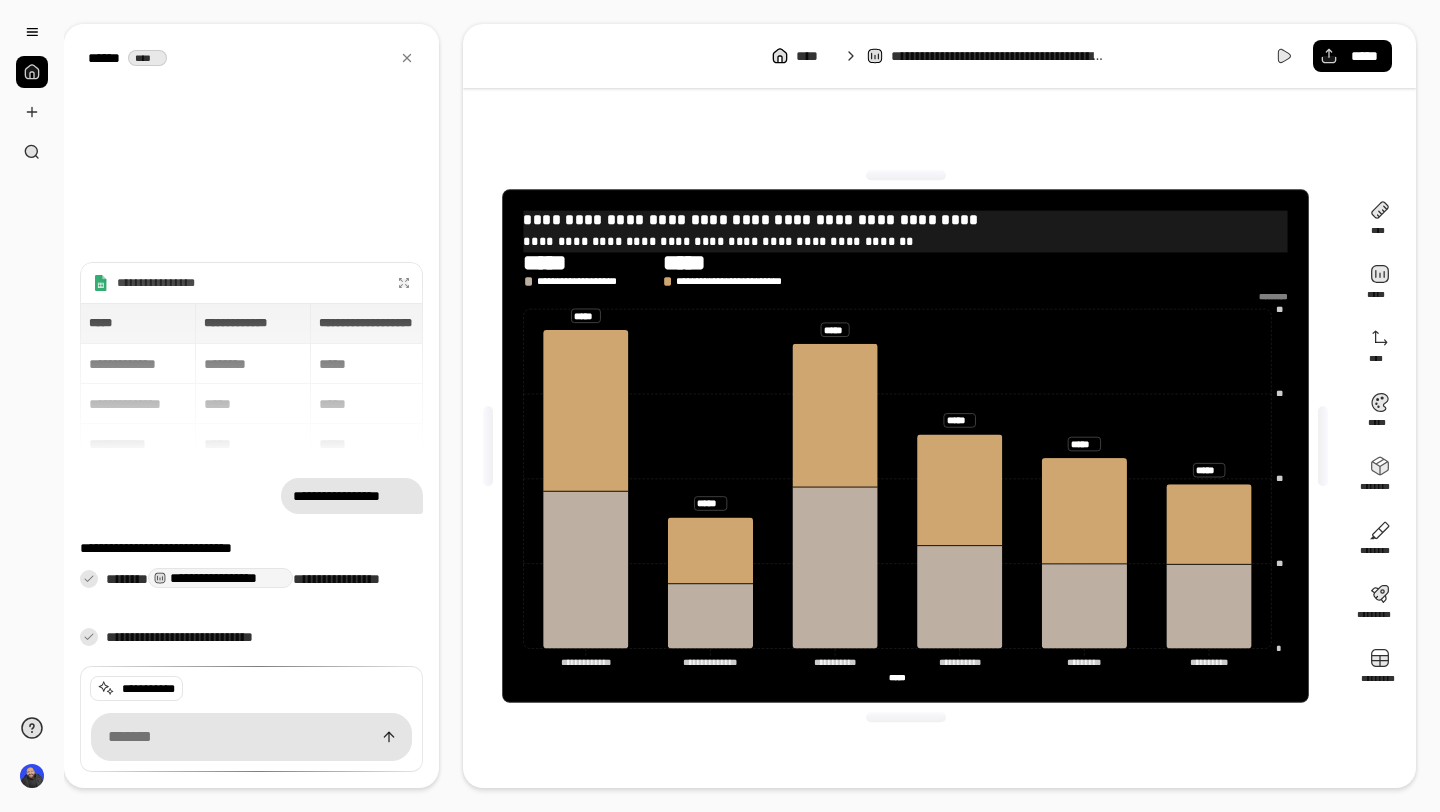 click on "**********" at bounding box center [906, 220] 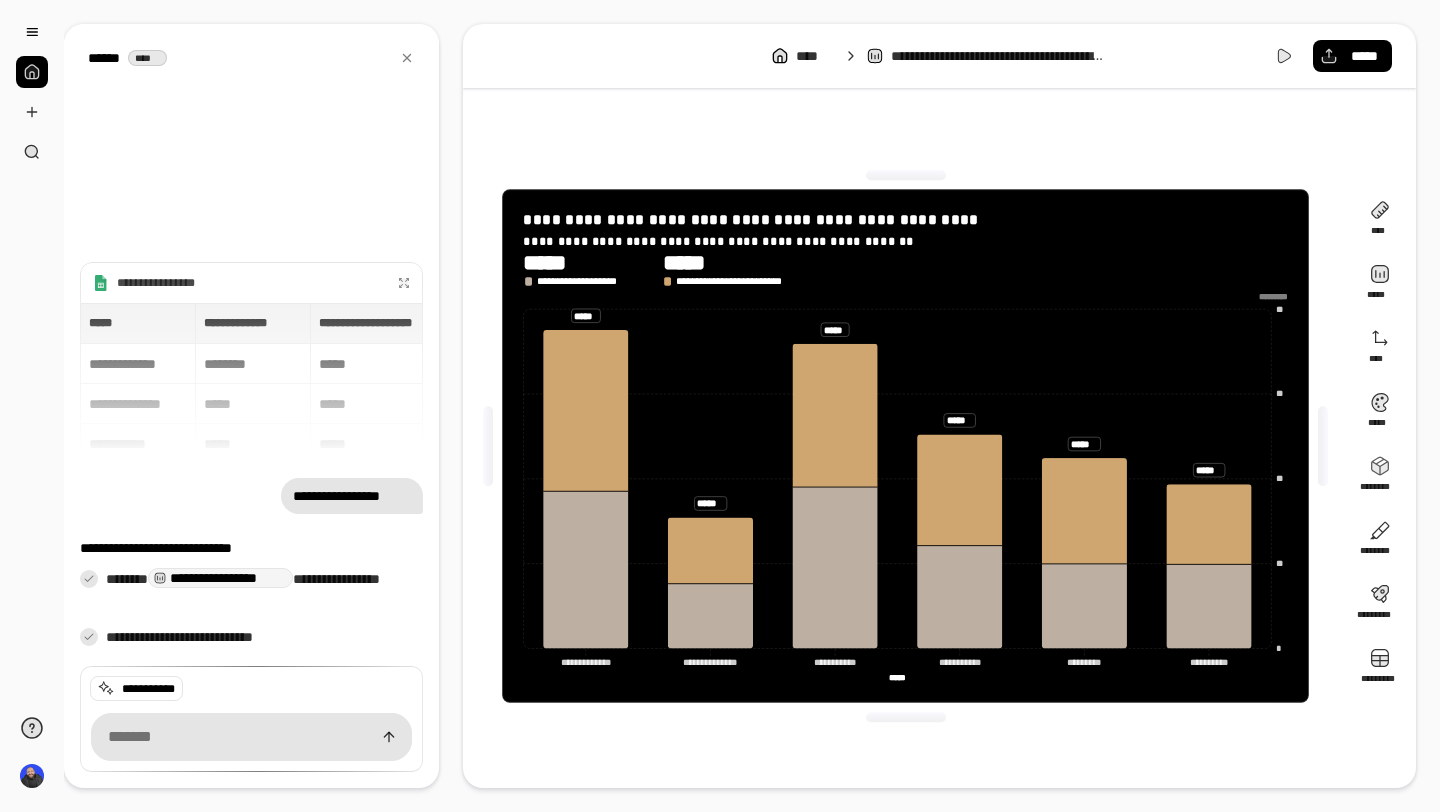 click on "**********" 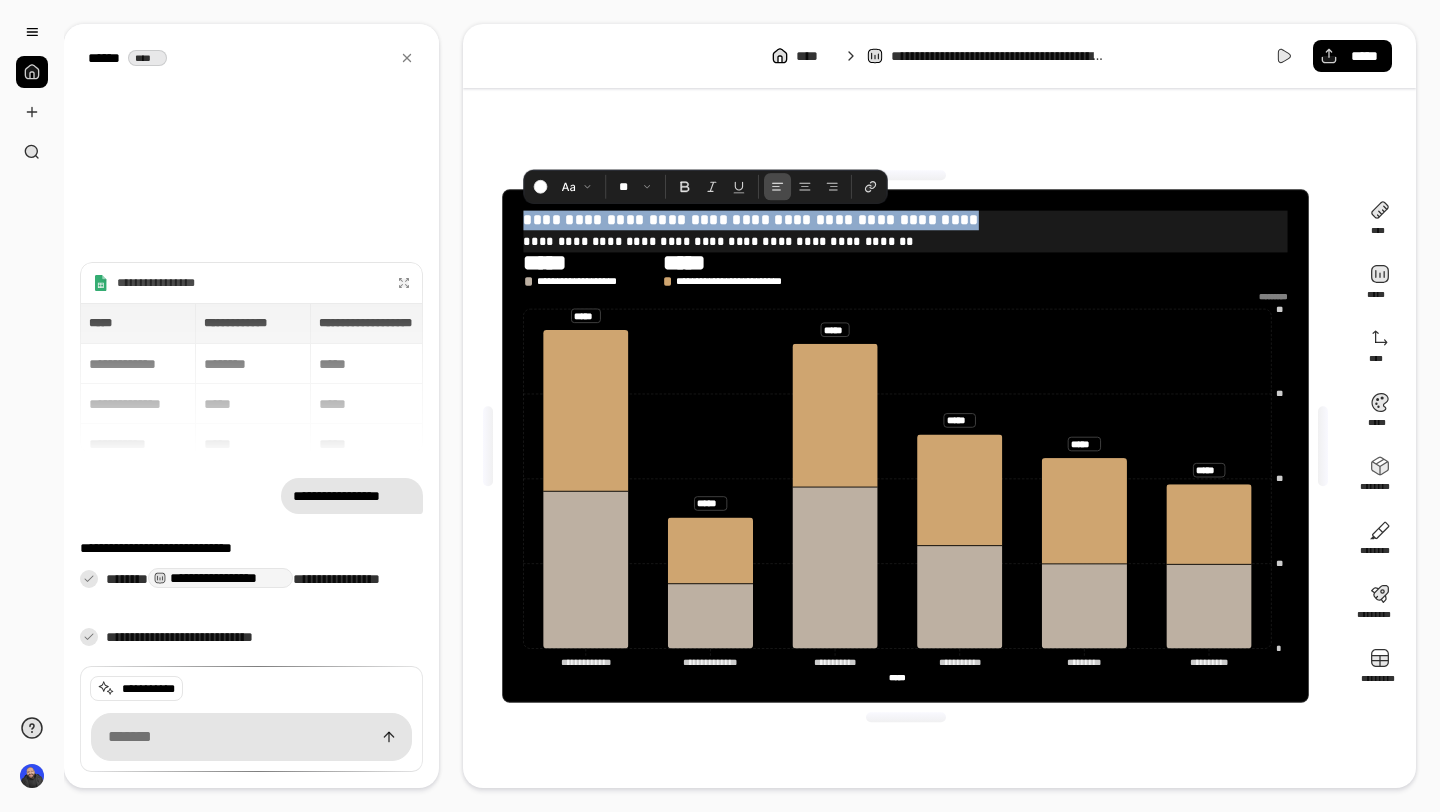 drag, startPoint x: 959, startPoint y: 219, endPoint x: 520, endPoint y: 209, distance: 439.1139 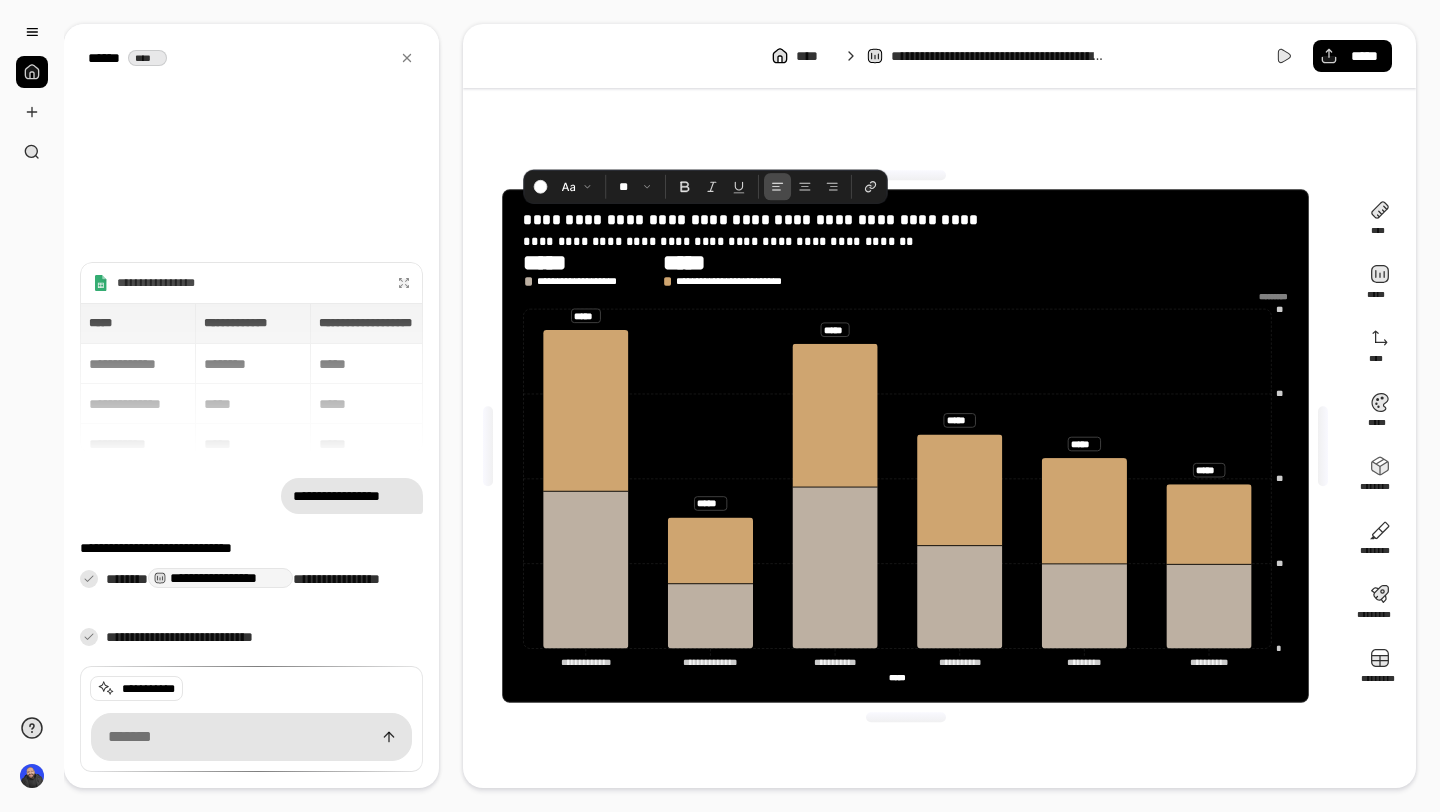click on "**********" at bounding box center (906, 269) 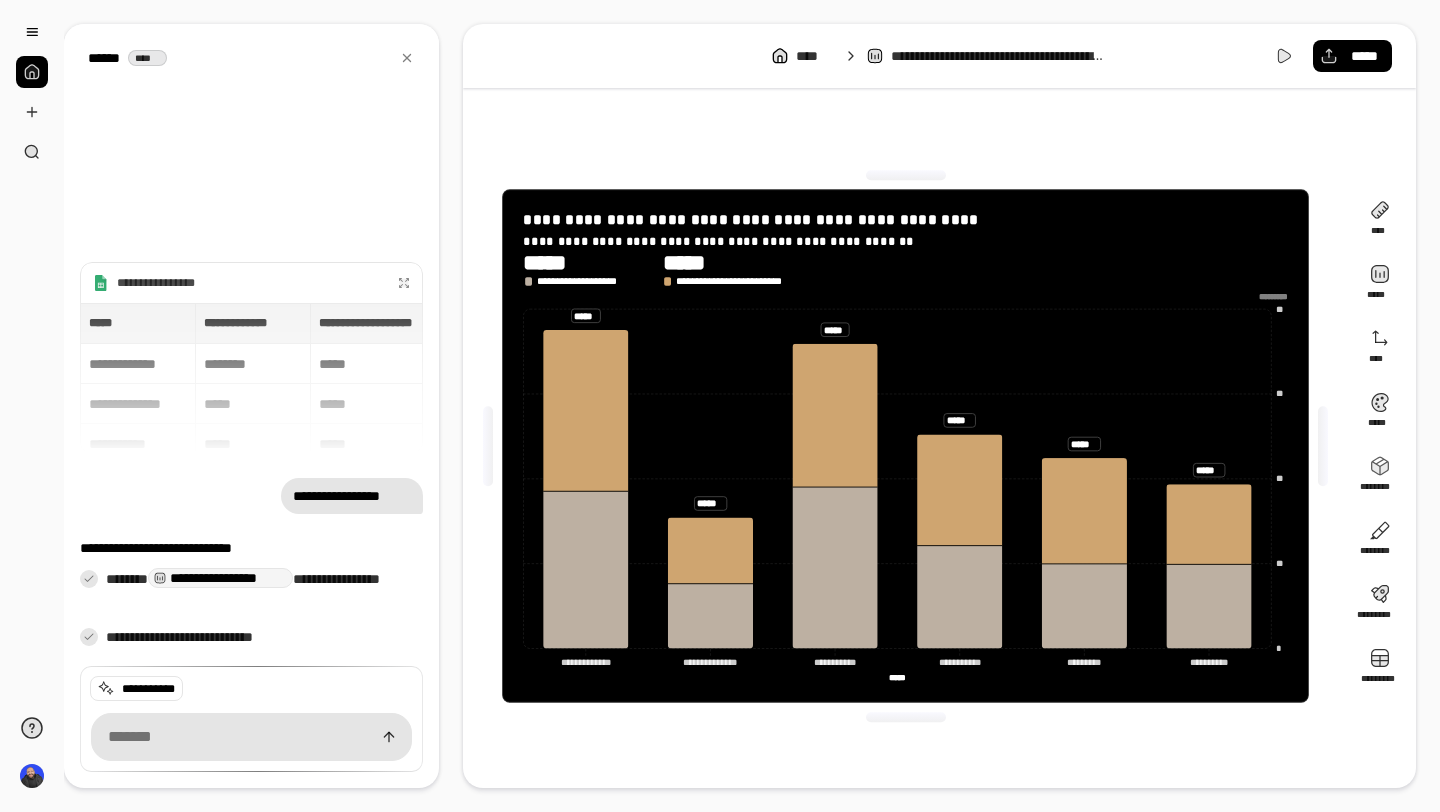 click on "*****" at bounding box center [583, 262] 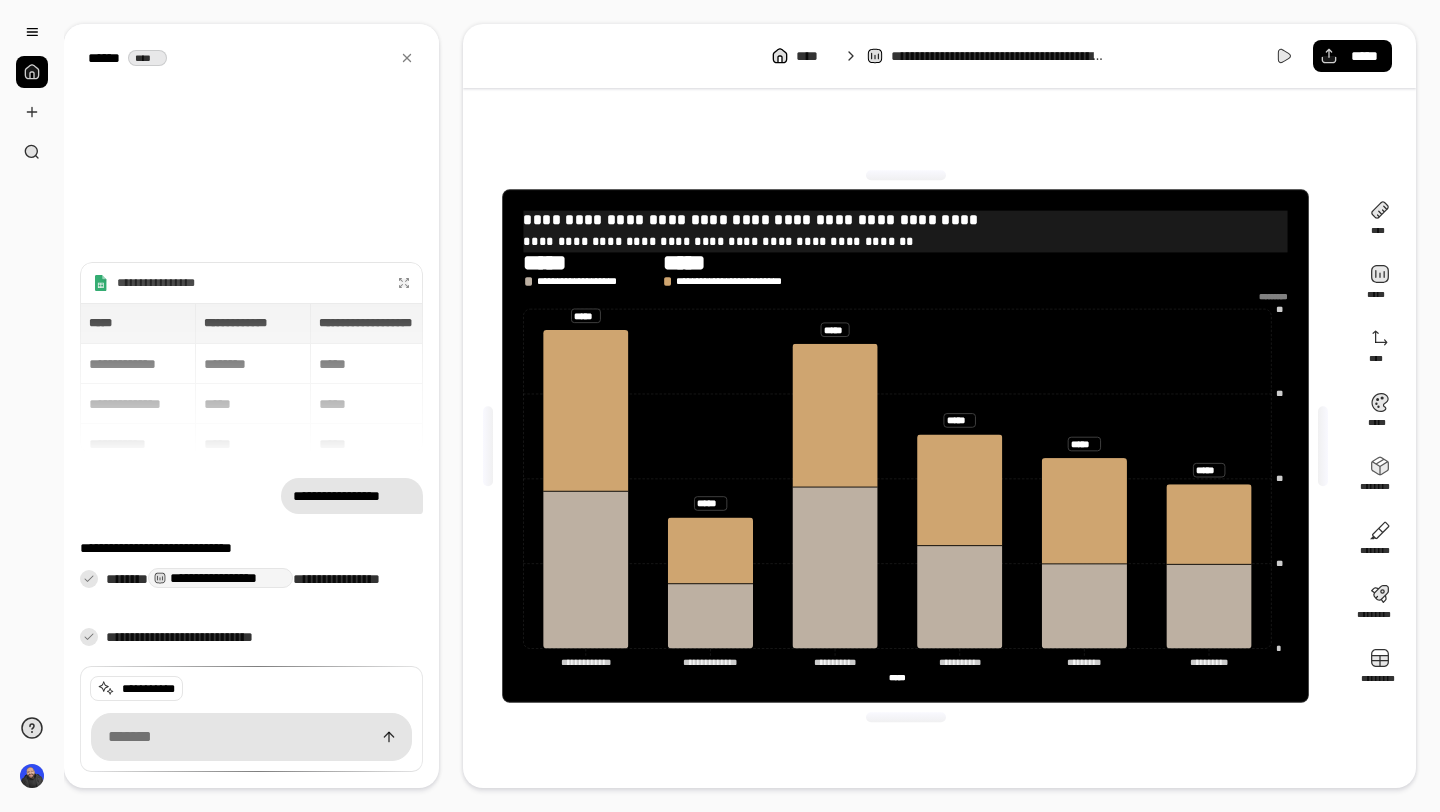 click on "**********" at bounding box center [906, 220] 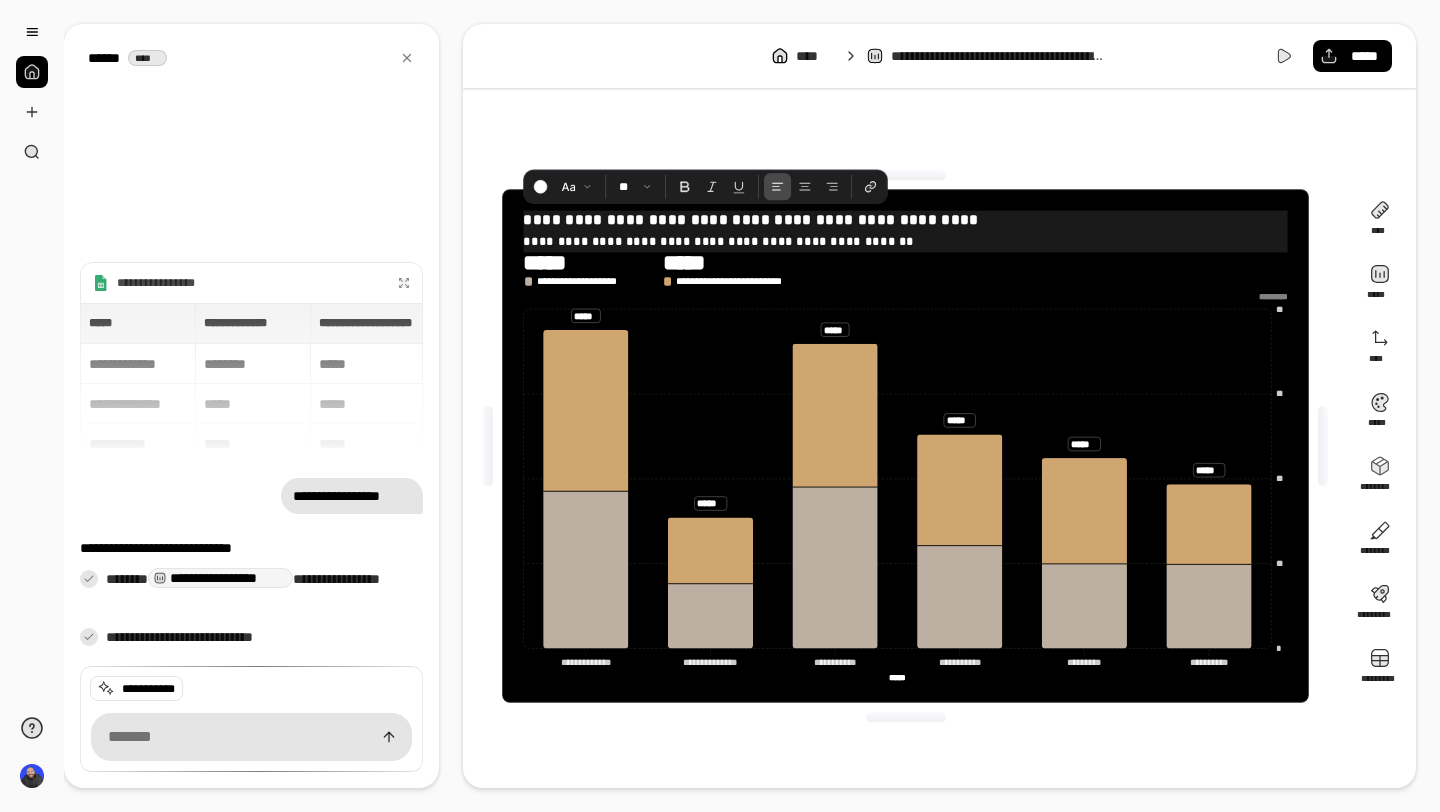 click on "**********" at bounding box center (906, 220) 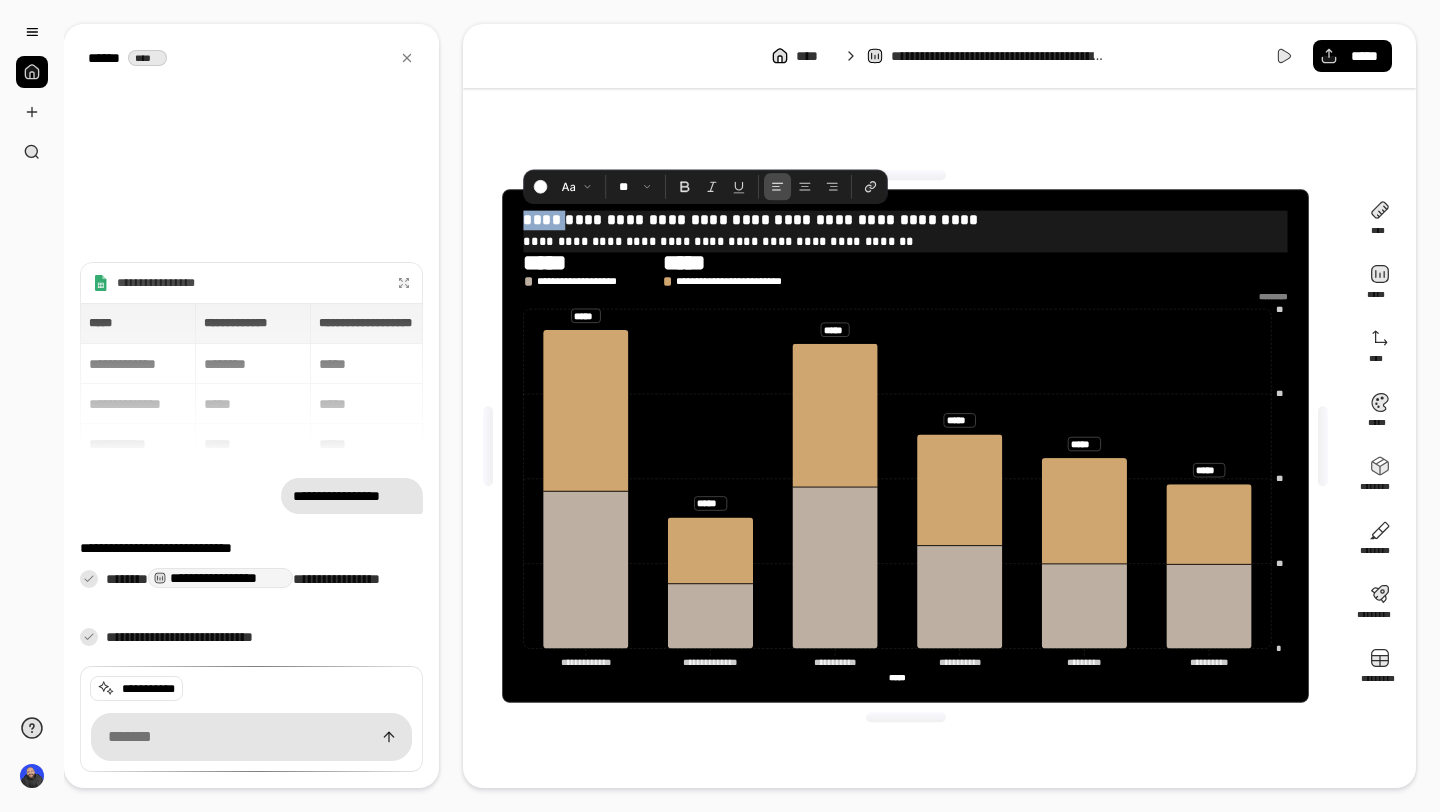 click on "**********" at bounding box center (906, 220) 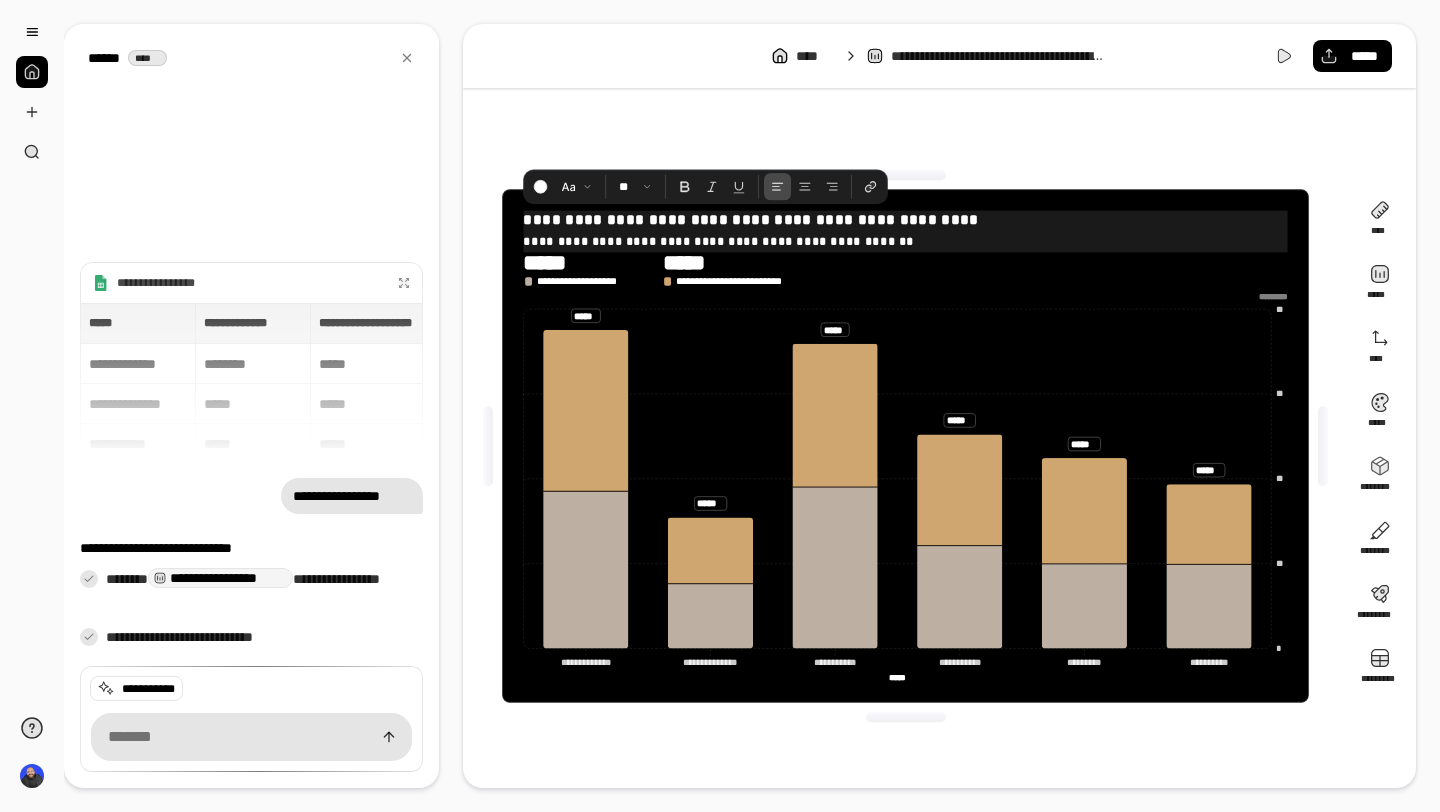 click on "**********" at bounding box center [906, 220] 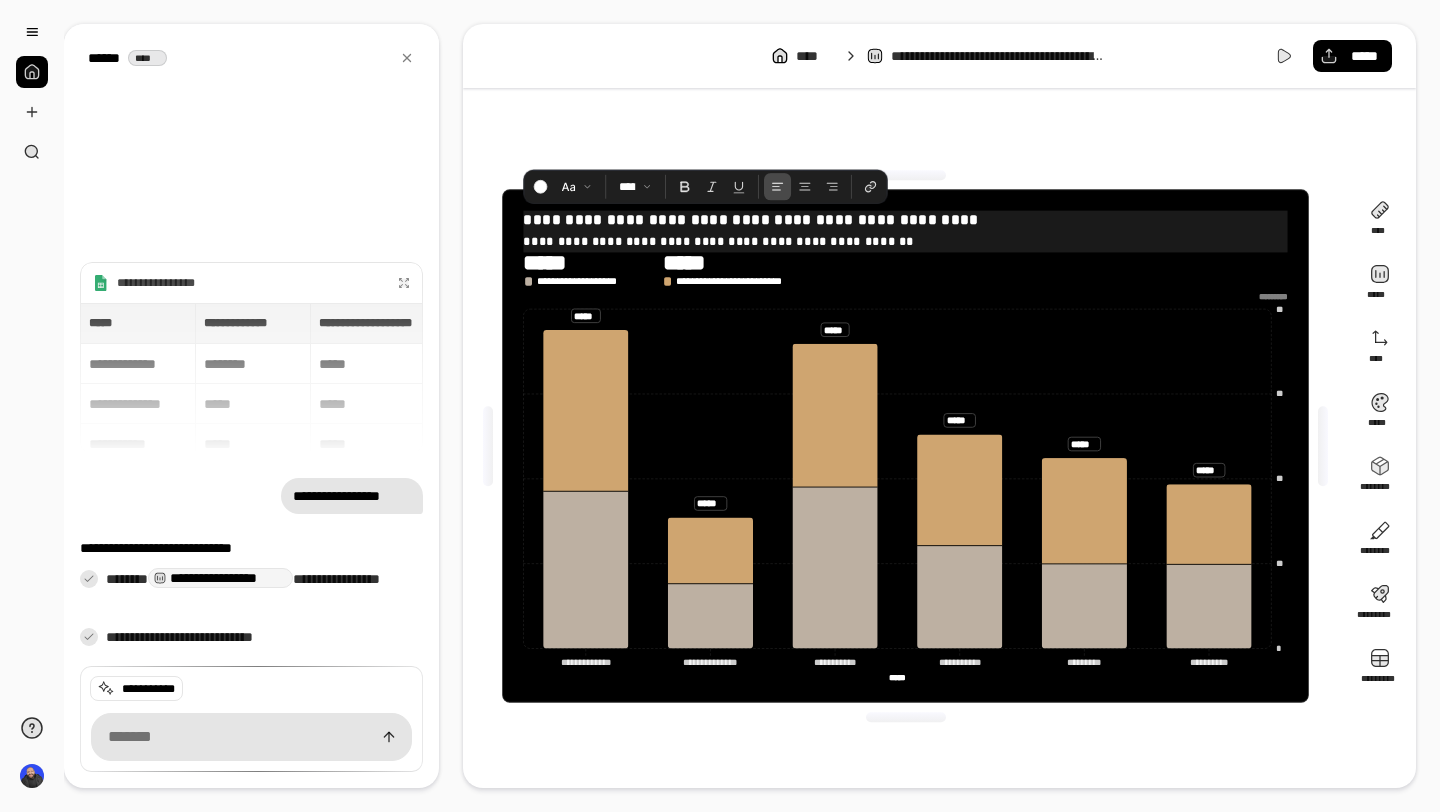 click on "**********" at bounding box center [906, 240] 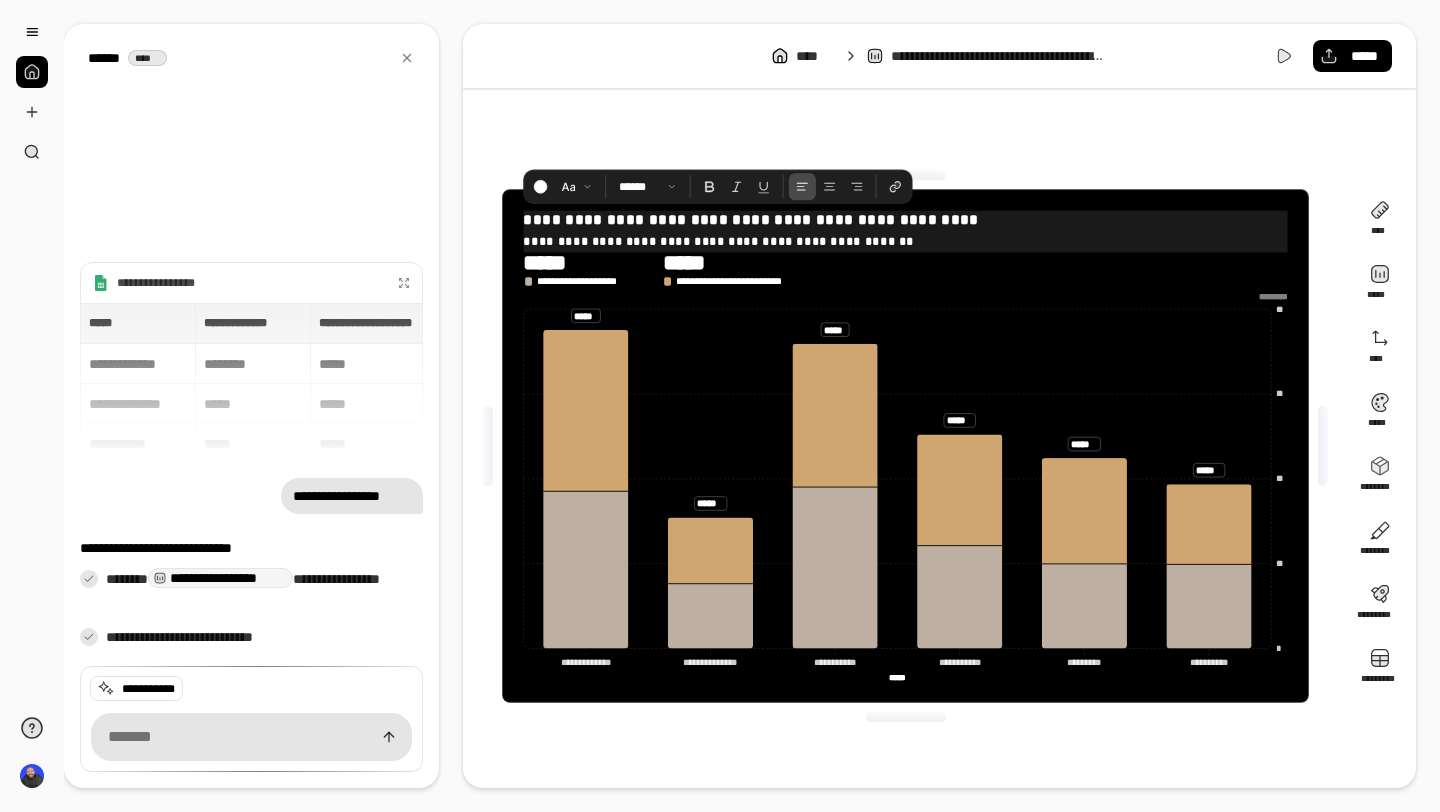 click on "**********" at bounding box center (906, 220) 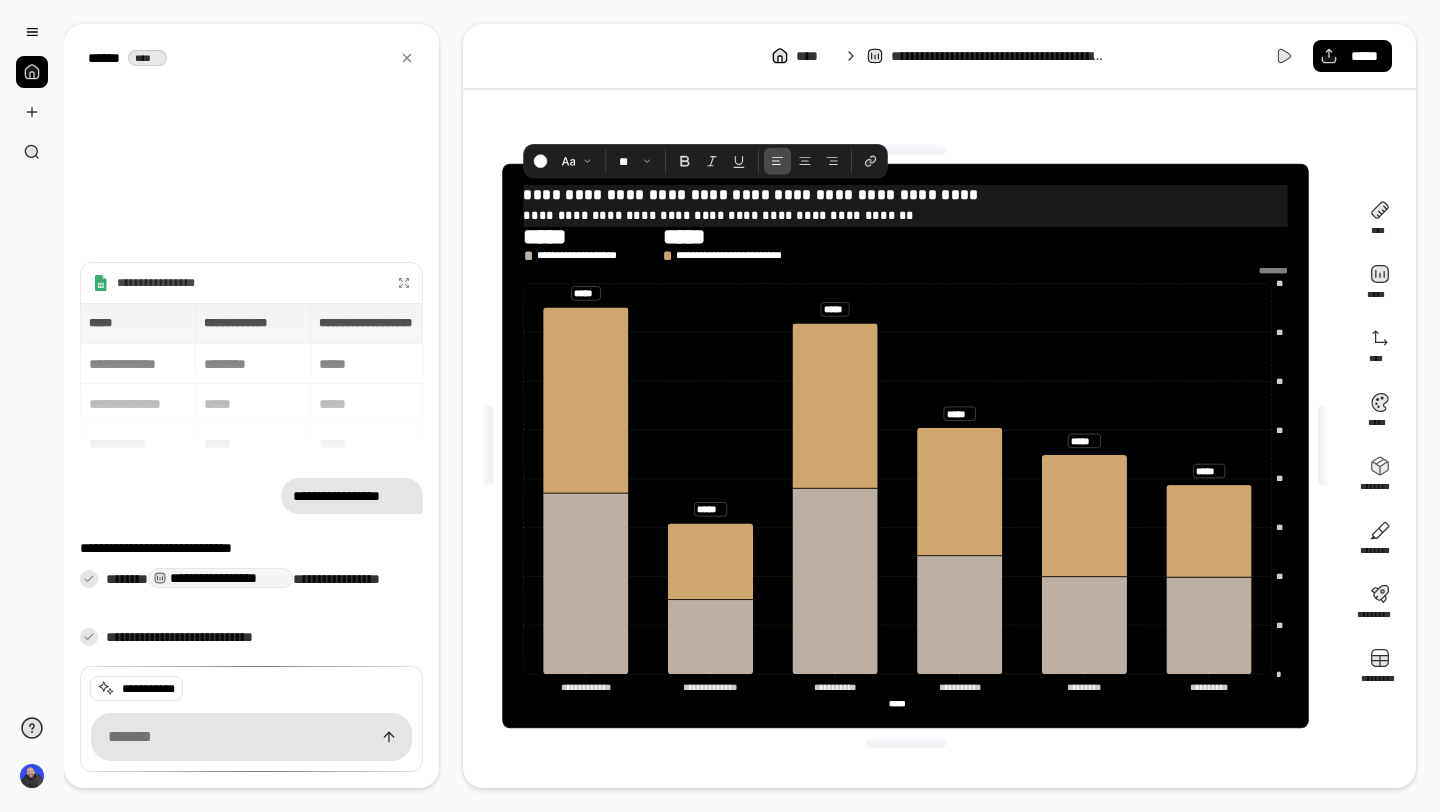 click at bounding box center (906, 150) 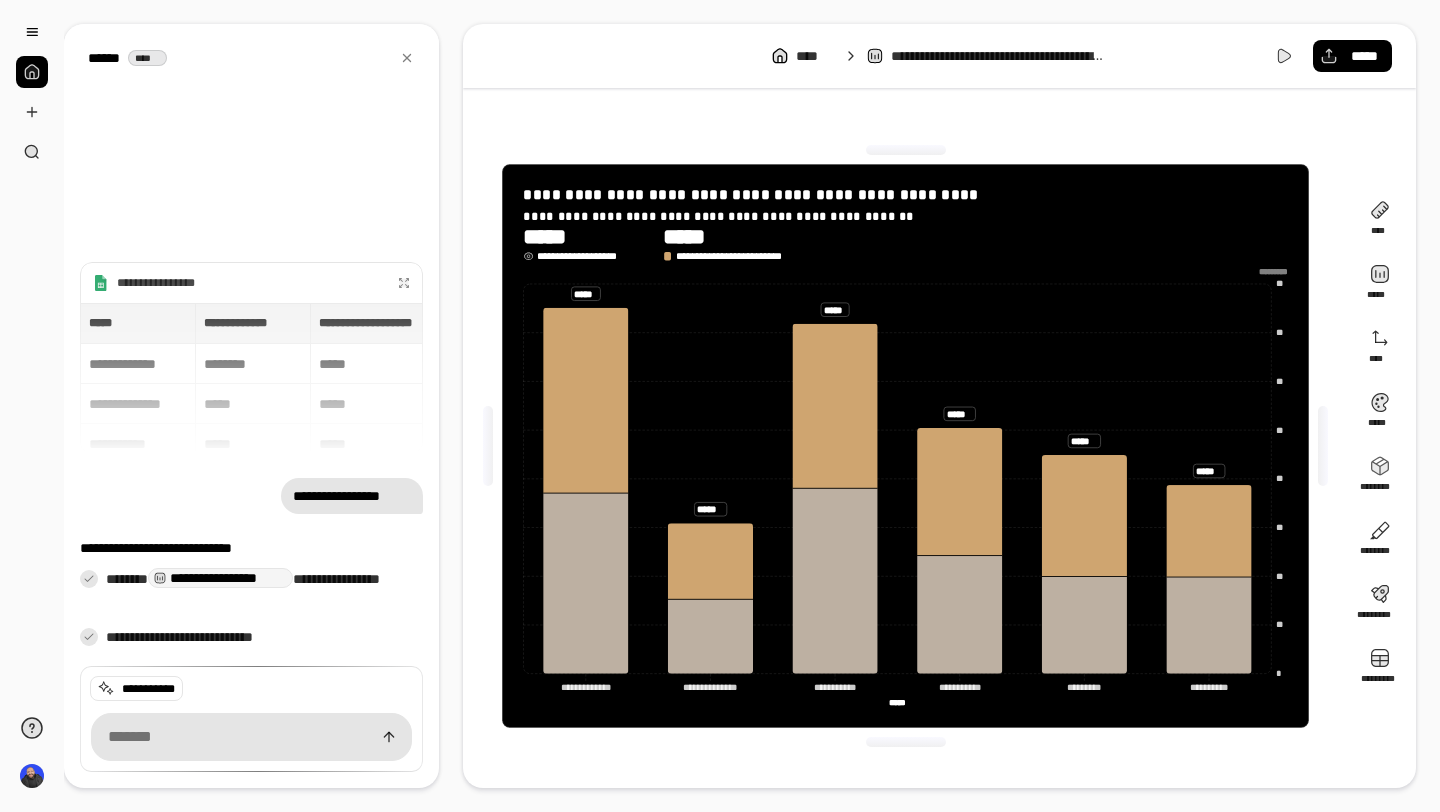 click on "*****" at bounding box center [583, 237] 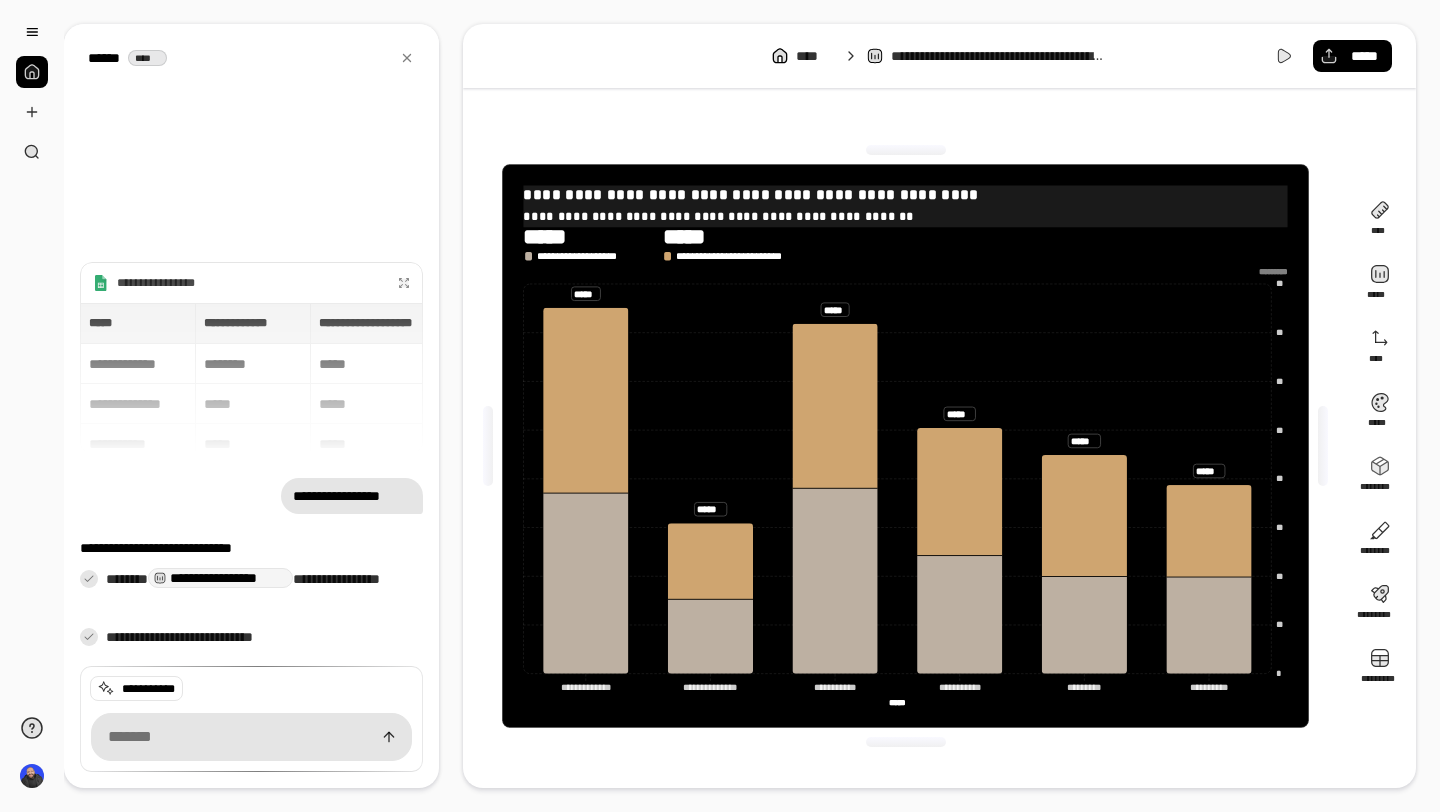 click on "**********" at bounding box center [906, 194] 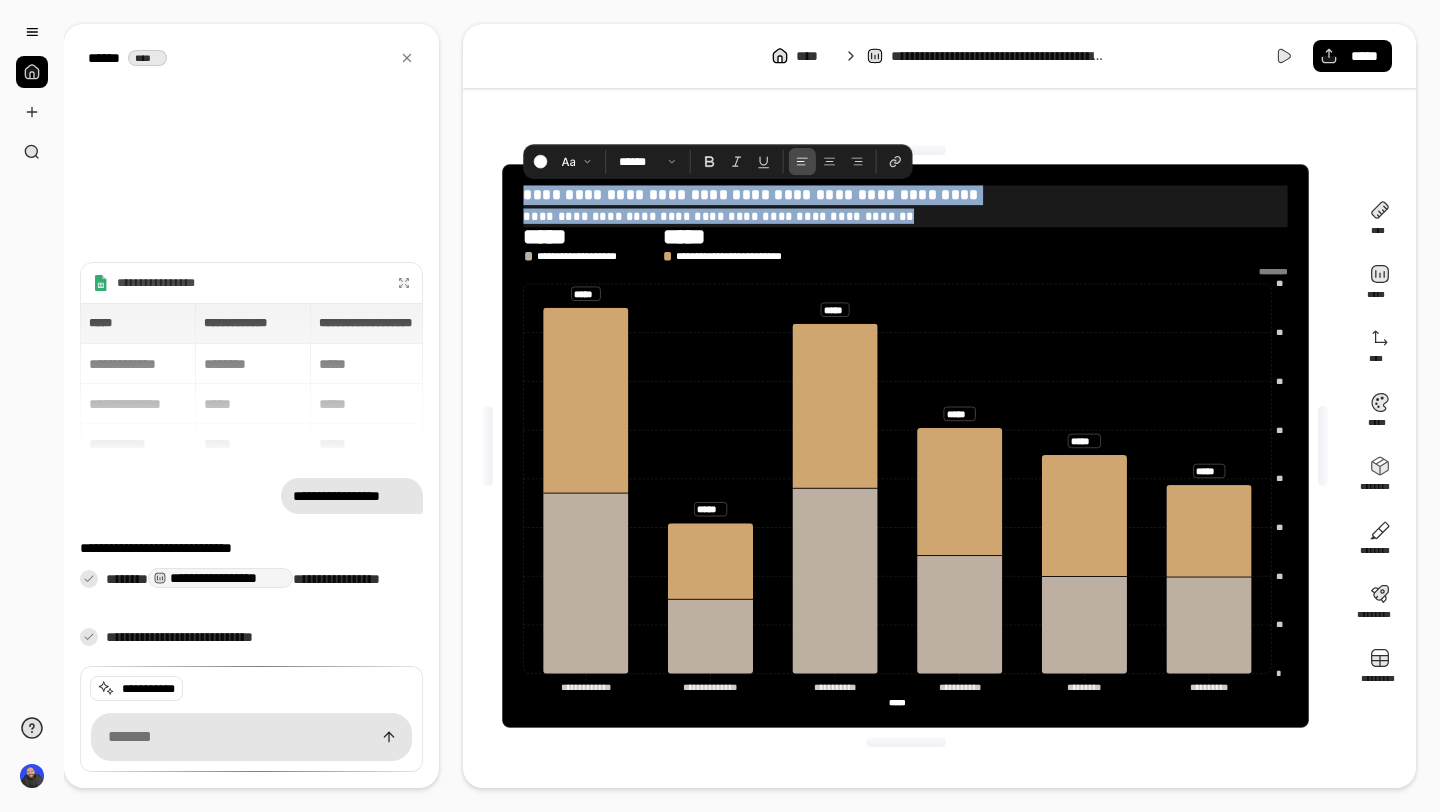 drag, startPoint x: 892, startPoint y: 216, endPoint x: 521, endPoint y: 191, distance: 371.84137 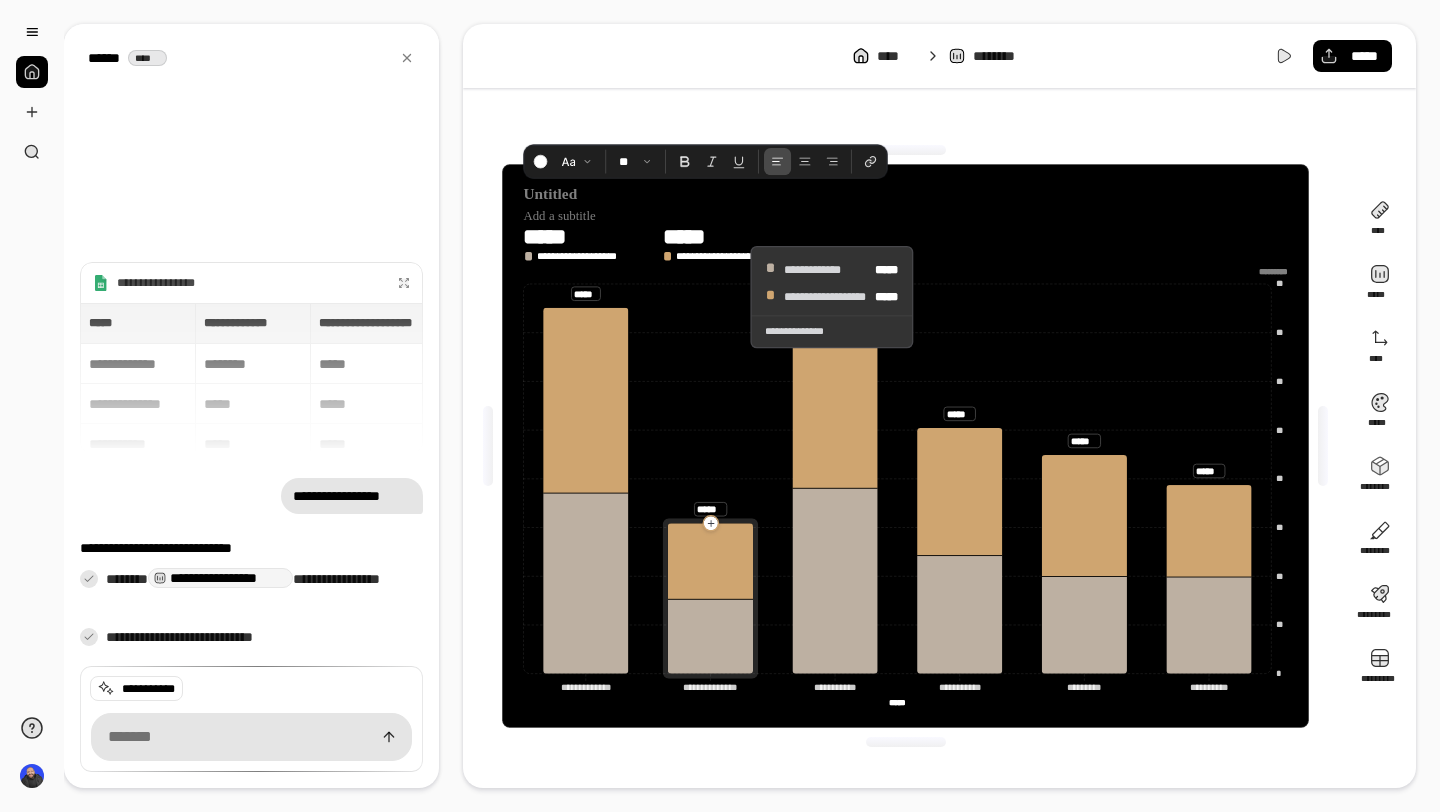 click 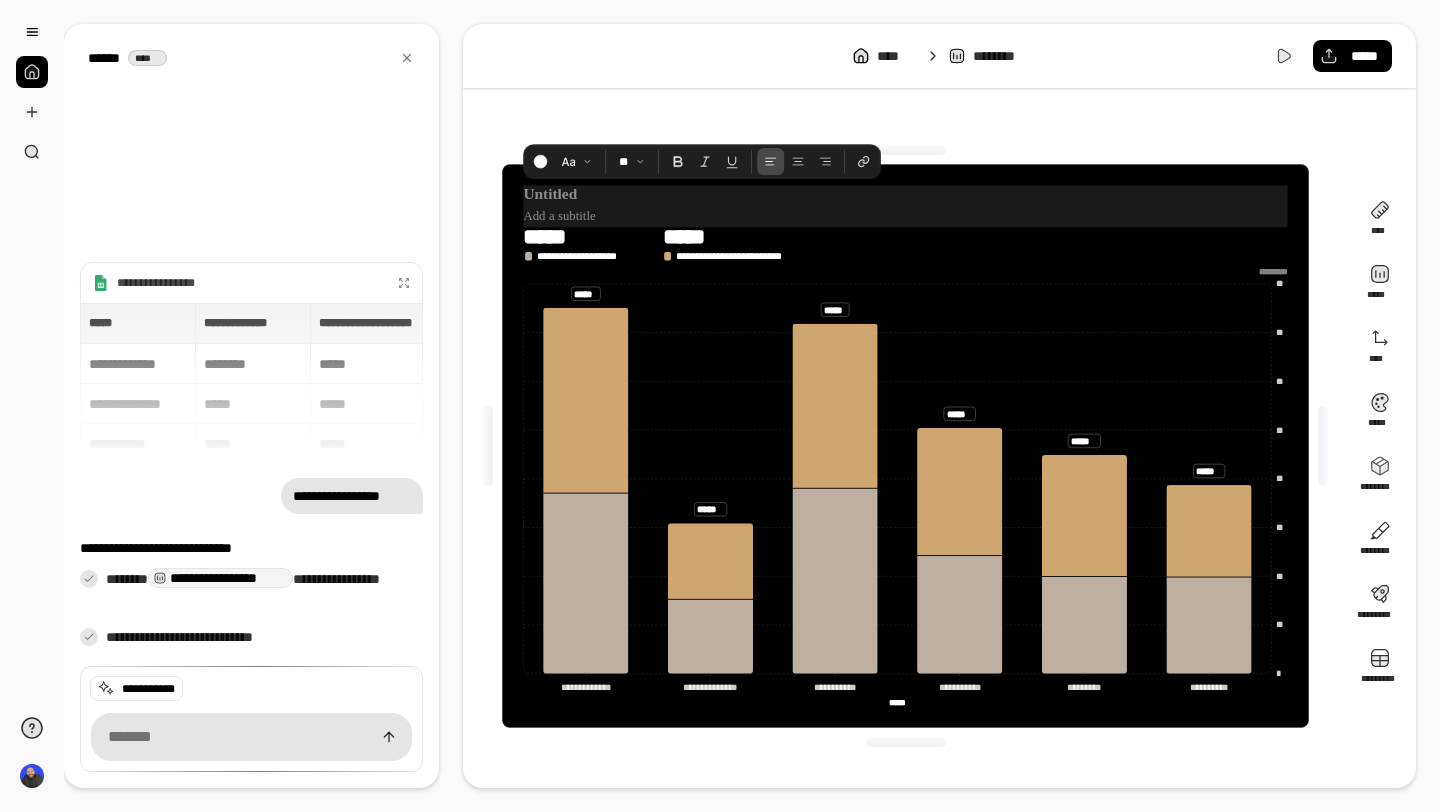 click at bounding box center [906, 194] 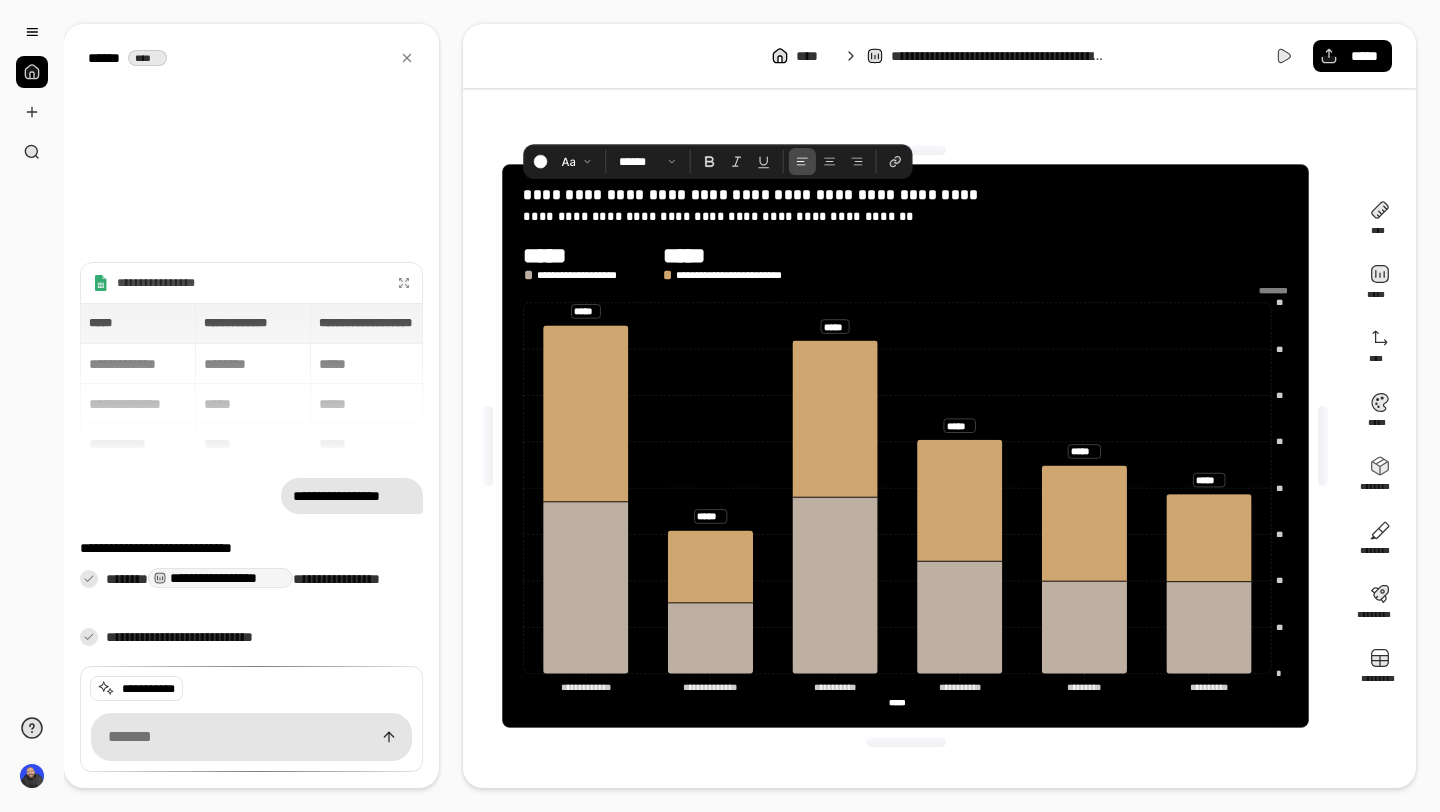 click on "**********" at bounding box center [906, 263] 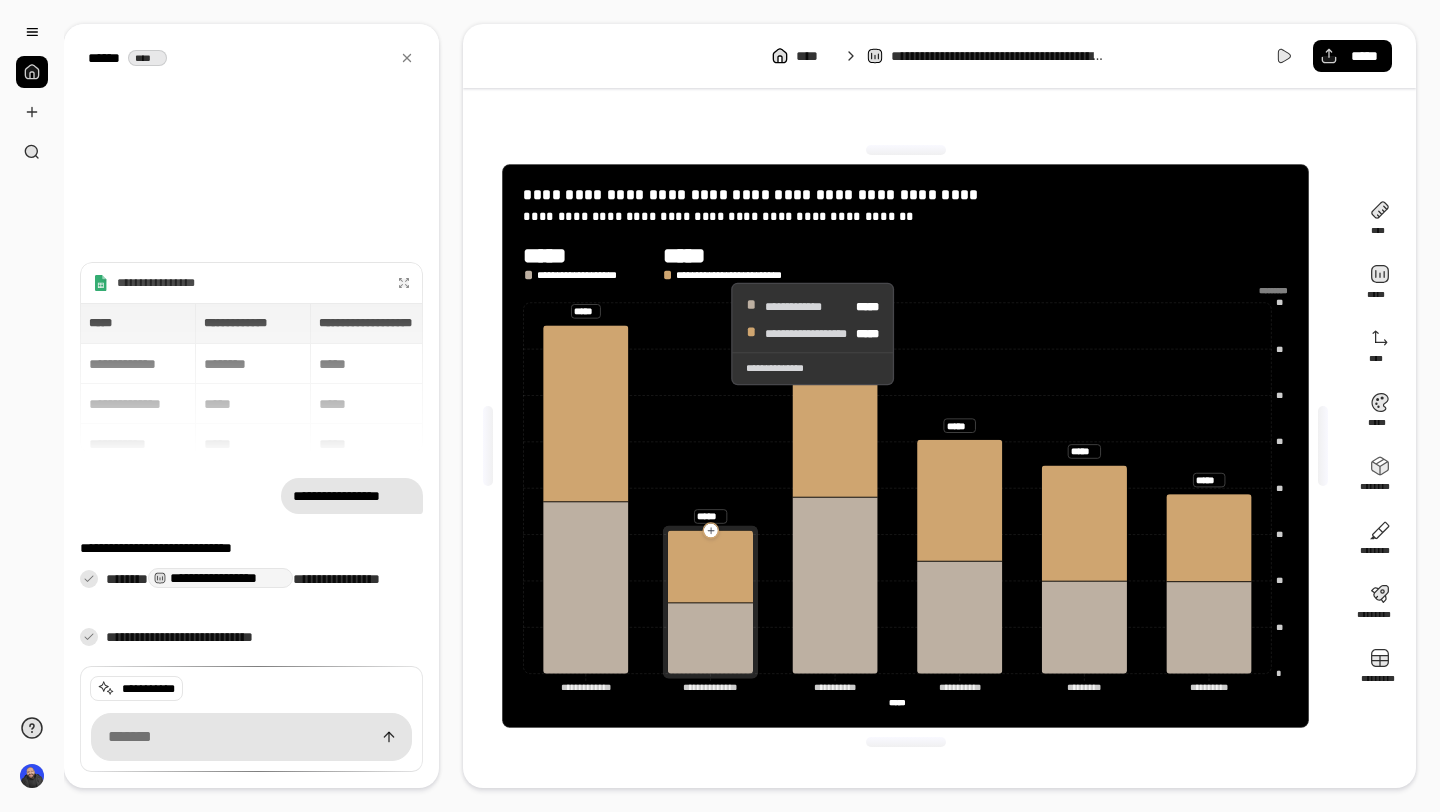 click 